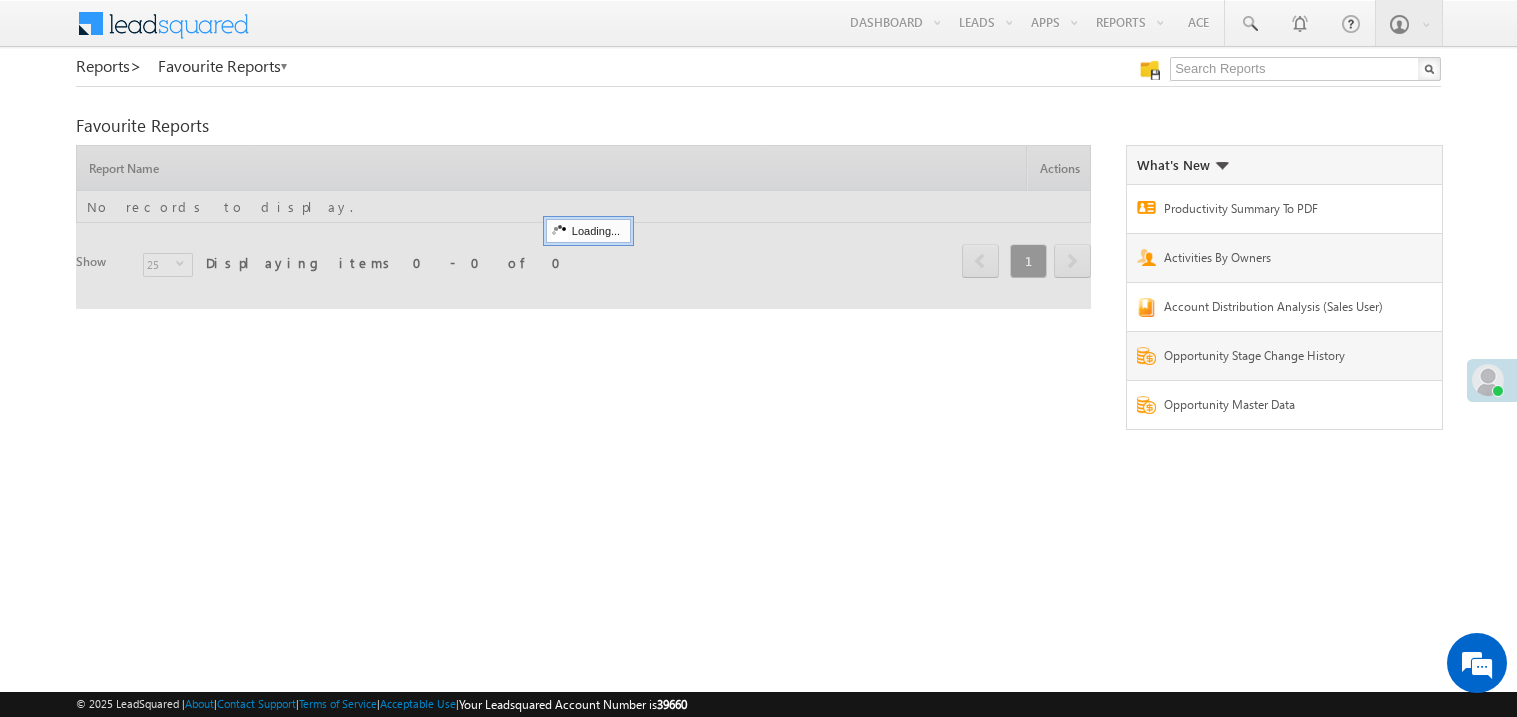scroll, scrollTop: 0, scrollLeft: 0, axis: both 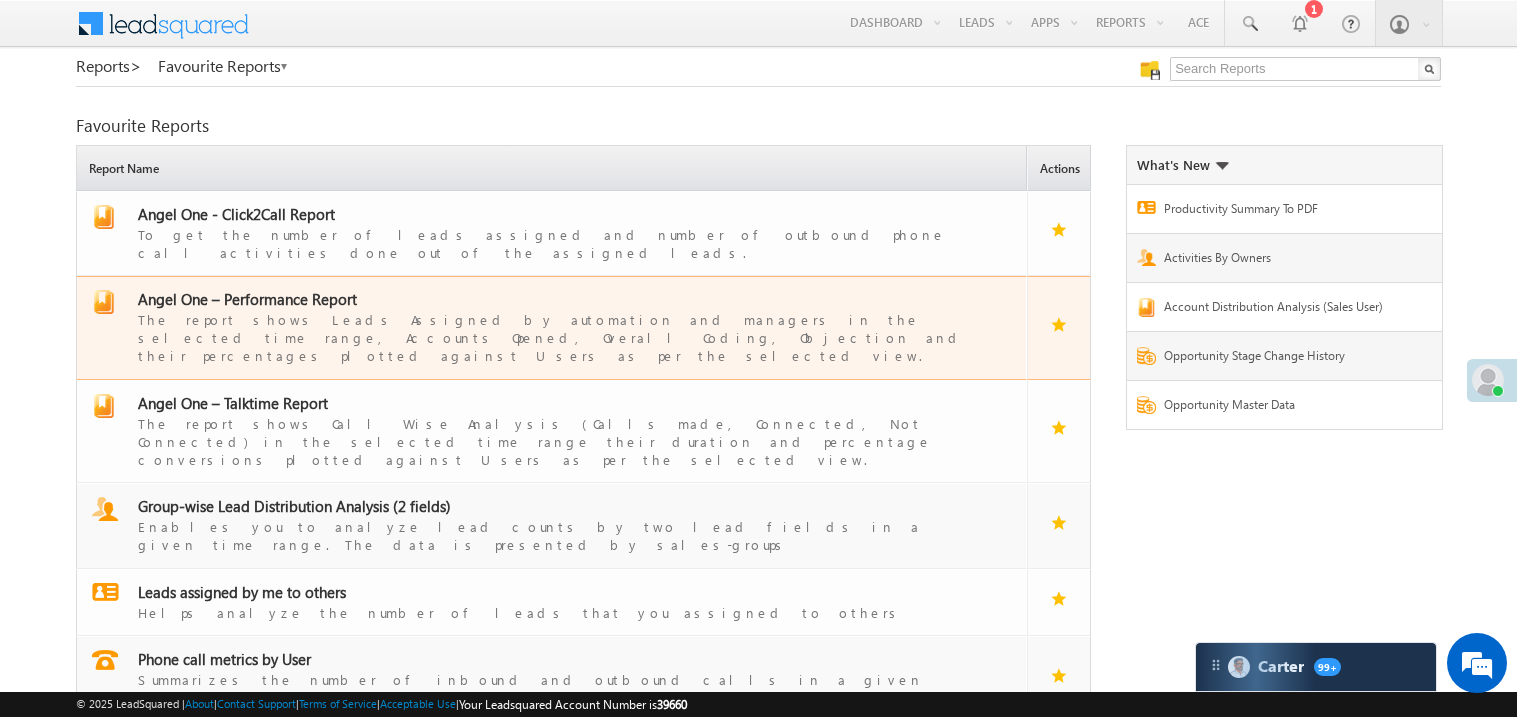 click on "Angel One – Performance Report" at bounding box center [247, 299] 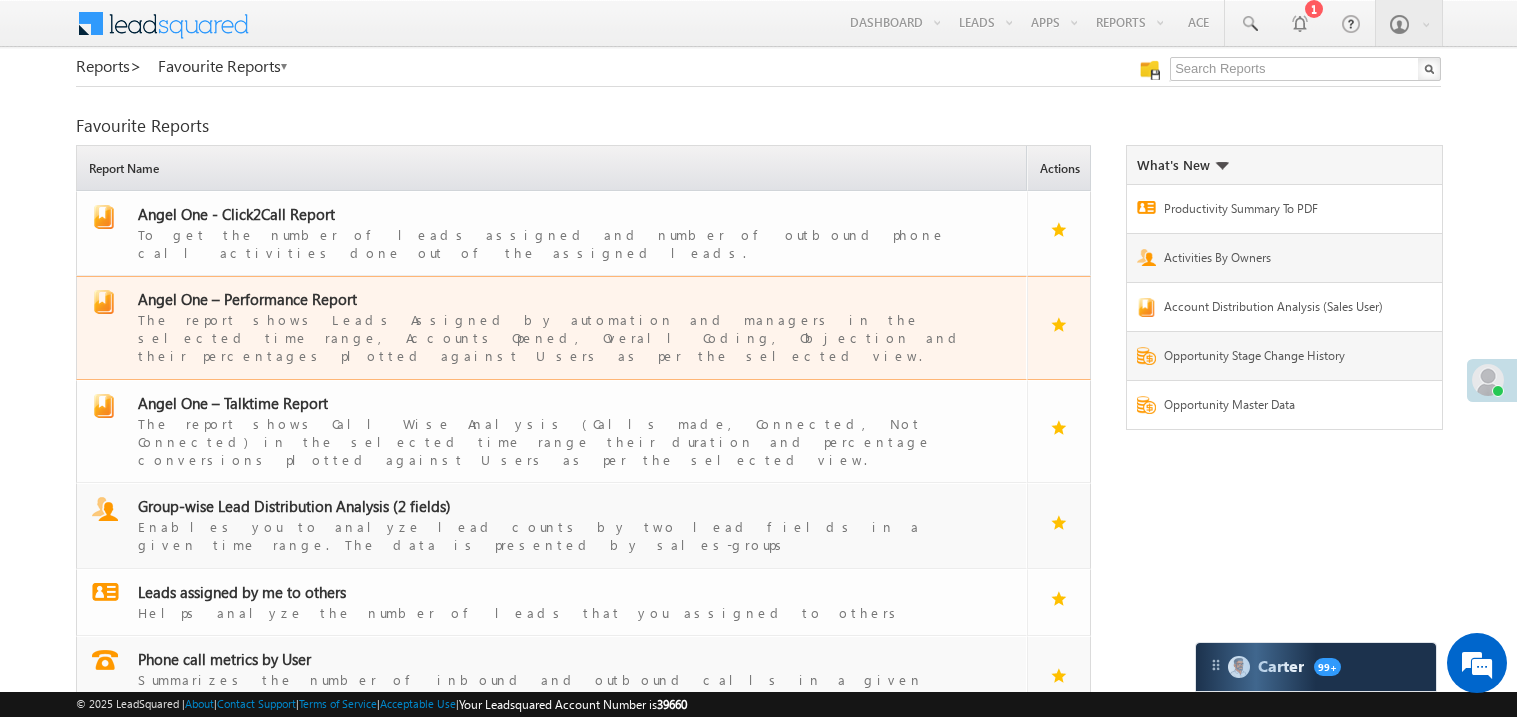 scroll, scrollTop: 0, scrollLeft: 0, axis: both 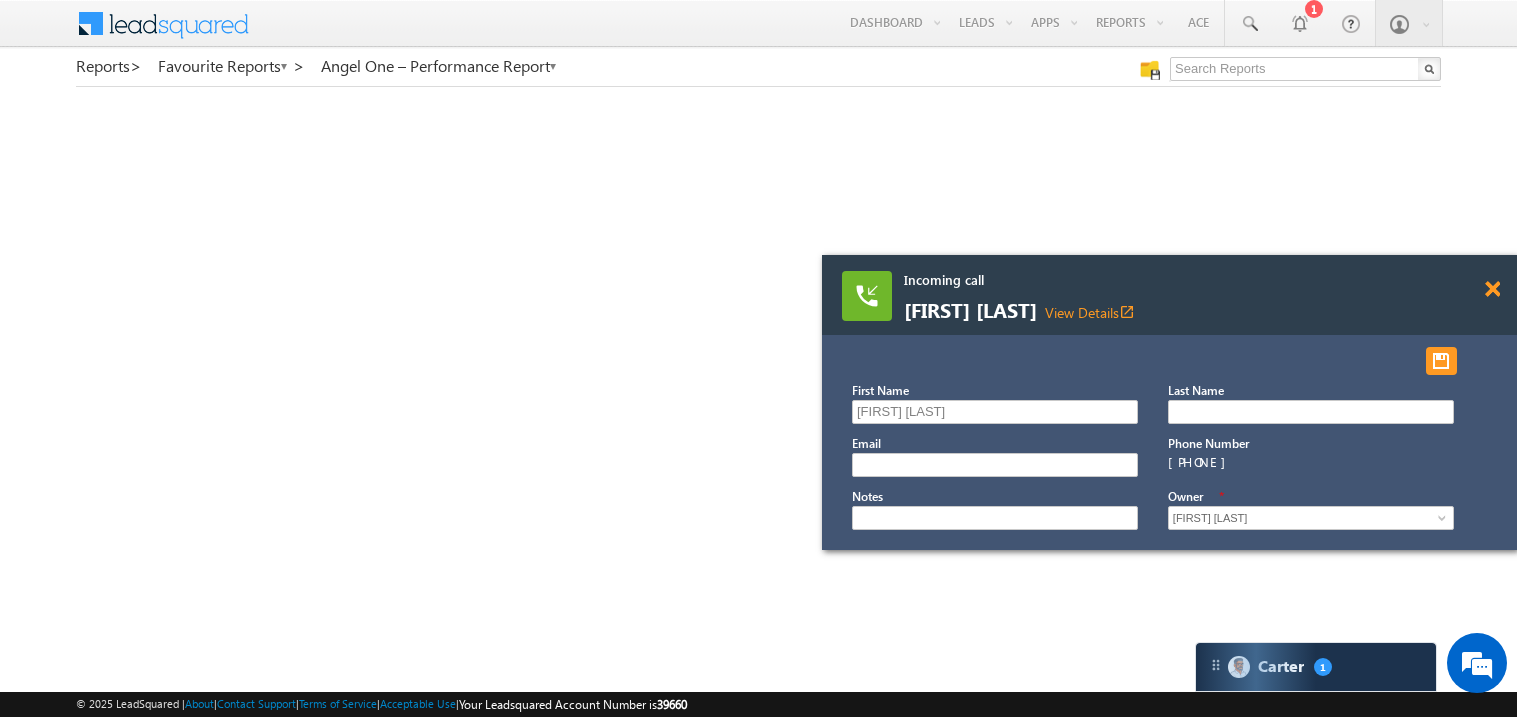 click at bounding box center [1492, 289] 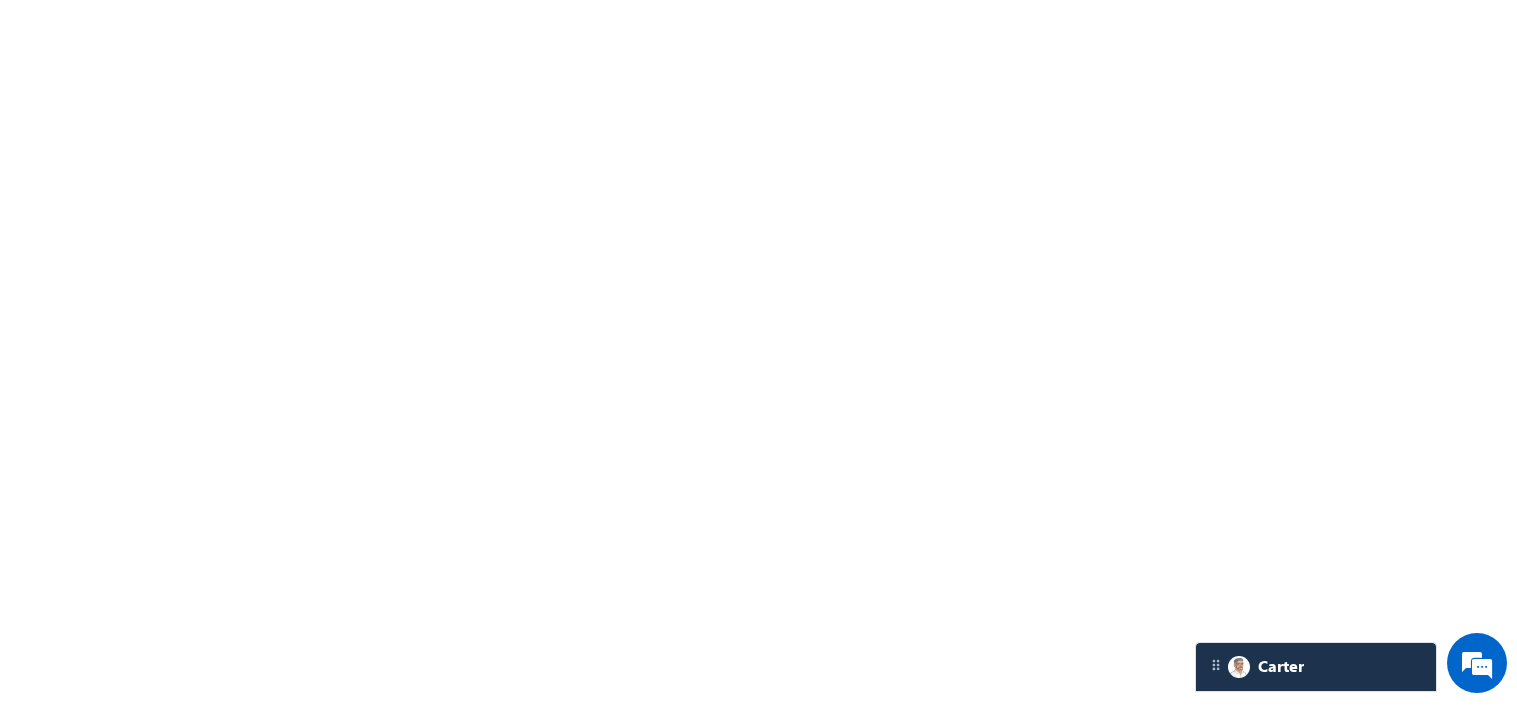 scroll, scrollTop: 0, scrollLeft: 0, axis: both 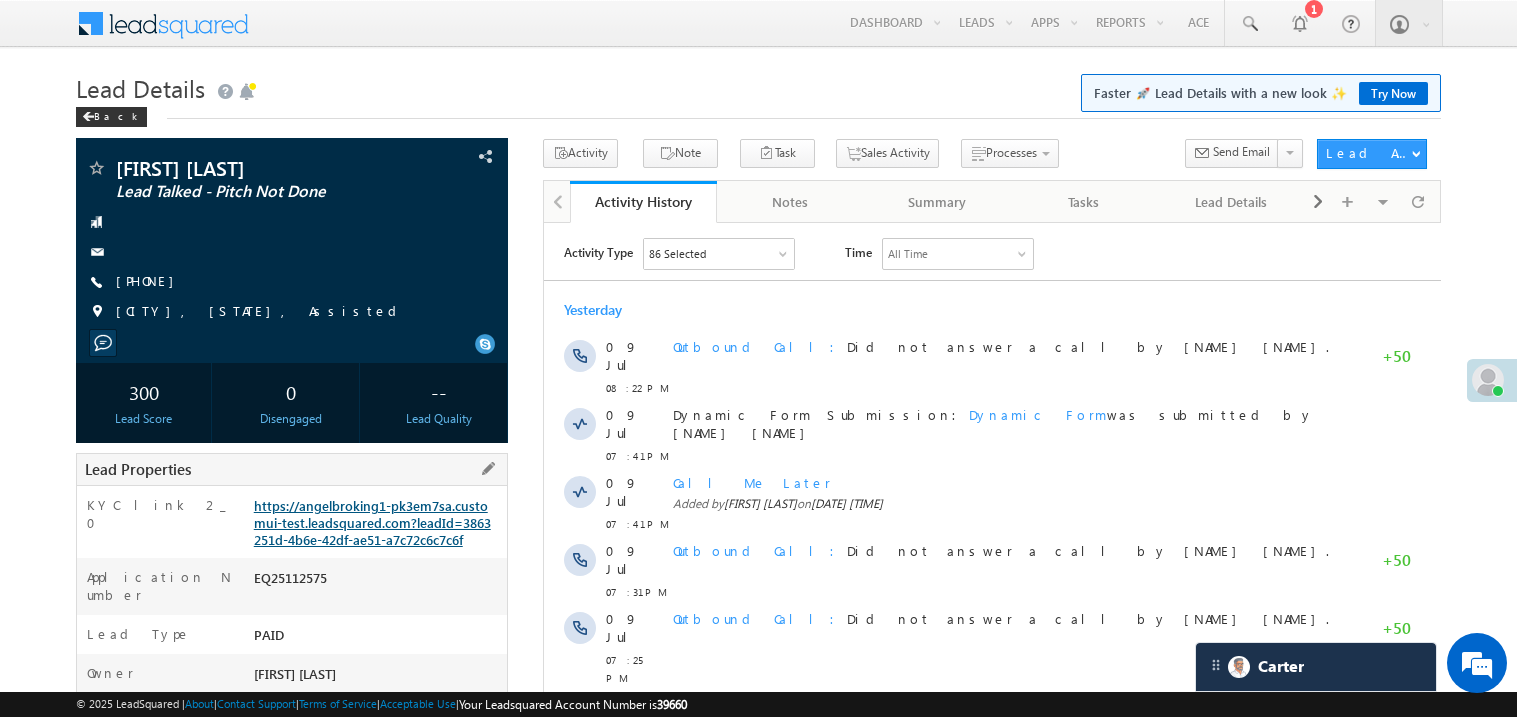 click on "https://angelbroking1-pk3em7sa.customui-test.leadsquared.com?leadId=3863251d-4b6e-42df-ae51-a7c72c6c7c6f" at bounding box center [372, 522] 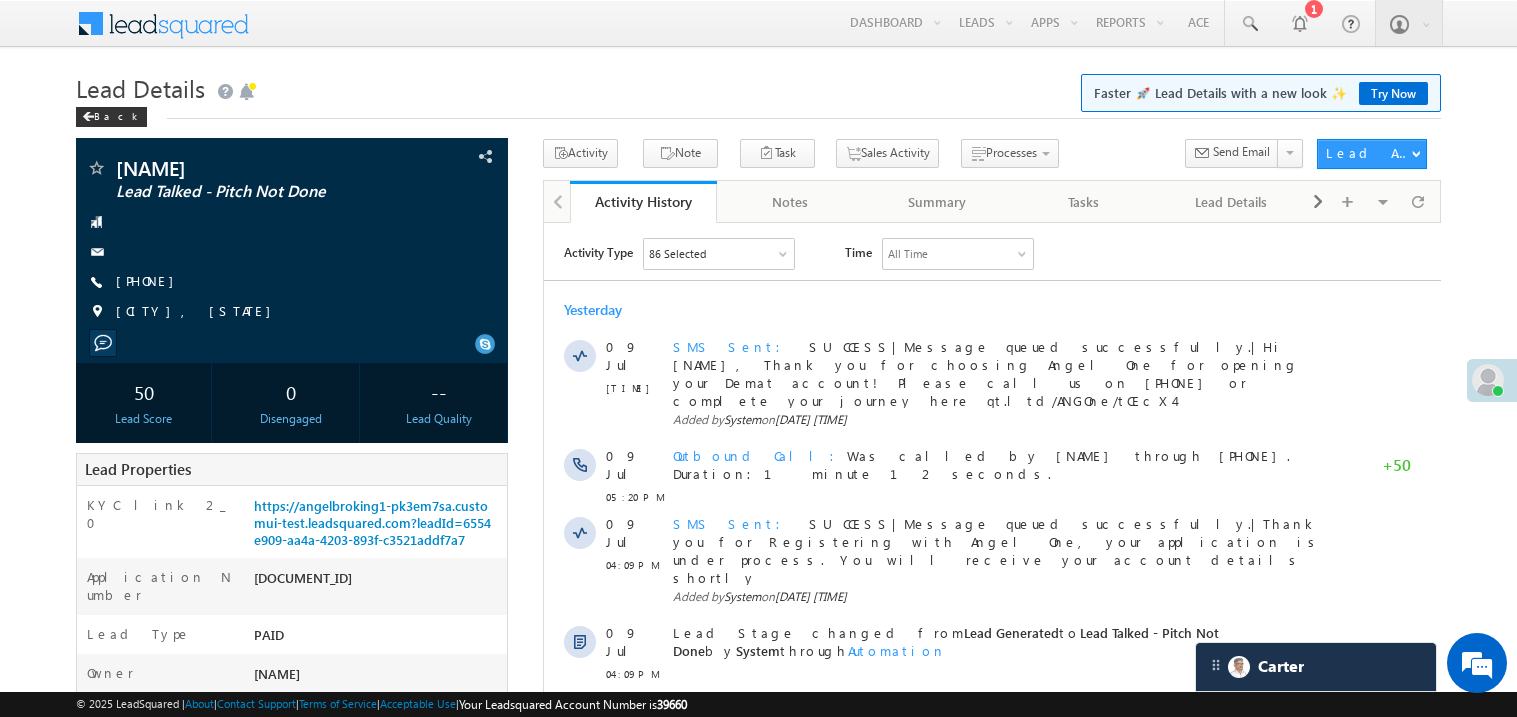 scroll, scrollTop: 0, scrollLeft: 0, axis: both 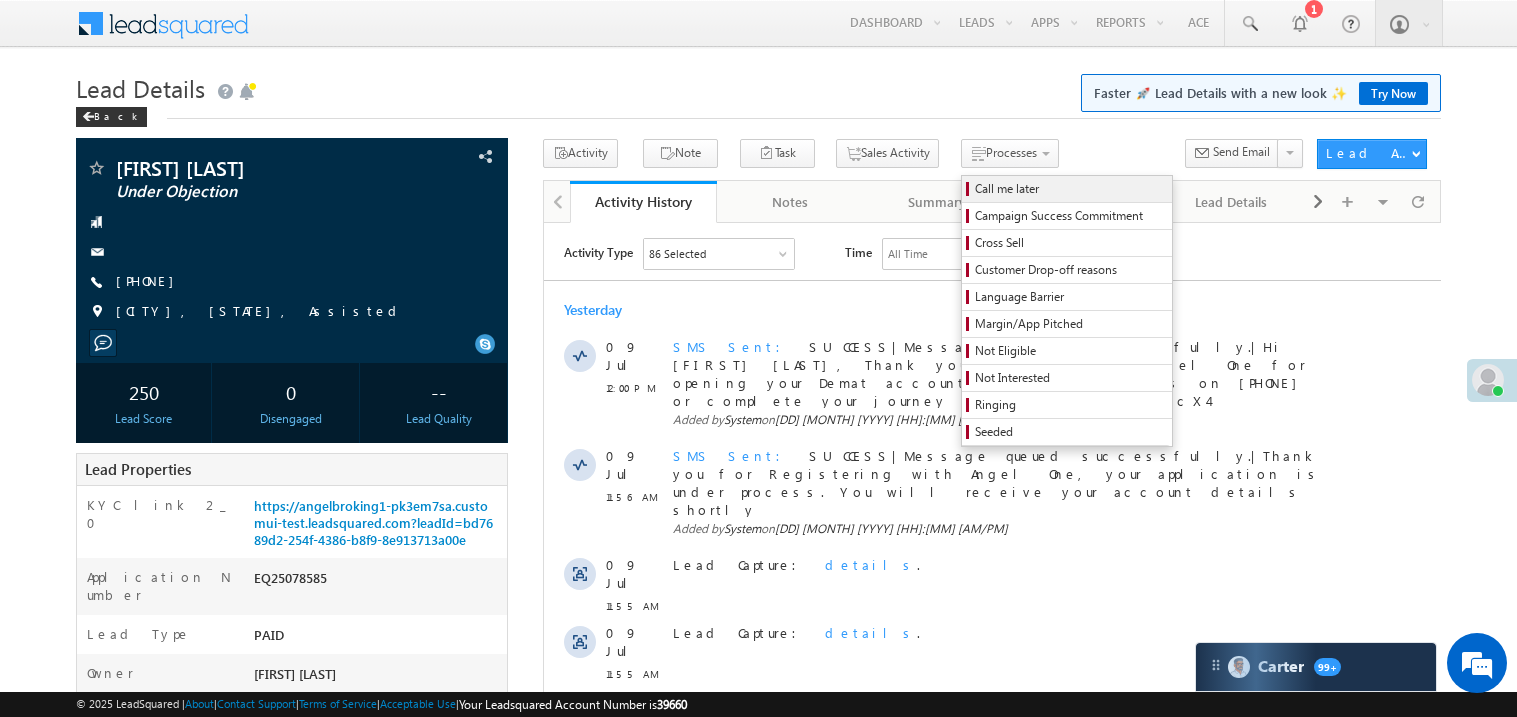 click on "Call me later" at bounding box center (1070, 189) 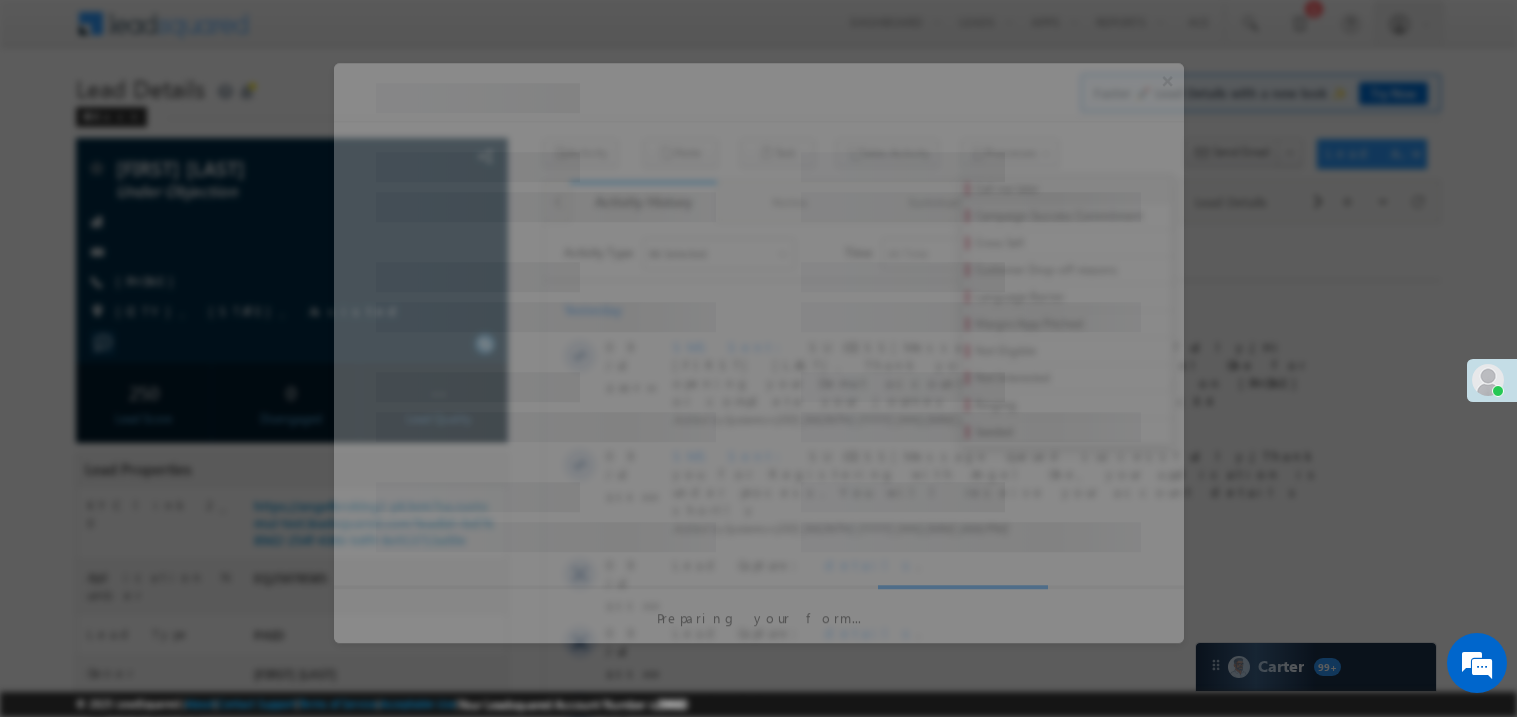 scroll, scrollTop: 0, scrollLeft: 0, axis: both 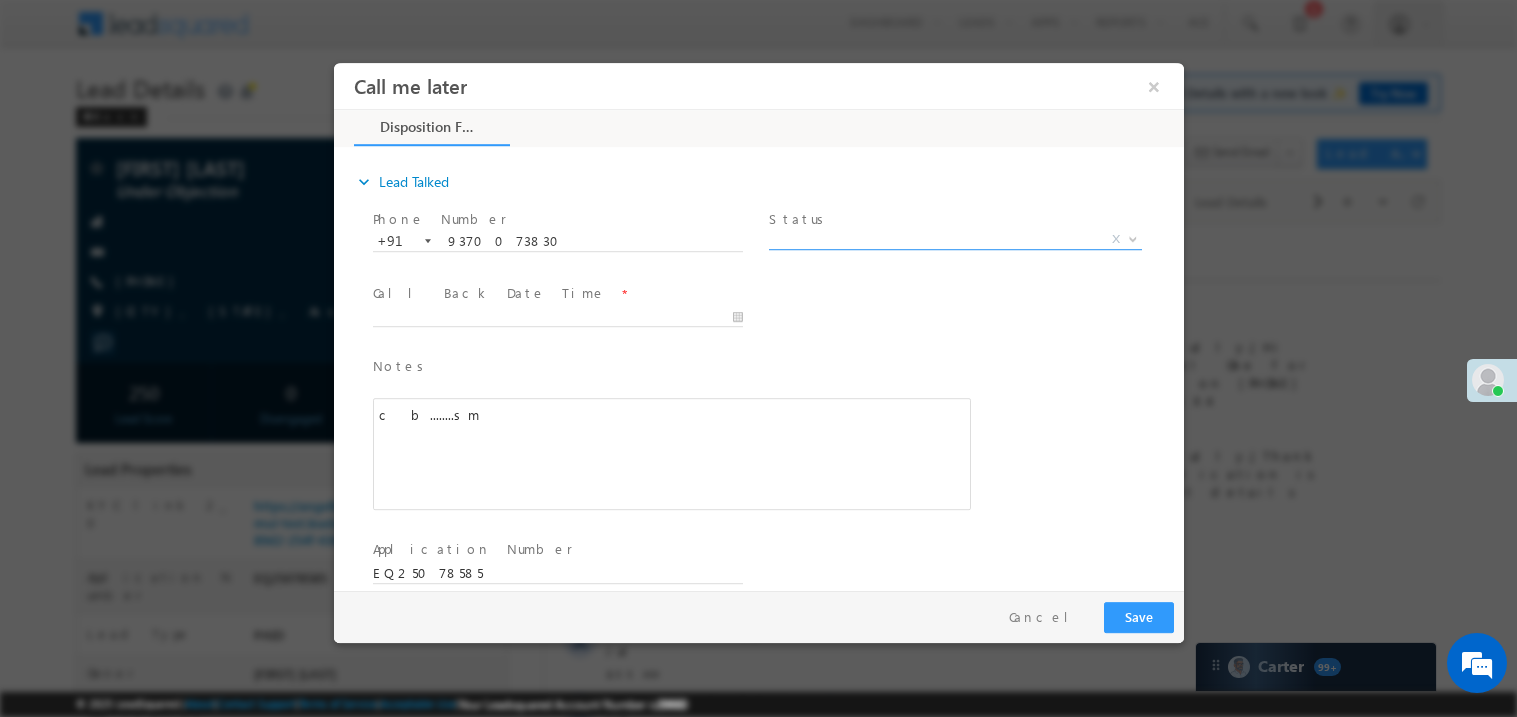 click on "X" at bounding box center (954, 239) 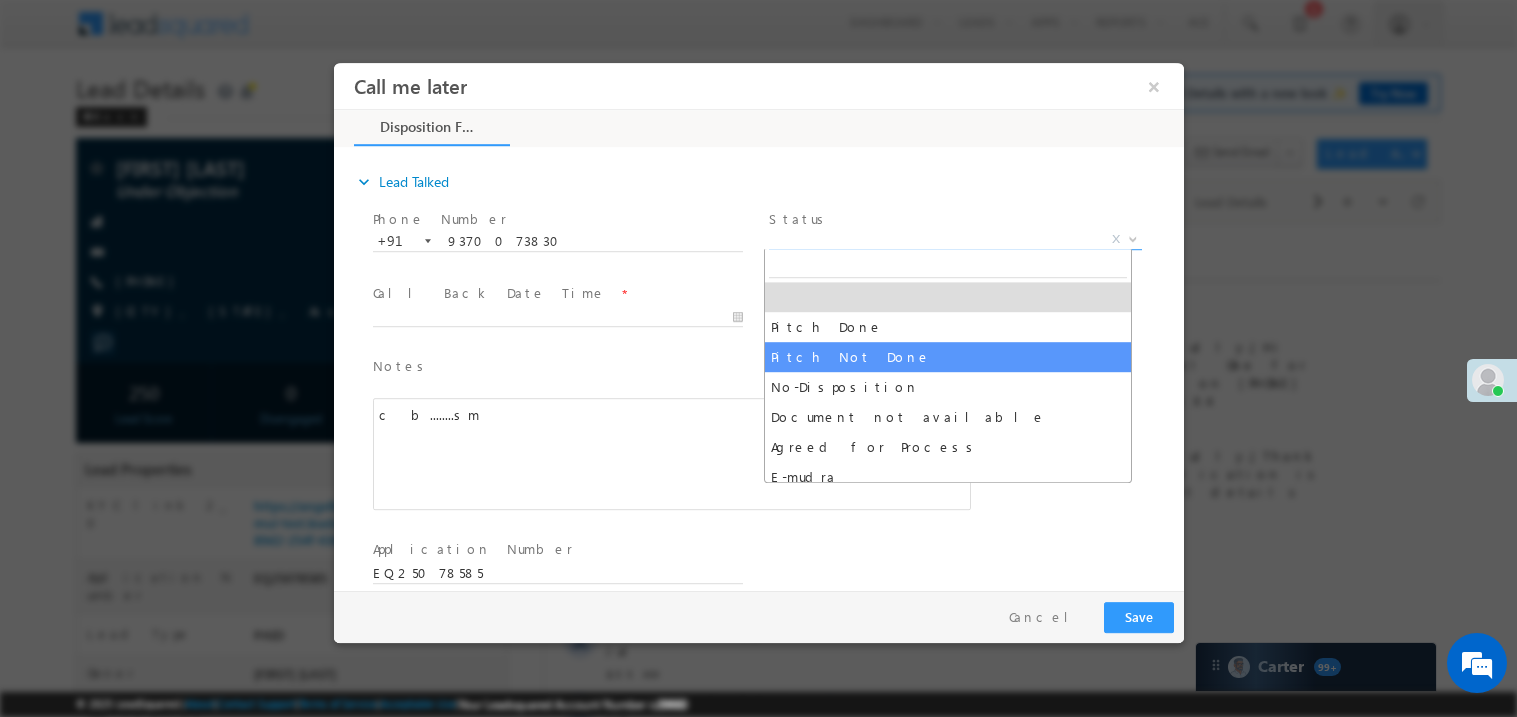 select on "Pitch Not Done" 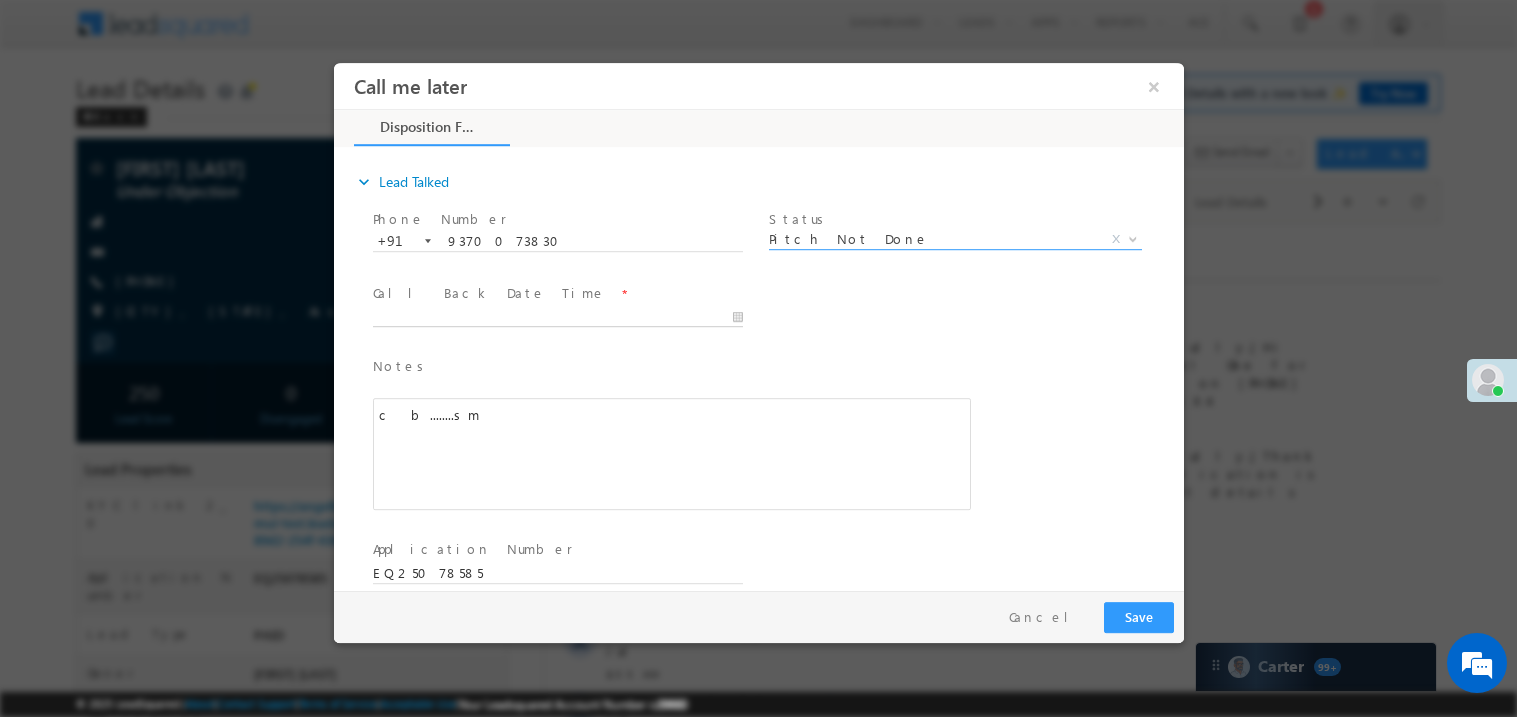 click on "Call me later
×" at bounding box center [758, 325] 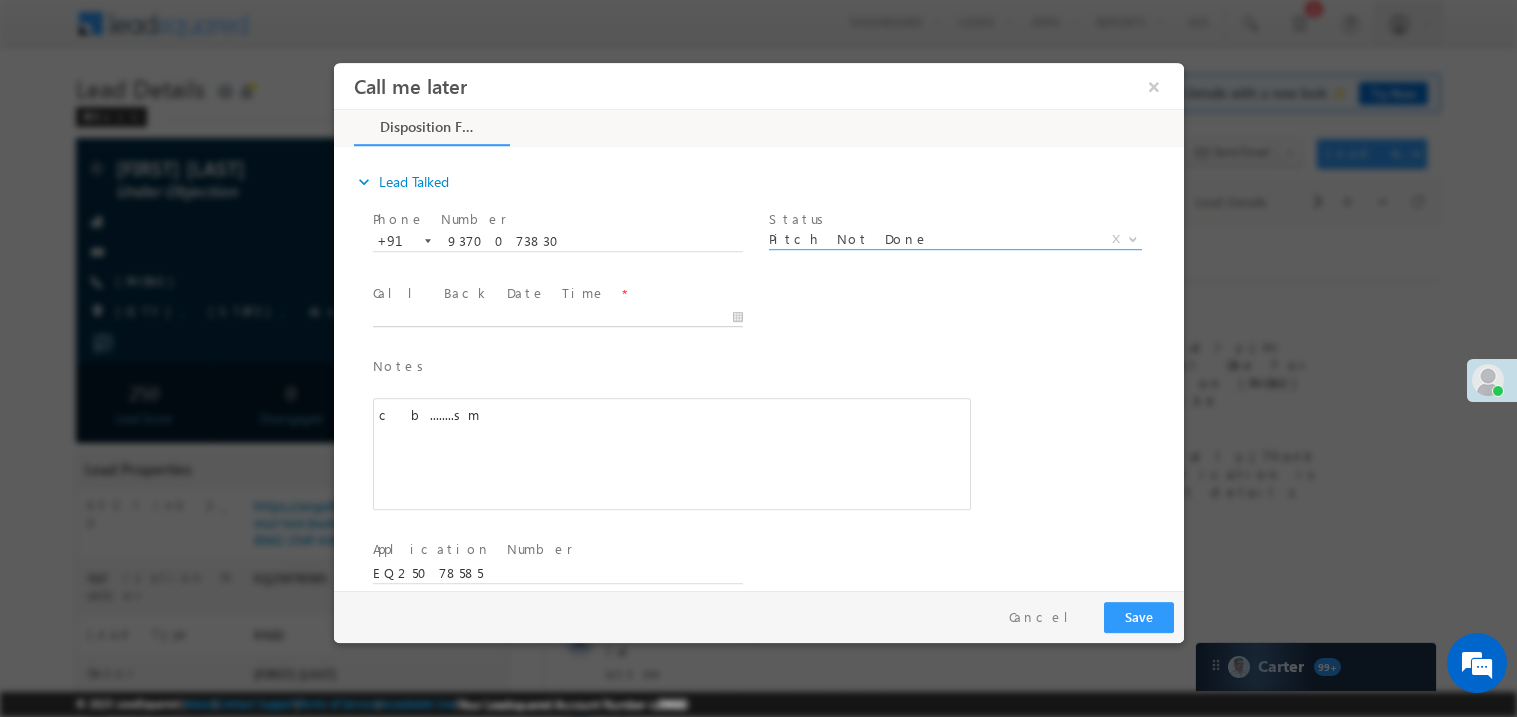 type on "07/10/25 9:36 AM" 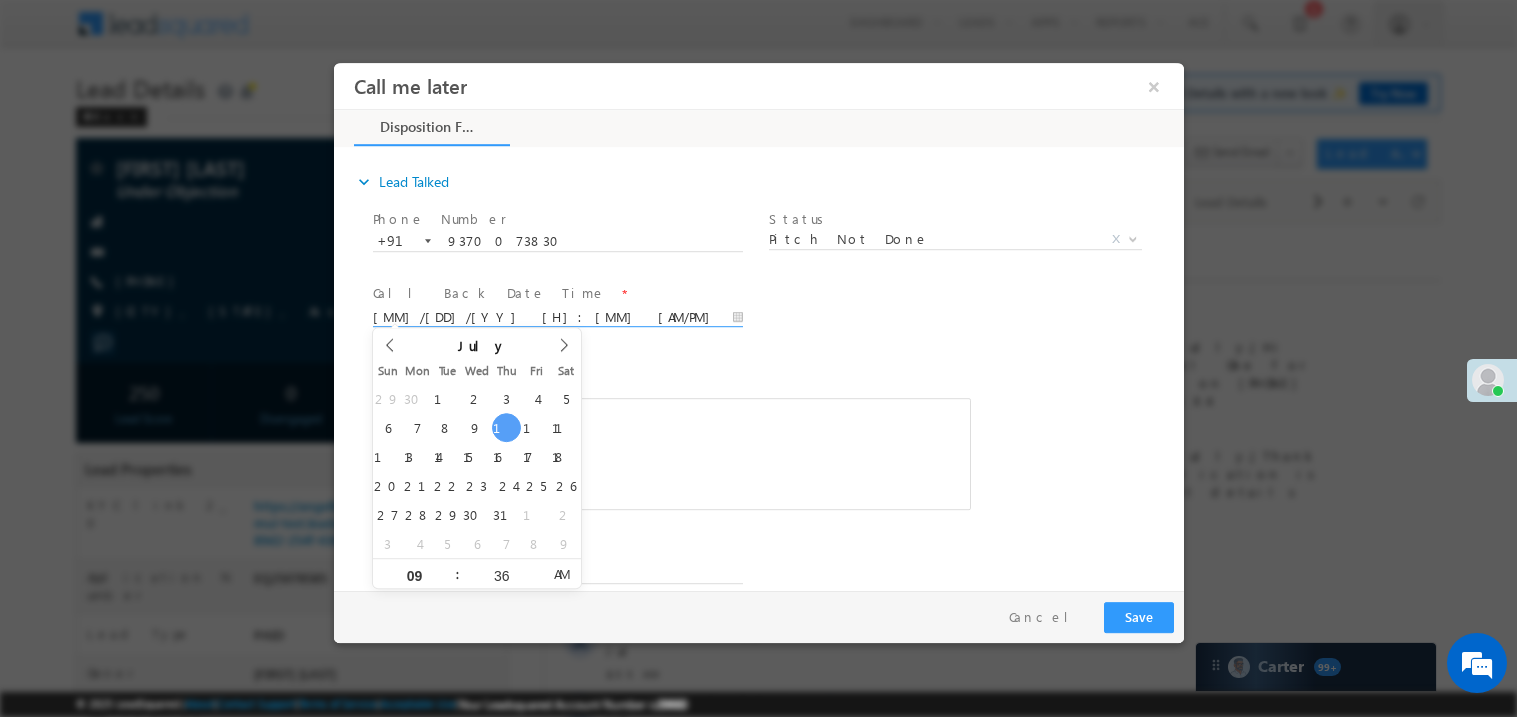 click on "c b........sm" at bounding box center [671, 453] 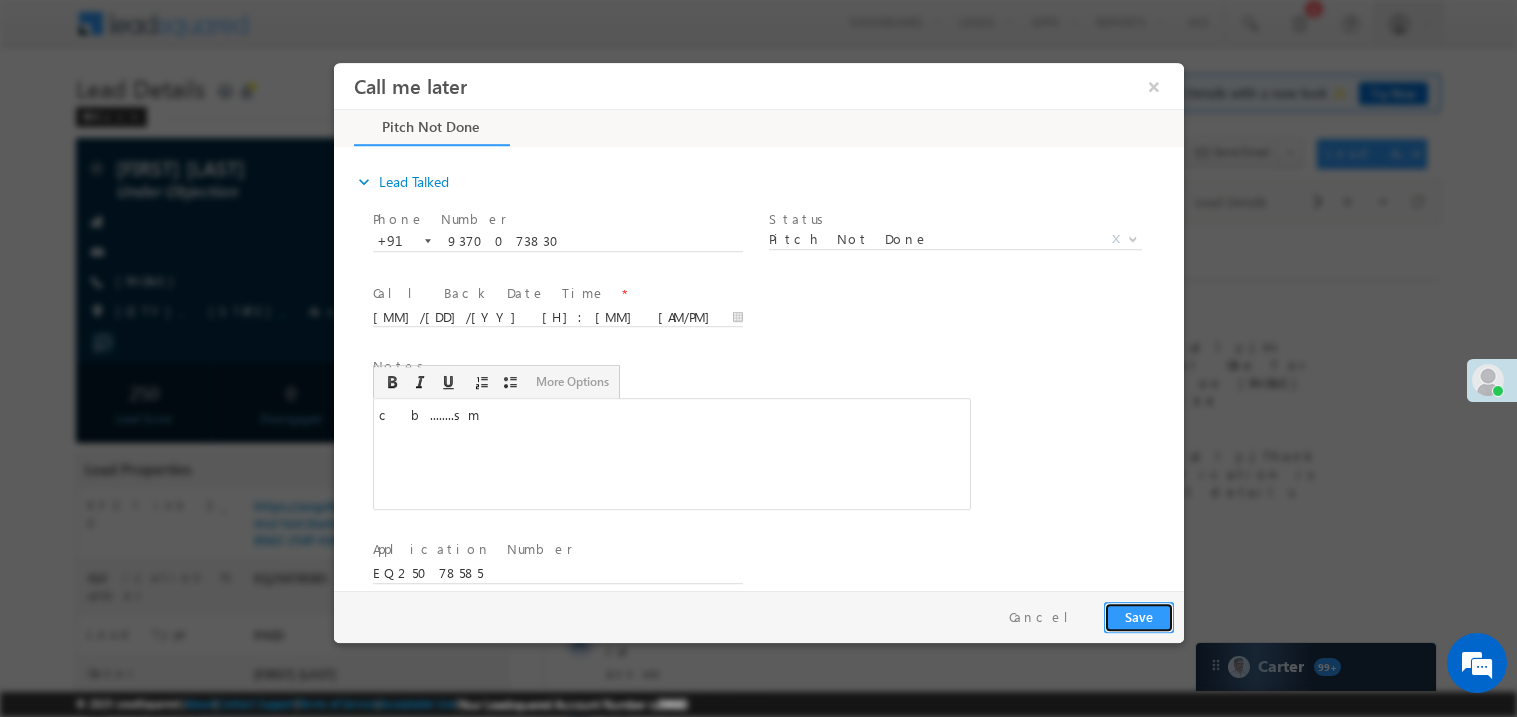 click on "Save" at bounding box center [1138, 616] 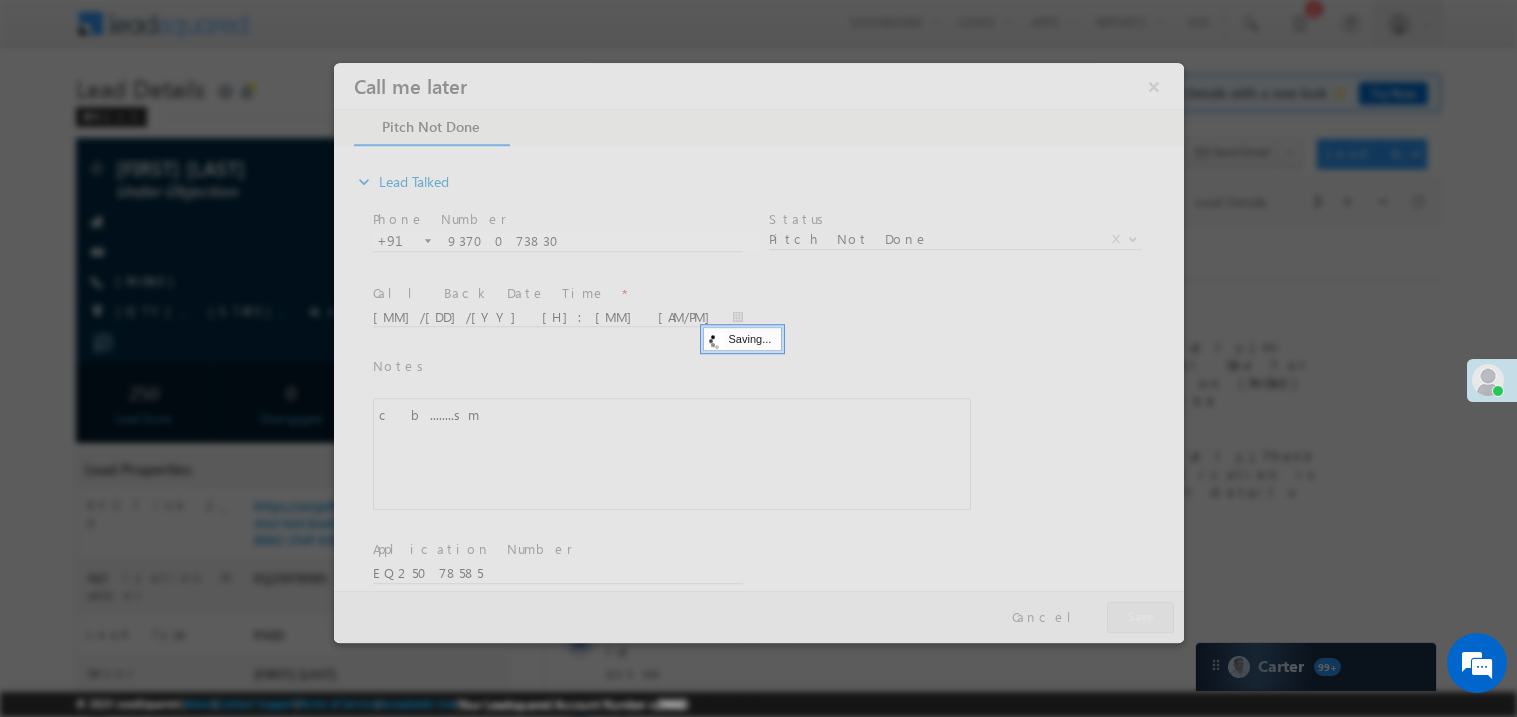 click at bounding box center (758, 352) 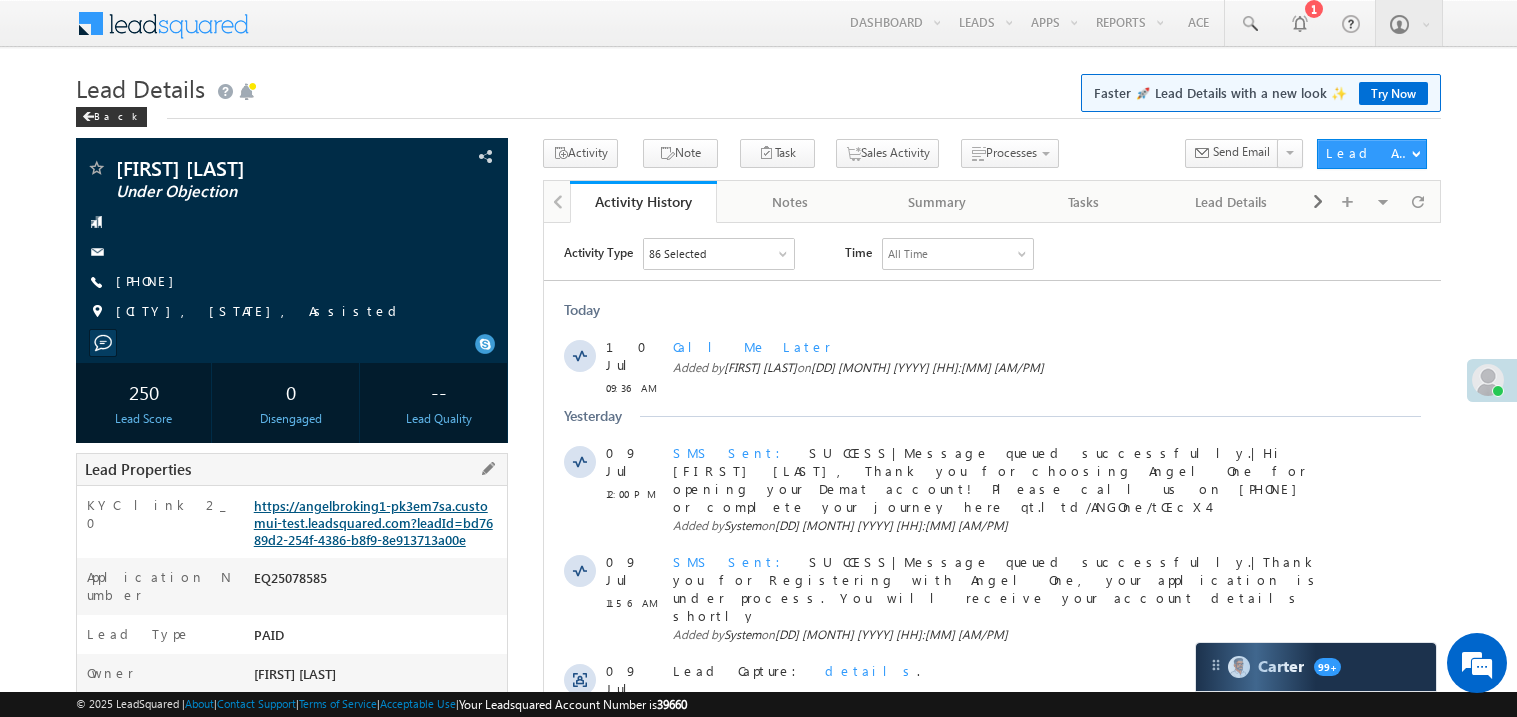 click on "https://angelbroking1-pk3em7sa.customui-test.leadsquared.com?leadId=bd7689d2-254f-4386-b8f9-8e913713a00e" at bounding box center [373, 522] 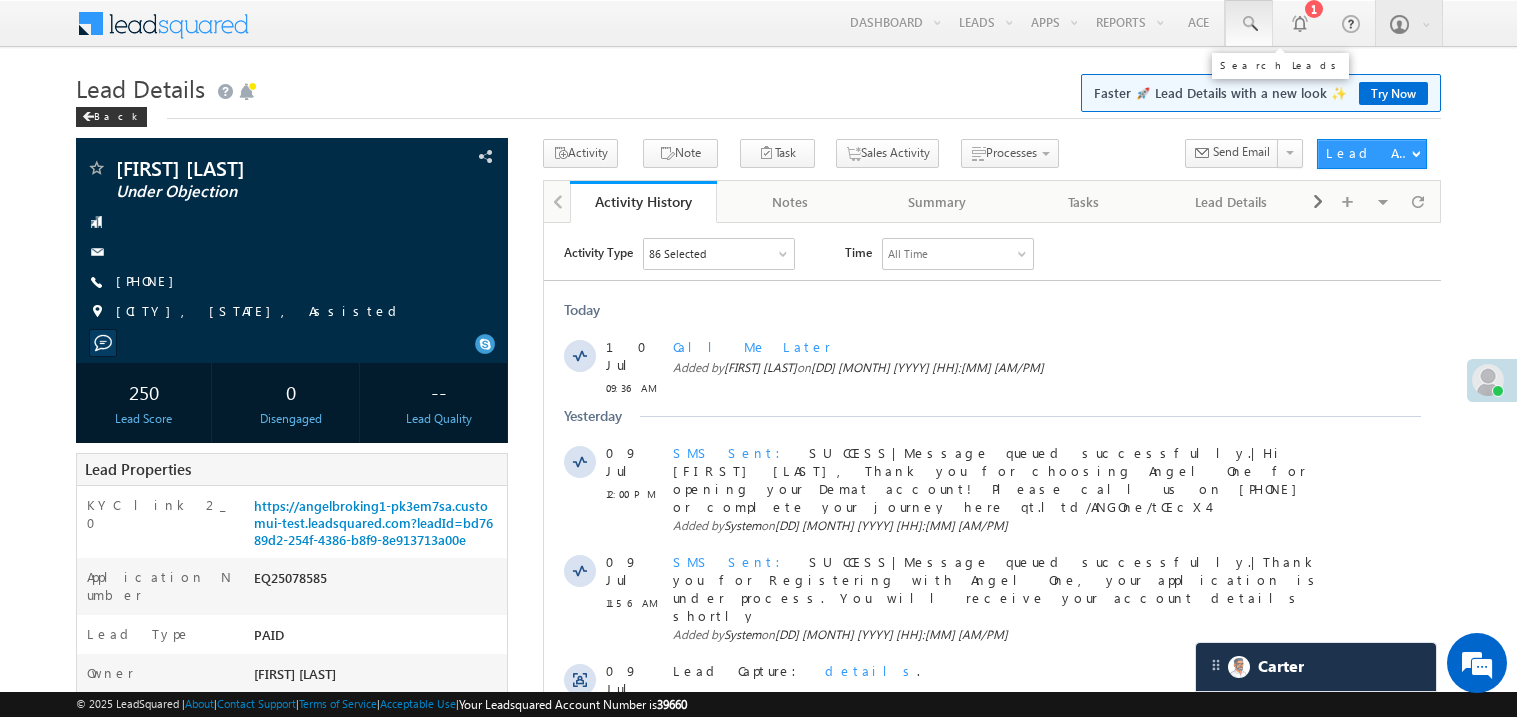 click at bounding box center (1249, 24) 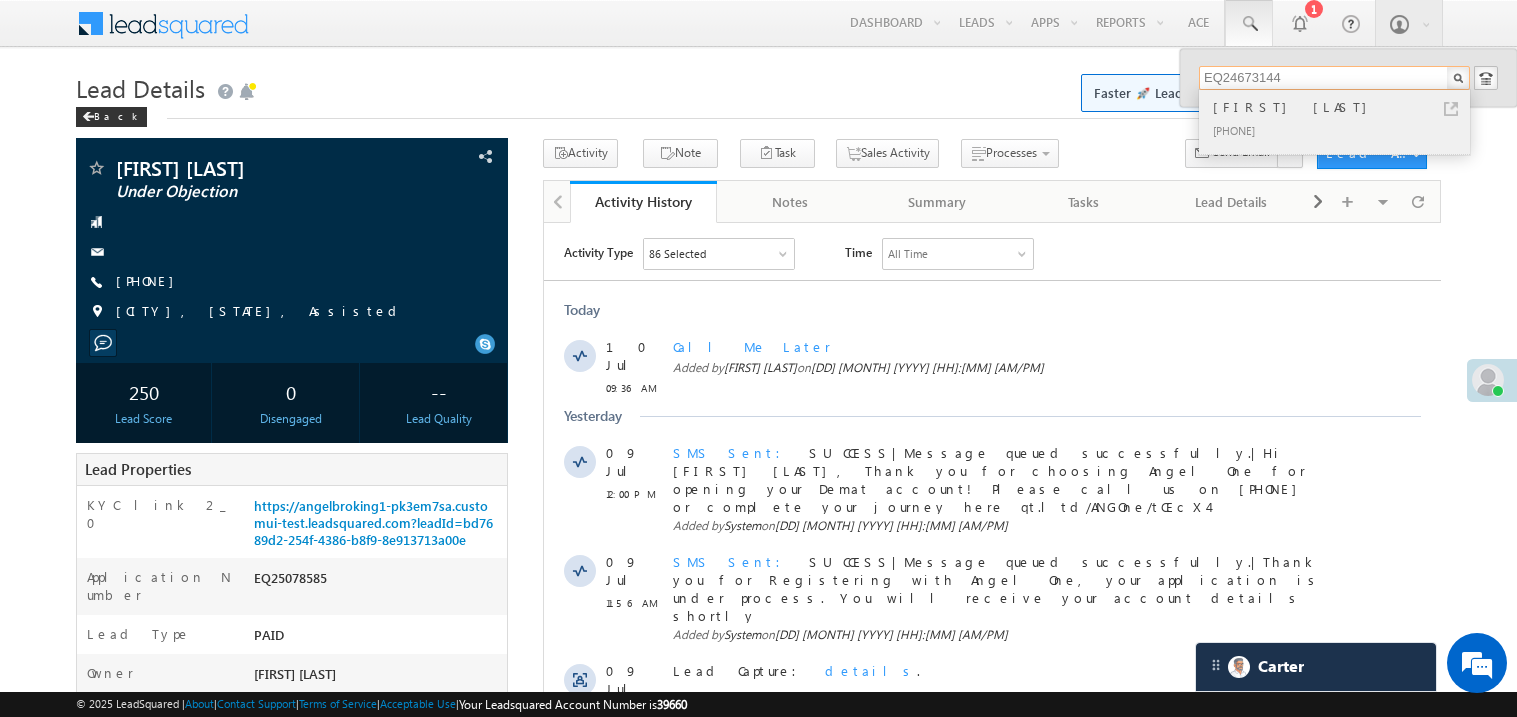 type on "EQ24673144" 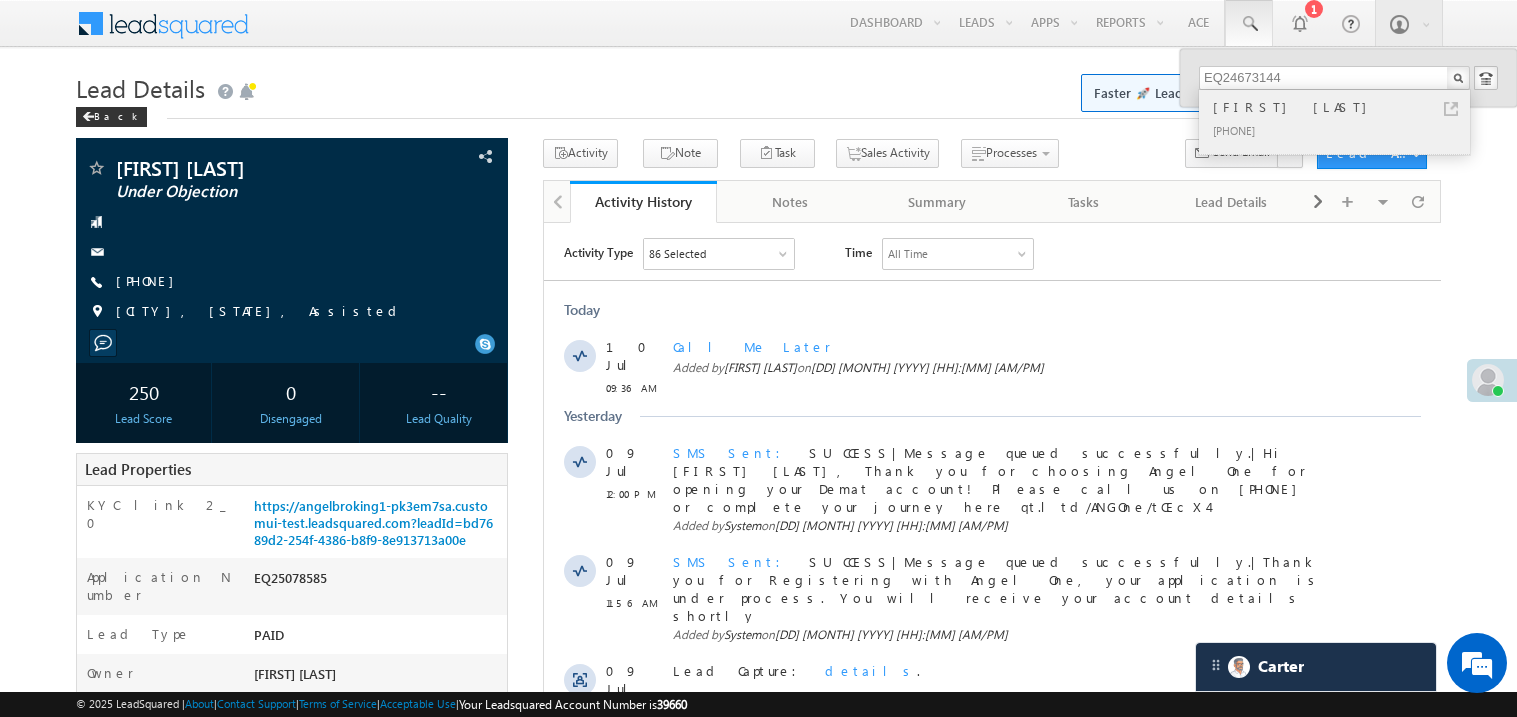click on "Nairit Banerjee" at bounding box center [1343, 107] 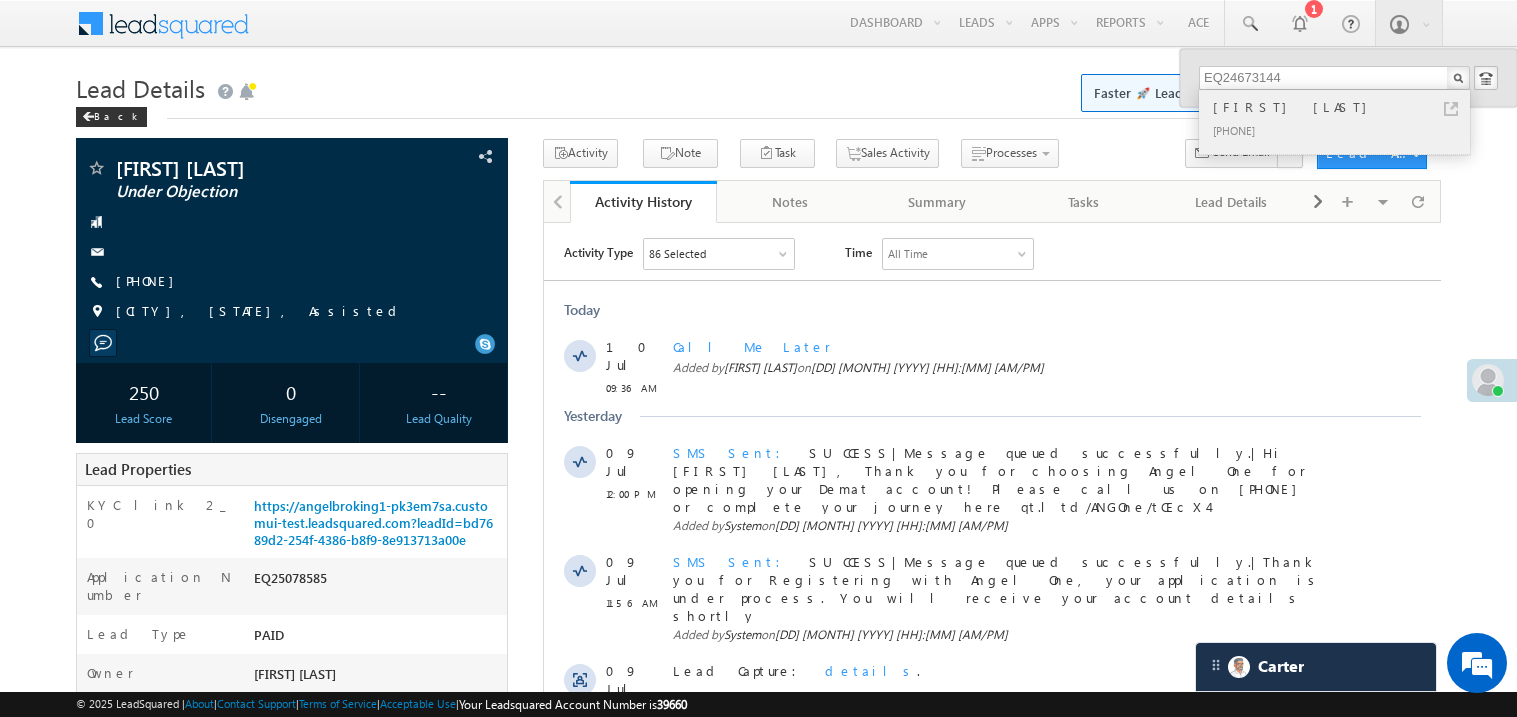 click on "Nairit Banerjee" at bounding box center [1343, 107] 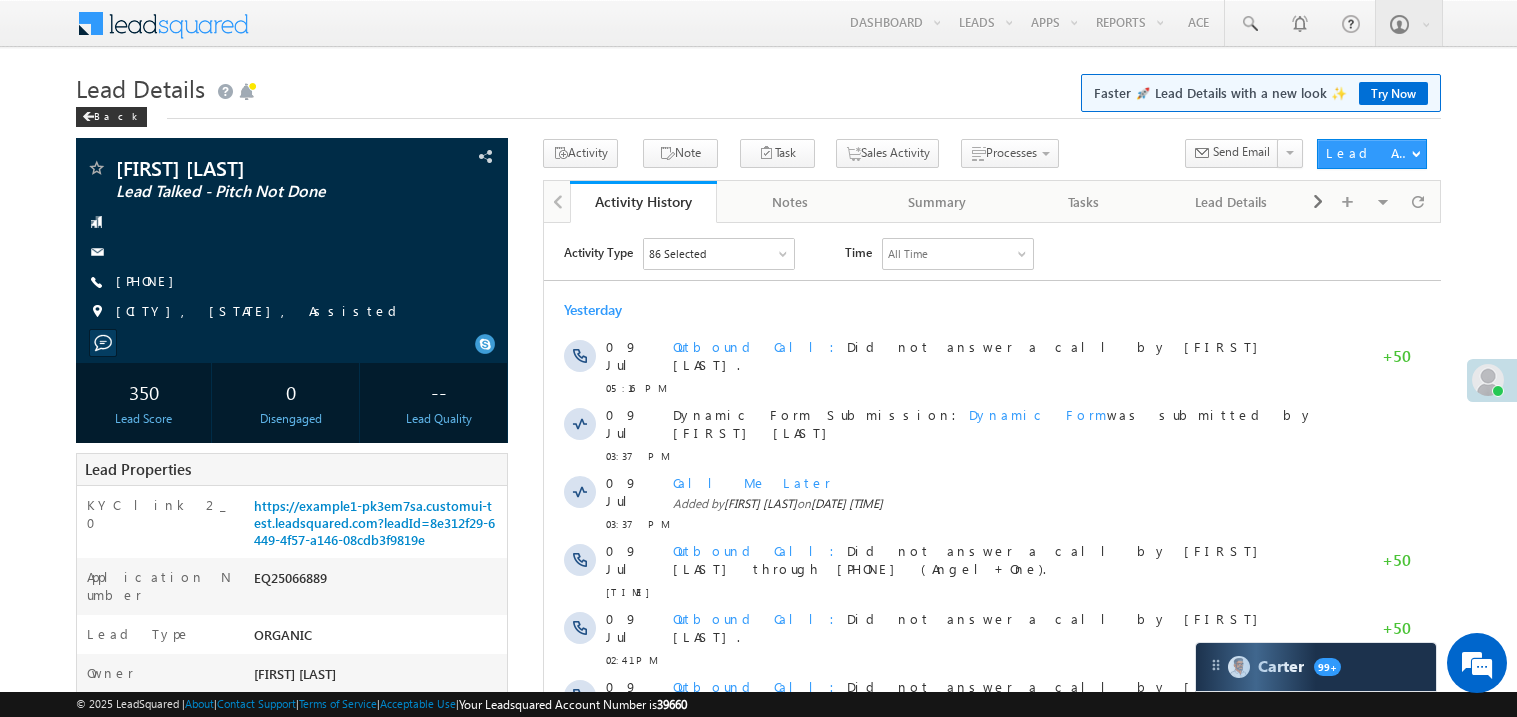 scroll, scrollTop: 0, scrollLeft: 0, axis: both 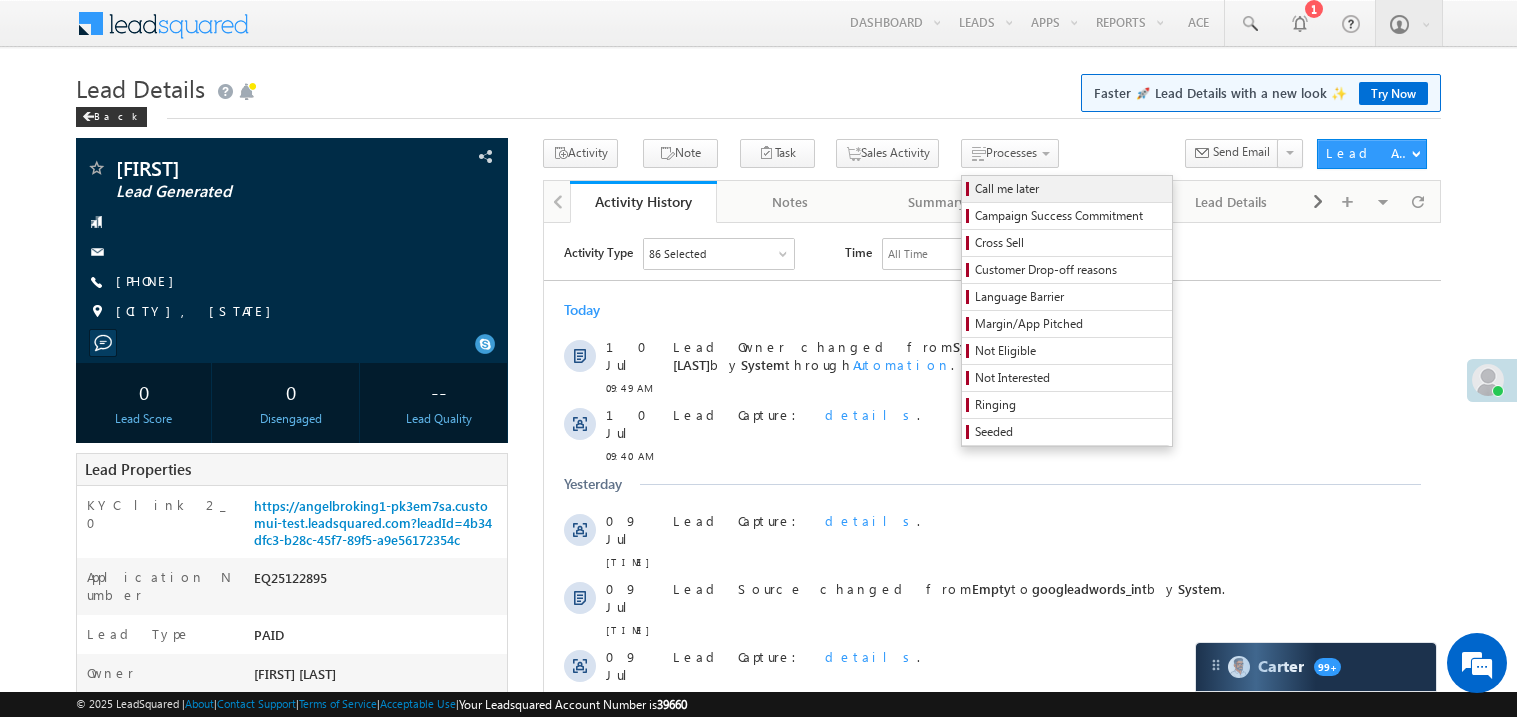 click on "Call me later" at bounding box center (1070, 189) 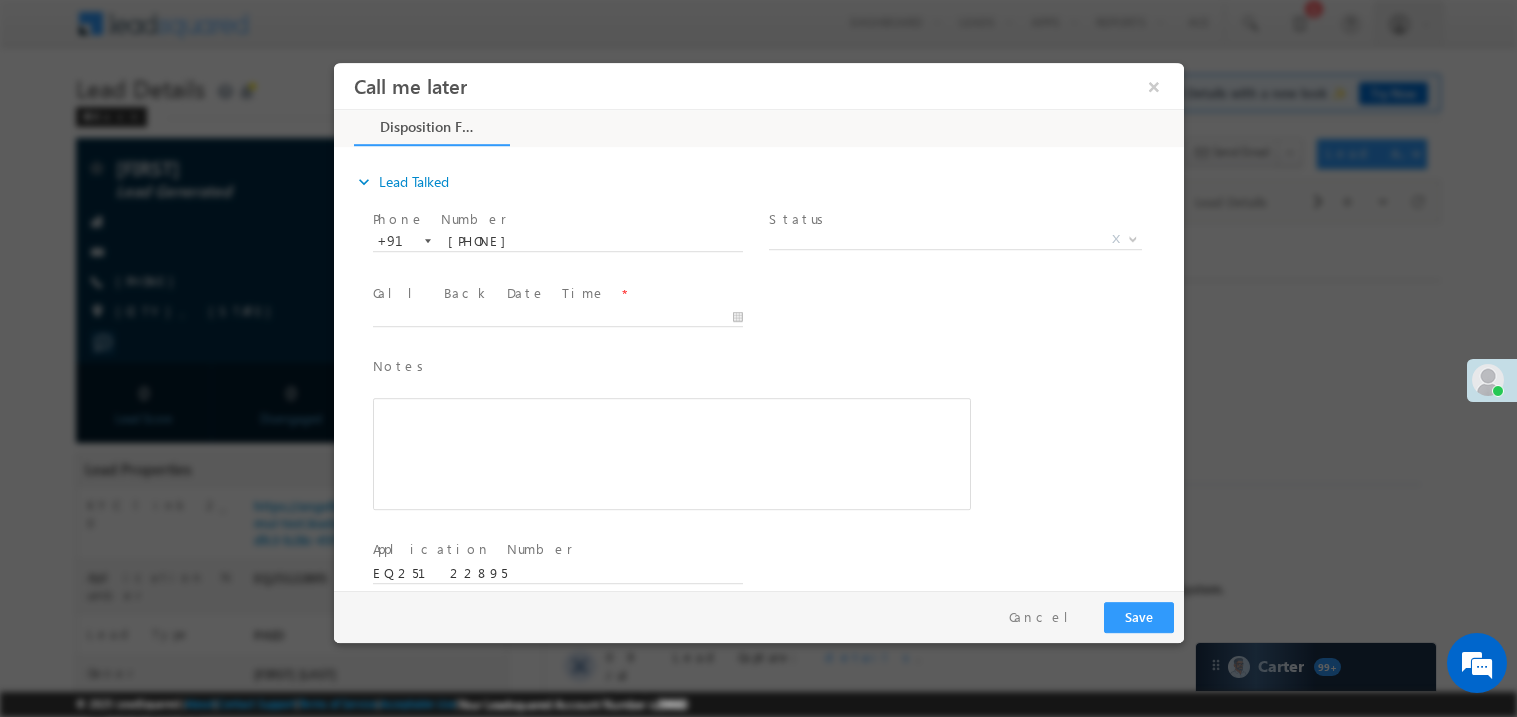 scroll, scrollTop: 0, scrollLeft: 0, axis: both 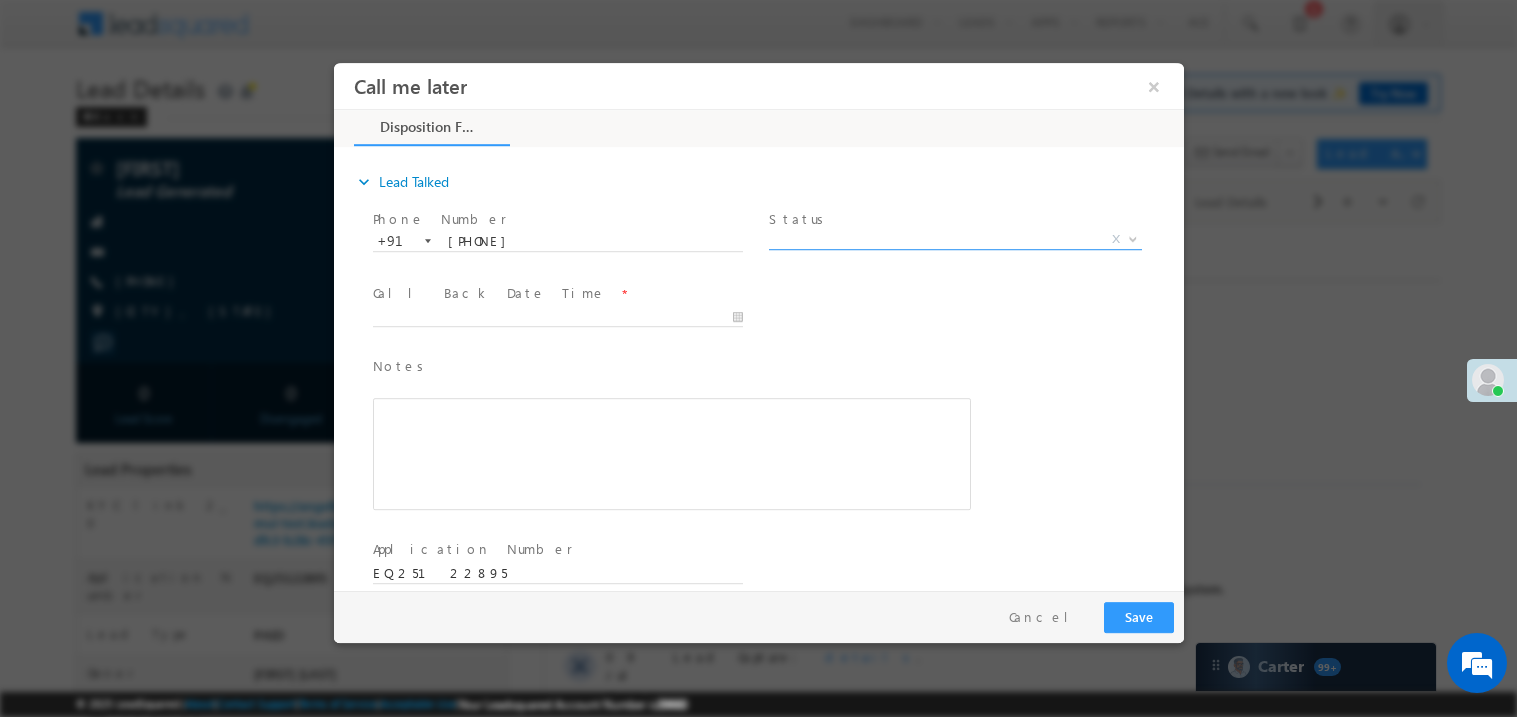 click on "X" at bounding box center (954, 239) 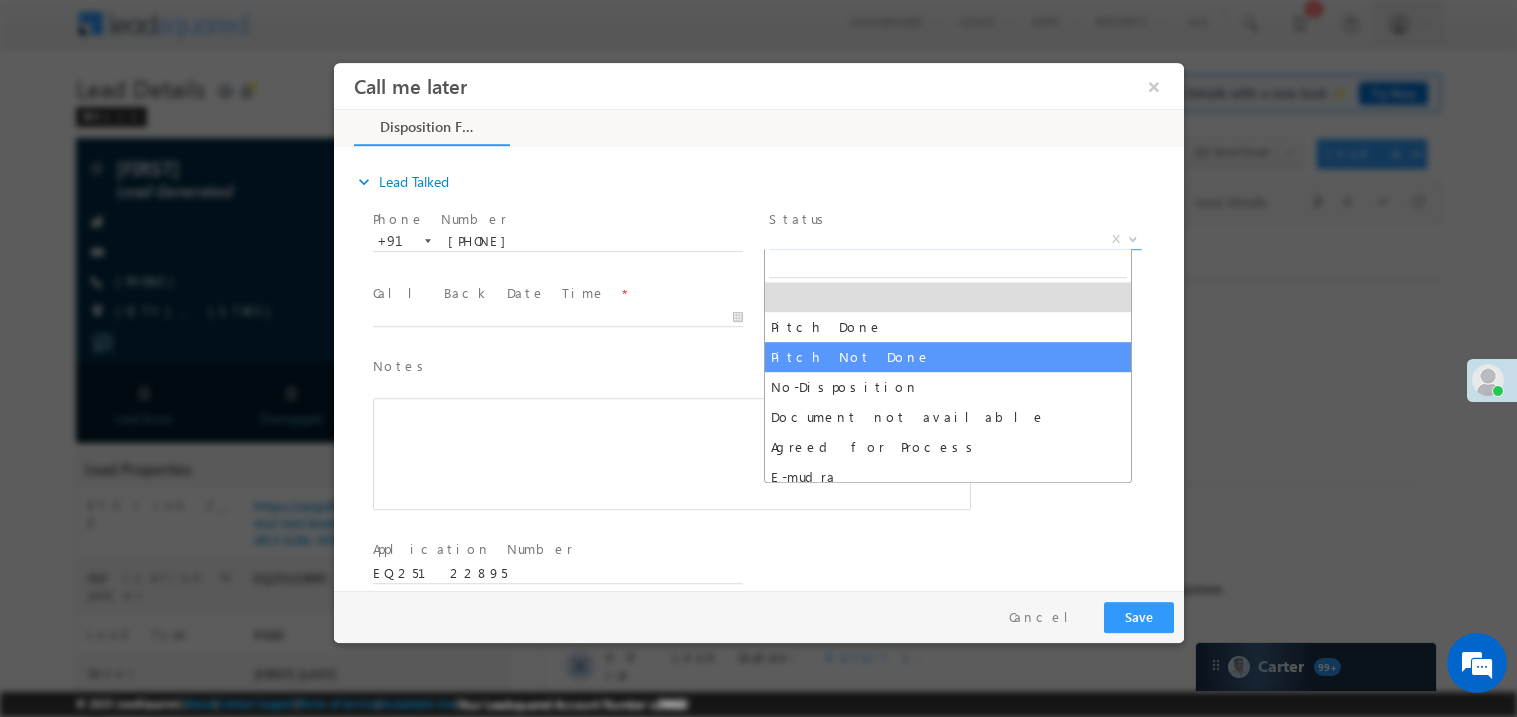 select on "Pitch Not Done" 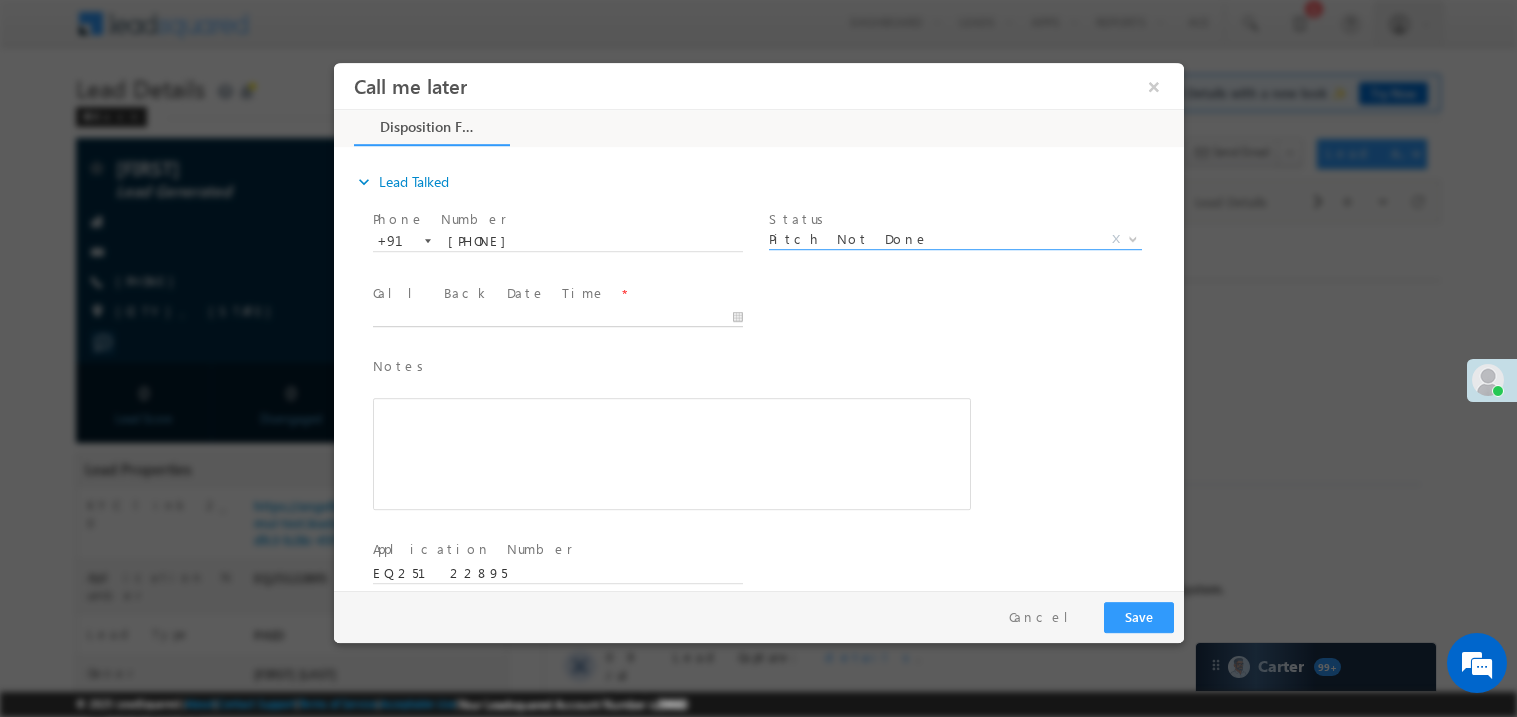 click on "Call me later
×" at bounding box center (758, 325) 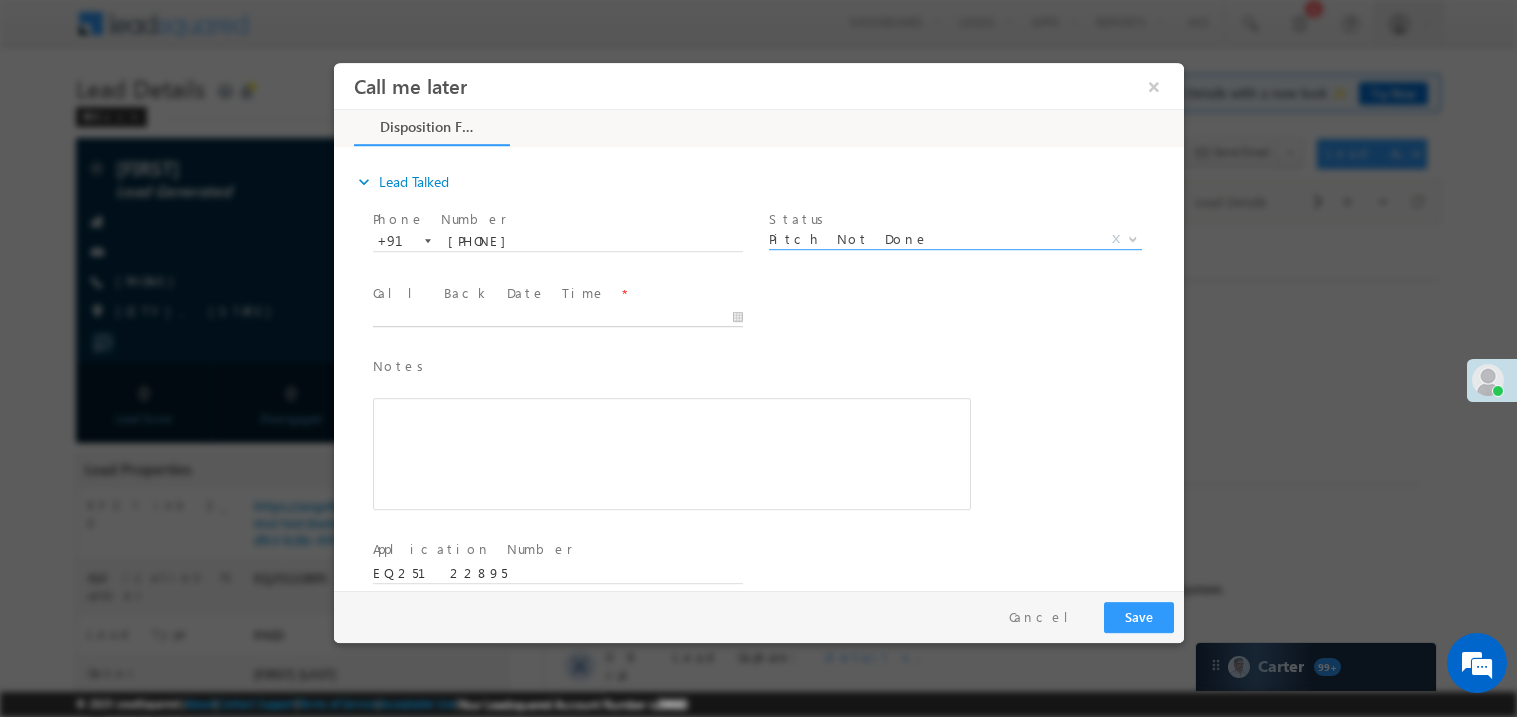 type on "07/10/25 9:51 AM" 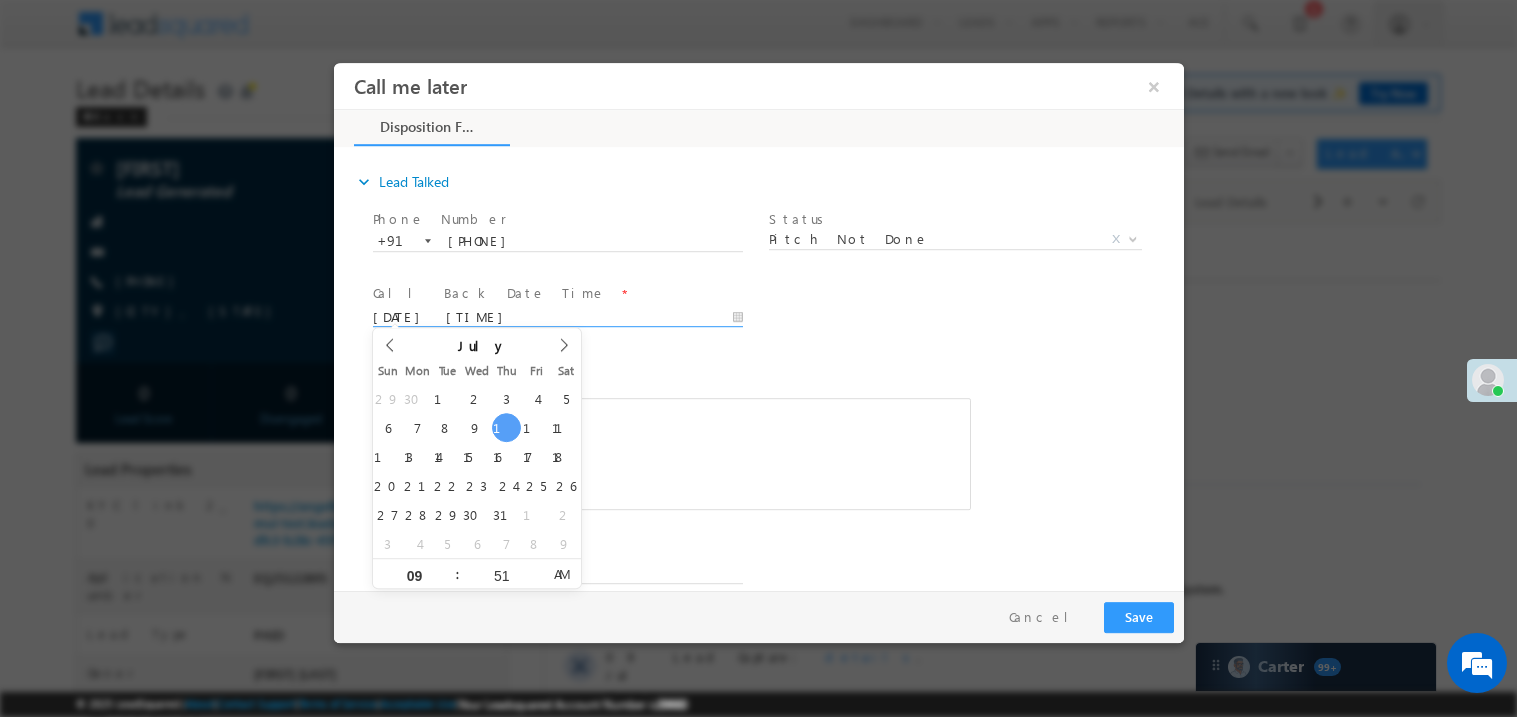 scroll, scrollTop: 0, scrollLeft: 0, axis: both 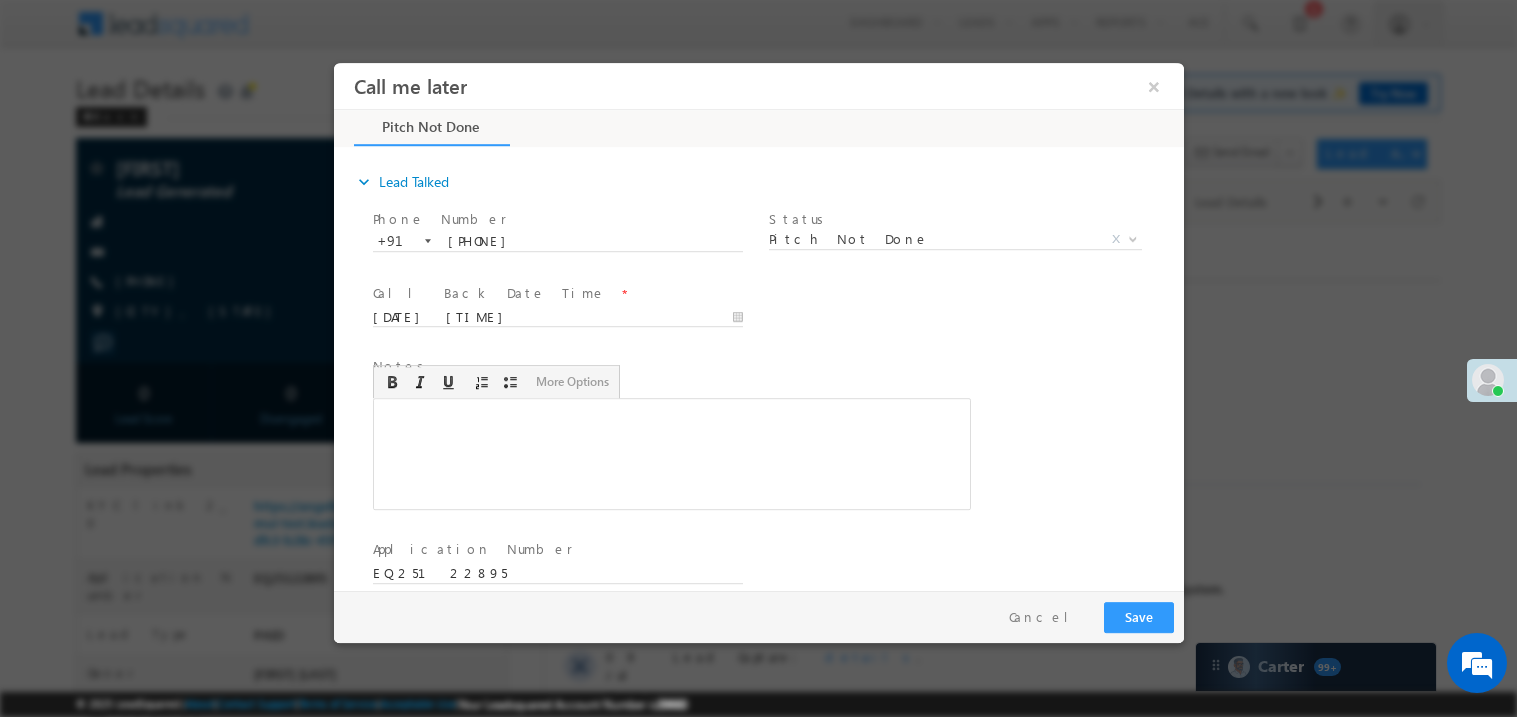 type 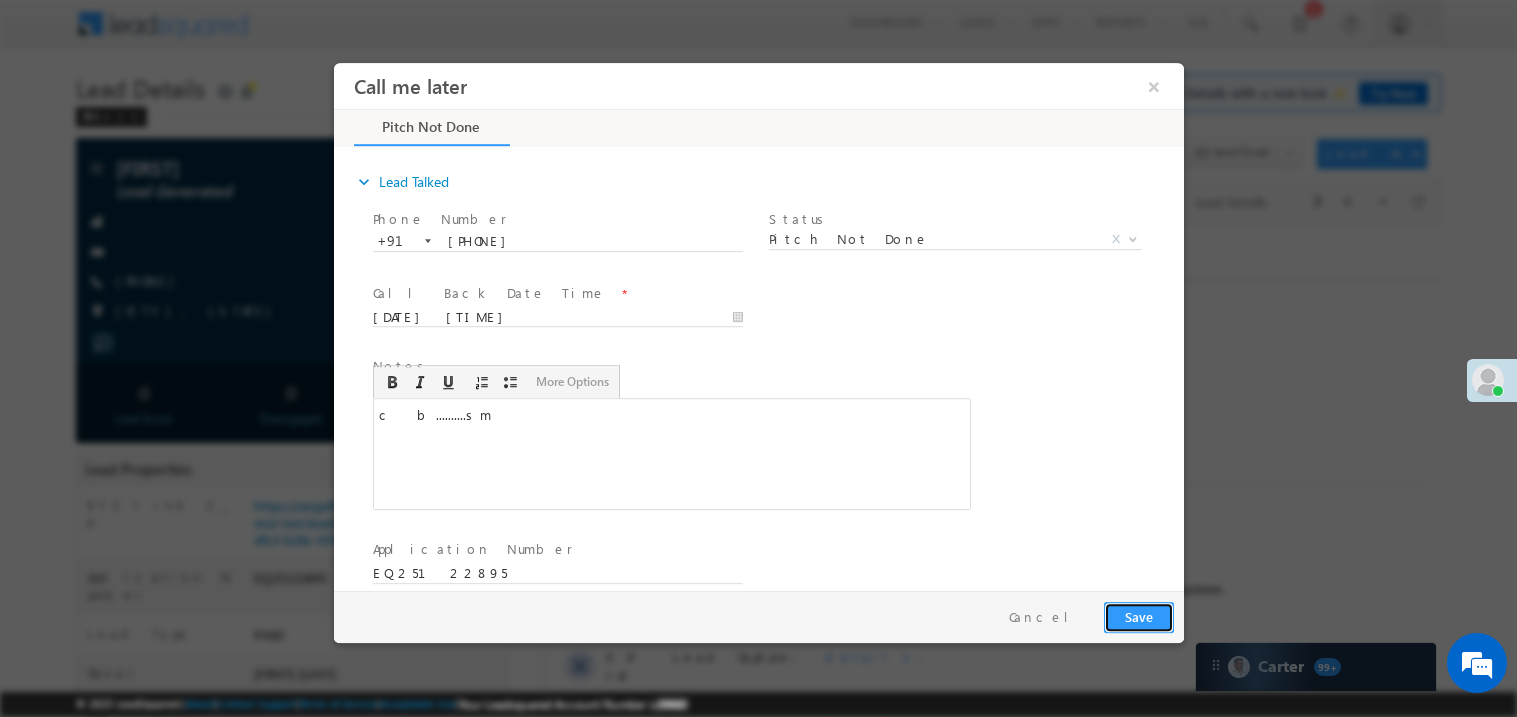 click on "Save" at bounding box center [1138, 616] 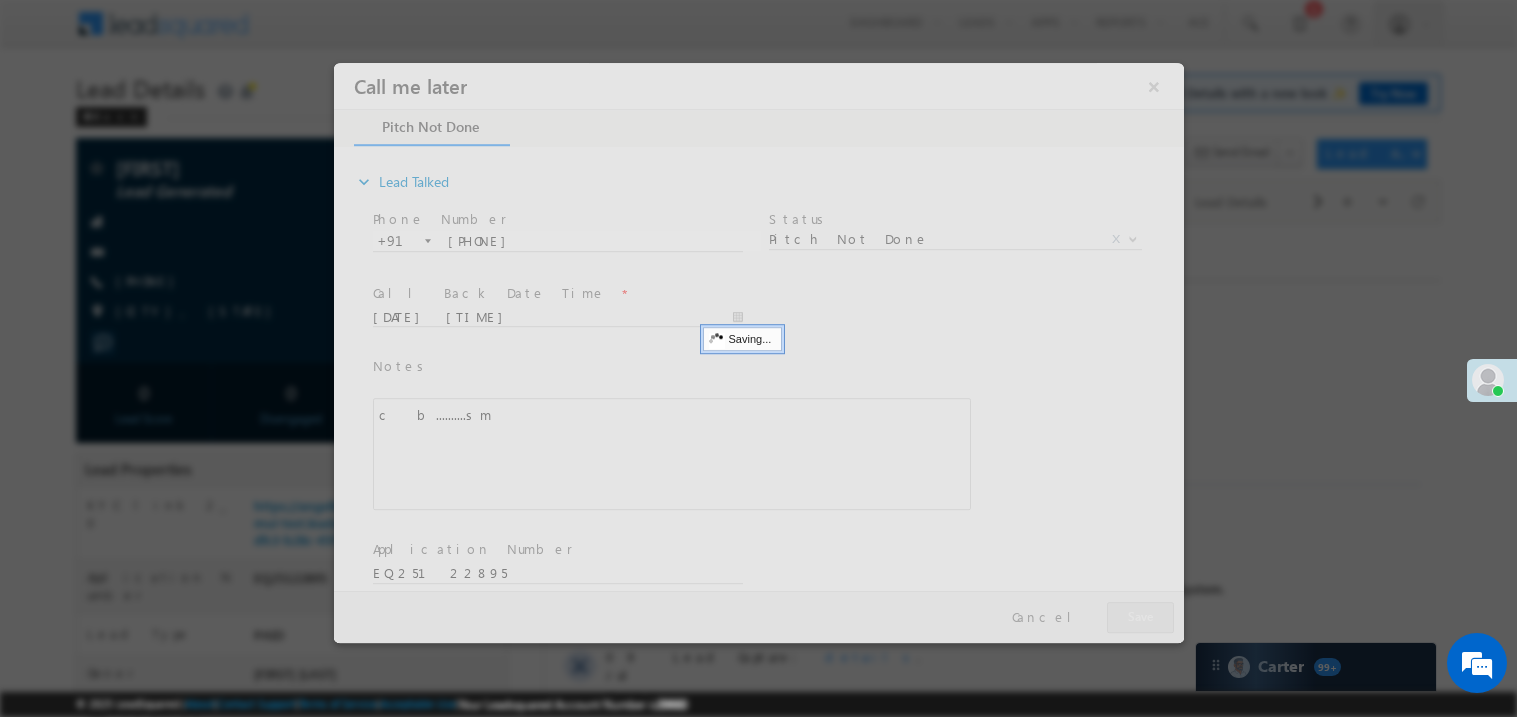 click at bounding box center [758, 352] 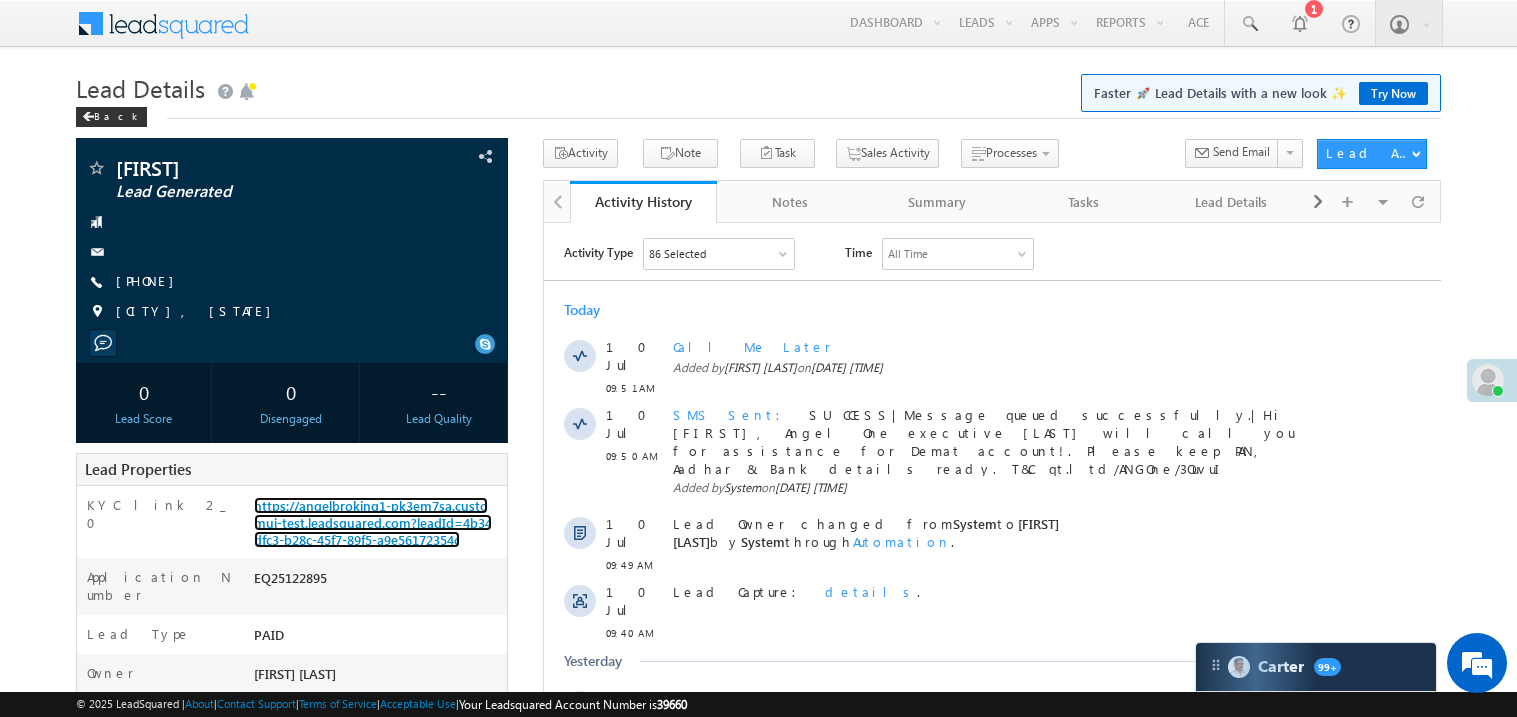 click on "https://angelbroking1-pk3em7sa.customui-test.leadsquared.com?leadId=4b34dfc3-b28c-45f7-89f5-a9e56172354c" at bounding box center [373, 522] 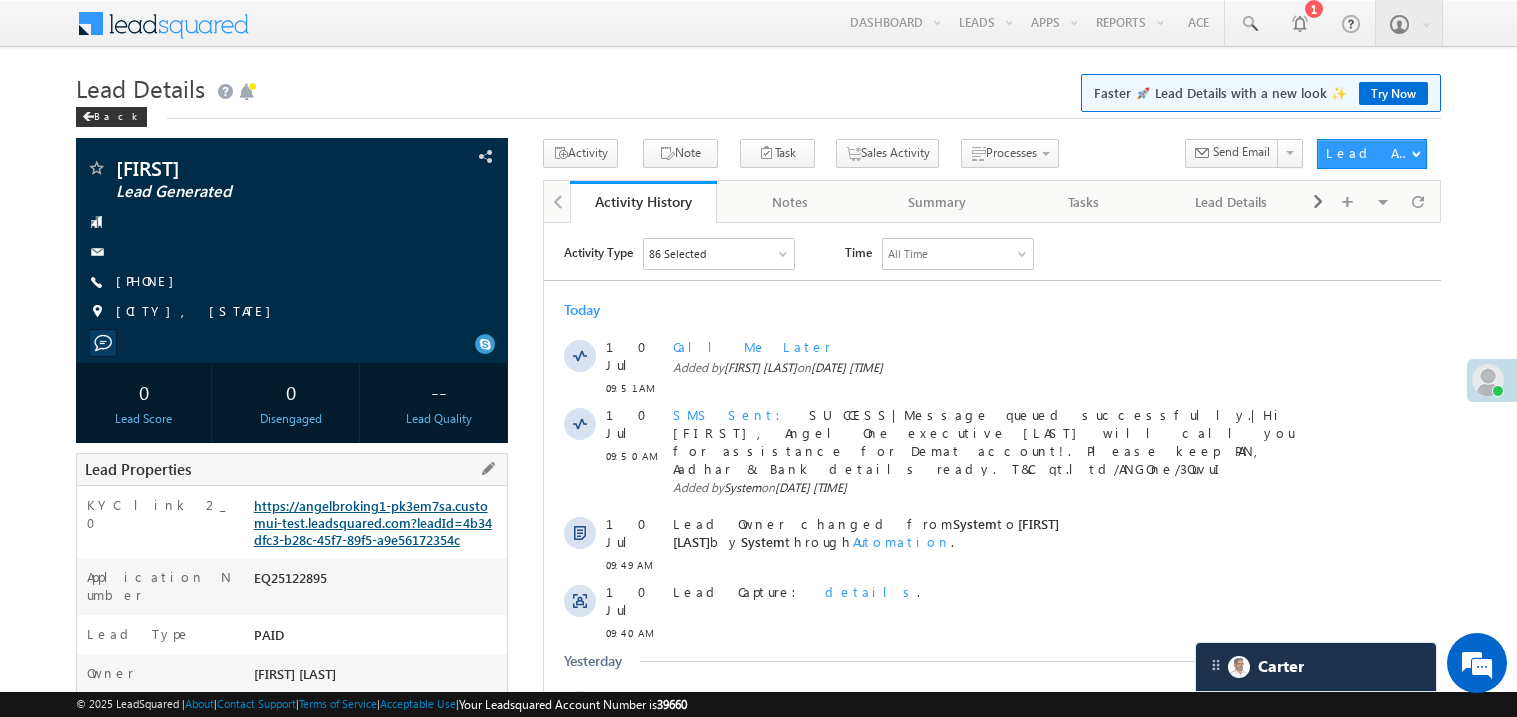 click on "https://angelbroking1-pk3em7sa.customui-test.leadsquared.com?leadId=4b34dfc3-b28c-45f7-89f5-a9e56172354c" at bounding box center [373, 522] 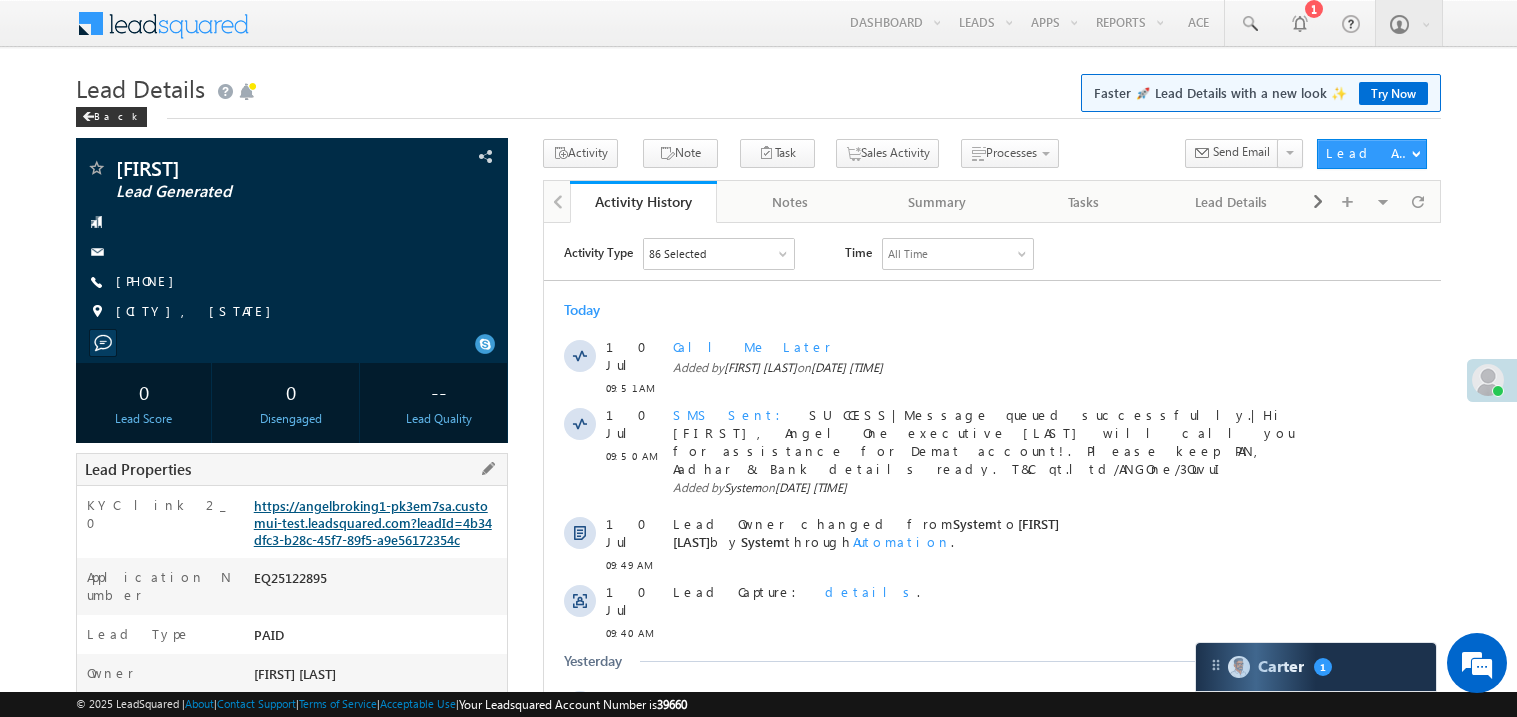 click on "https://angelbroking1-pk3em7sa.customui-test.leadsquared.com?leadId=4b34dfc3-b28c-45f7-89f5-a9e56172354c" at bounding box center (373, 522) 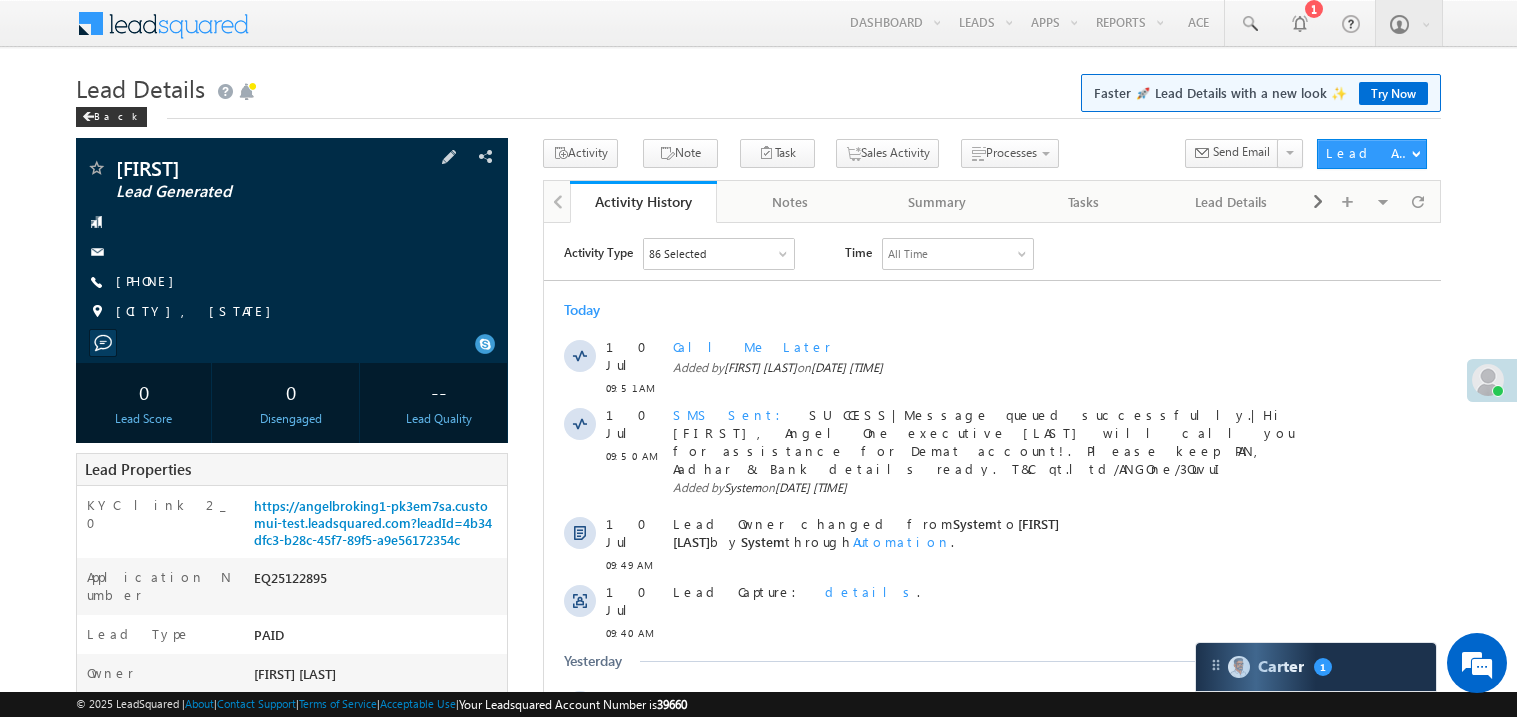 click on "Antima
Lead Generated" at bounding box center (292, 168) 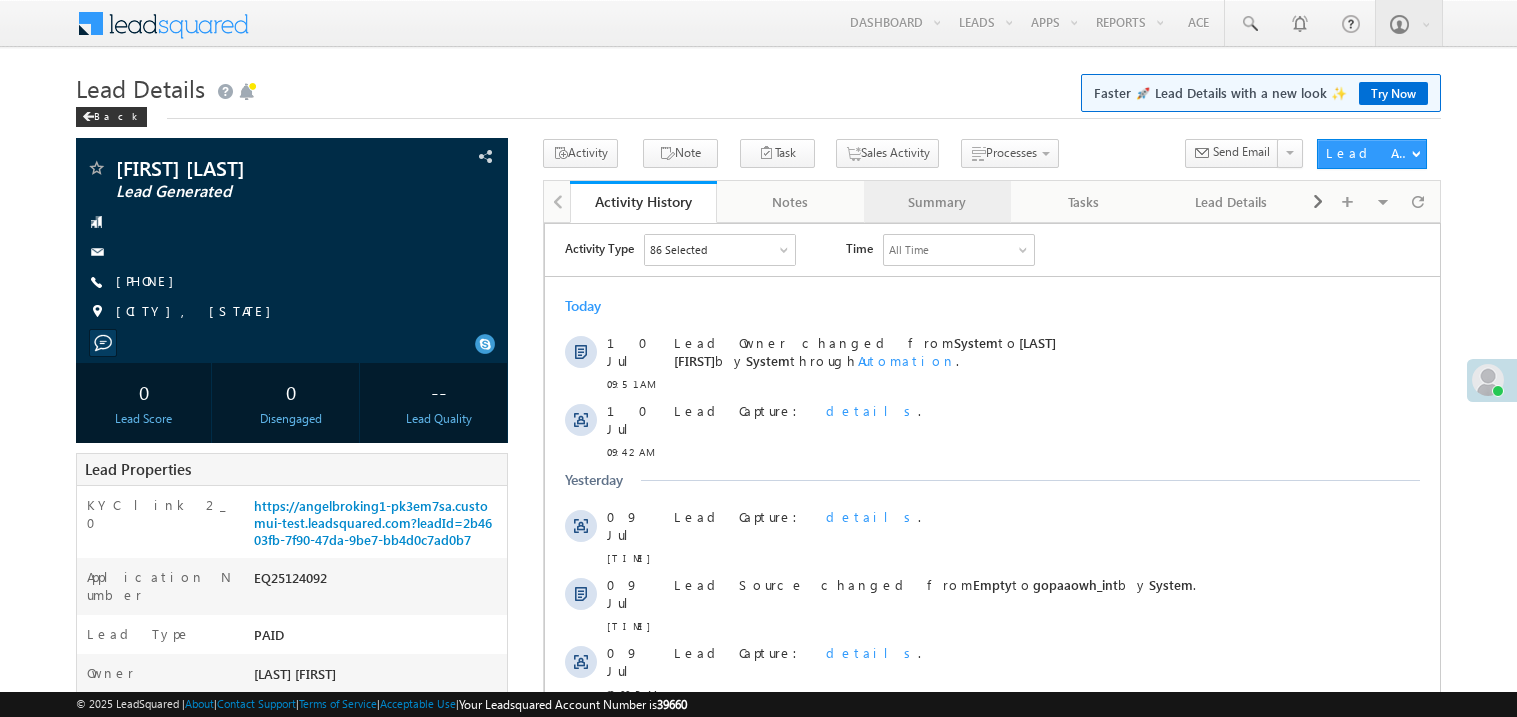 scroll, scrollTop: 0, scrollLeft: 0, axis: both 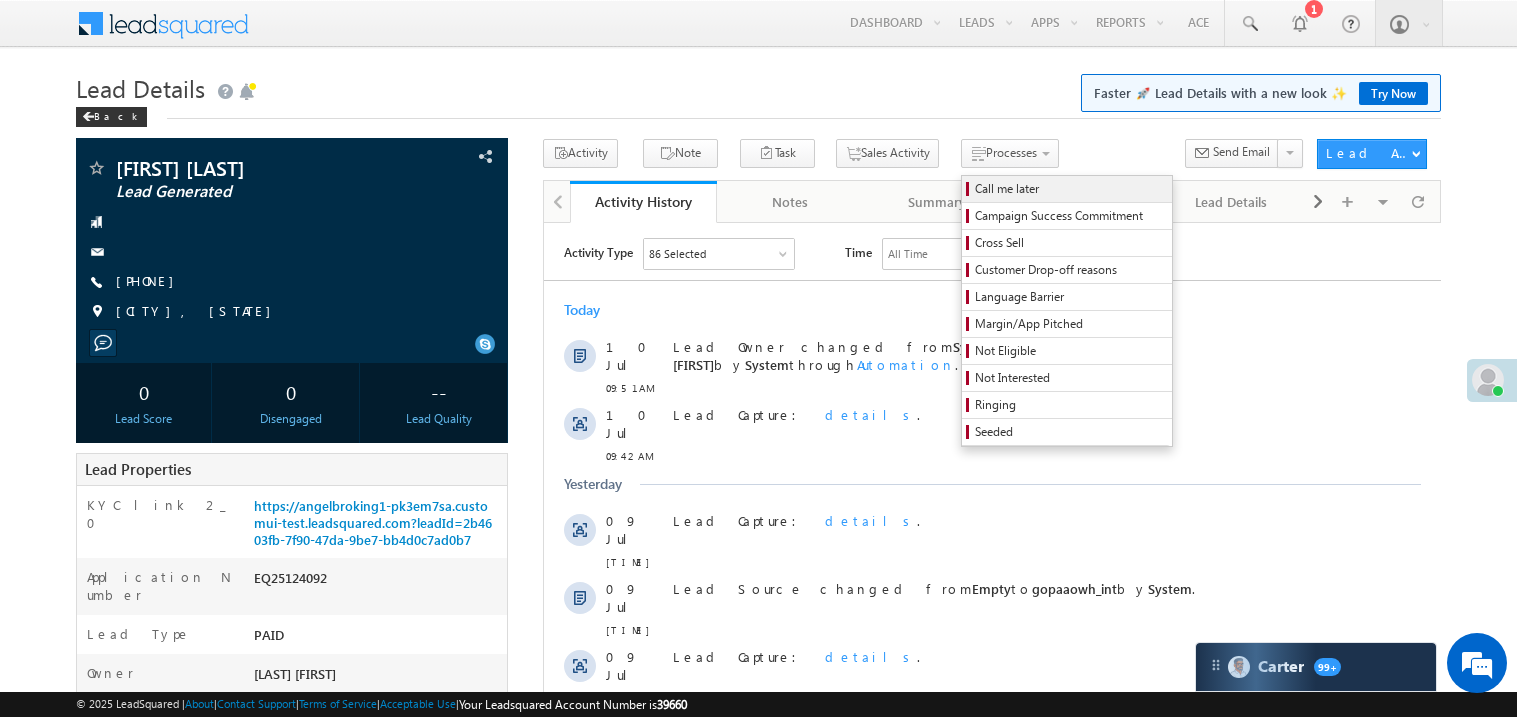 click on "Call me later" at bounding box center (1070, 189) 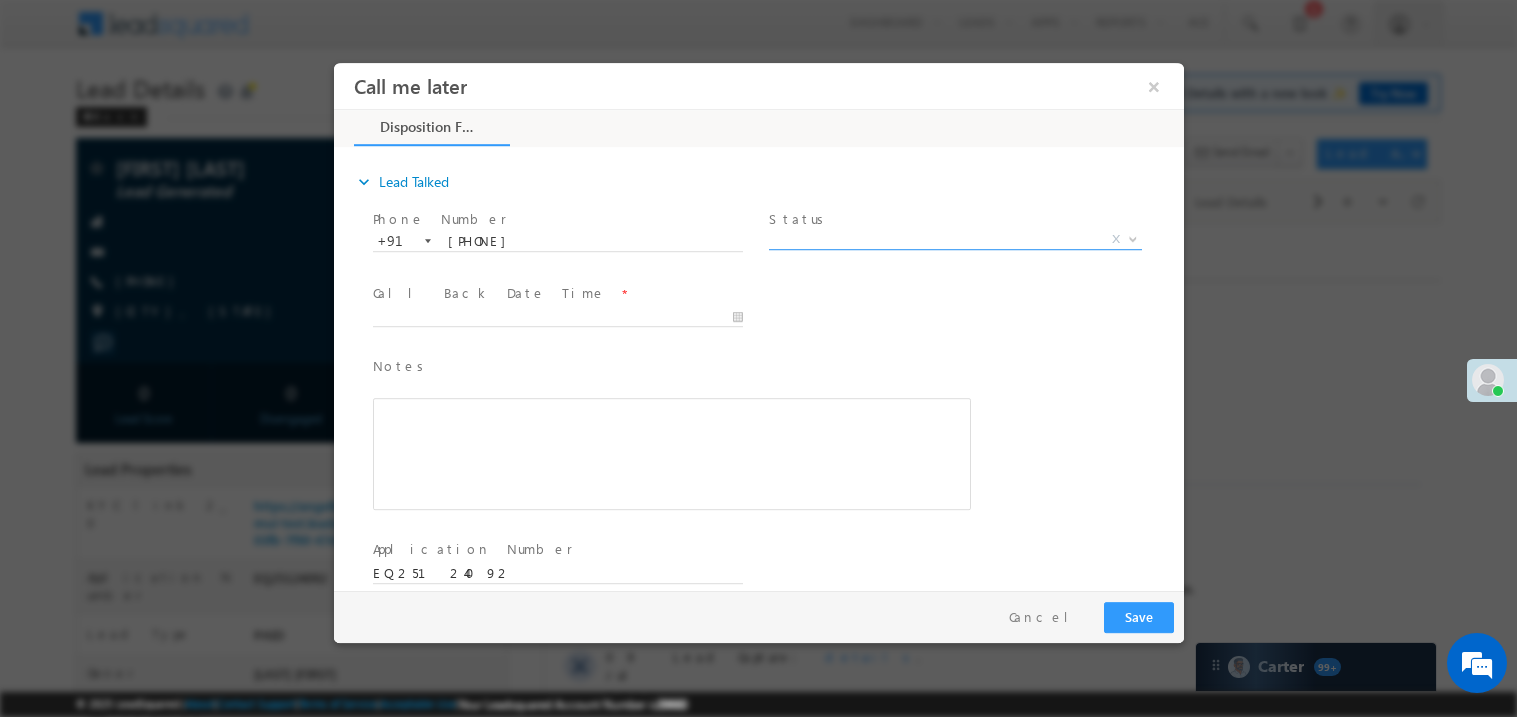 scroll, scrollTop: 0, scrollLeft: 0, axis: both 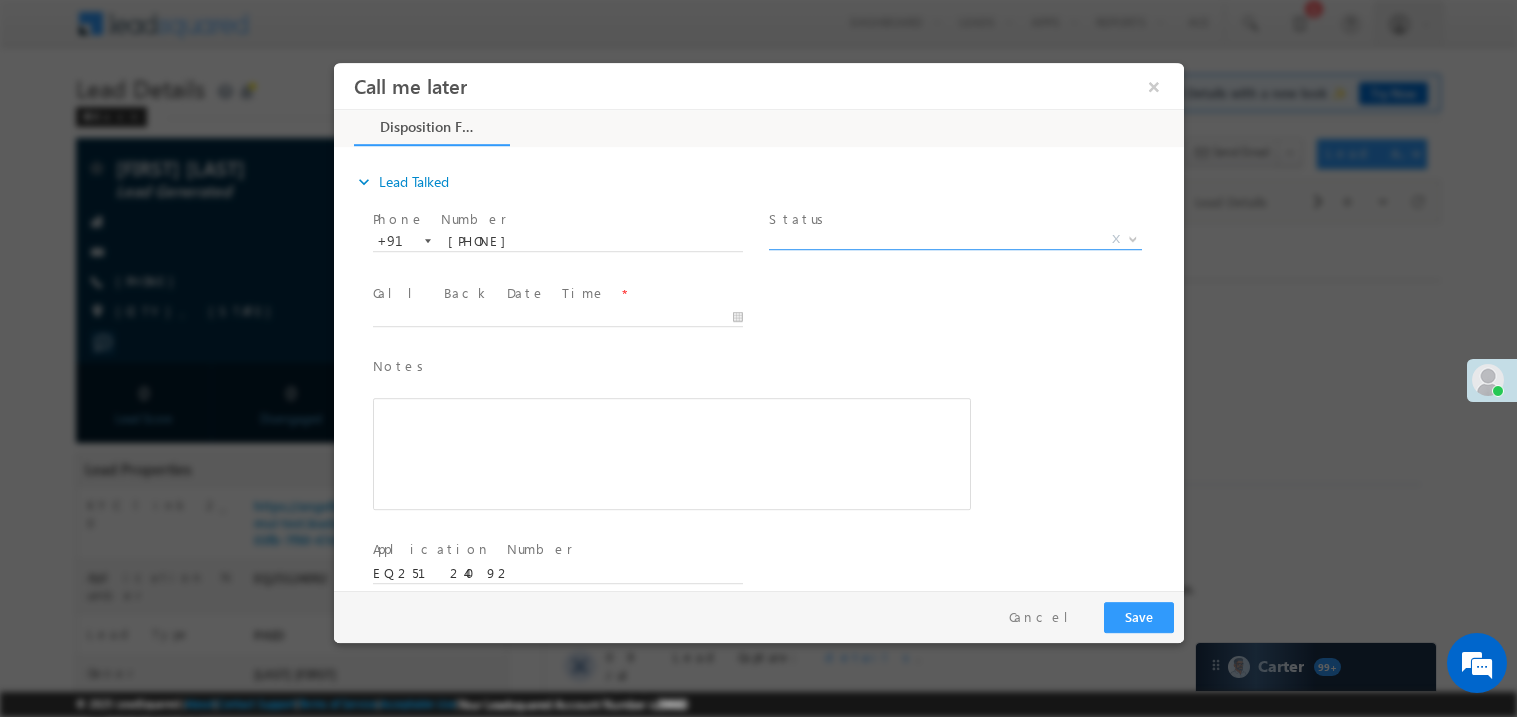 click on "X" at bounding box center [954, 239] 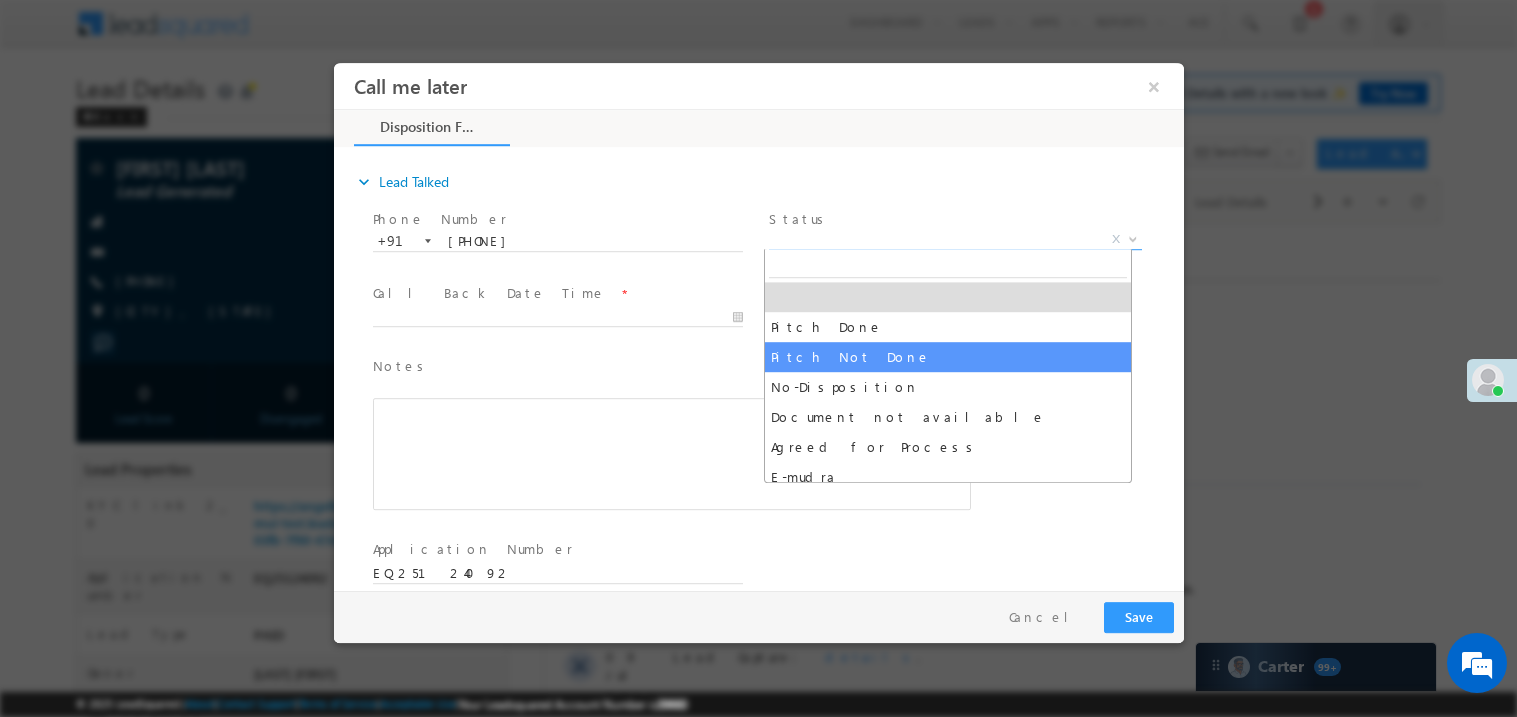 select on "Pitch Not Done" 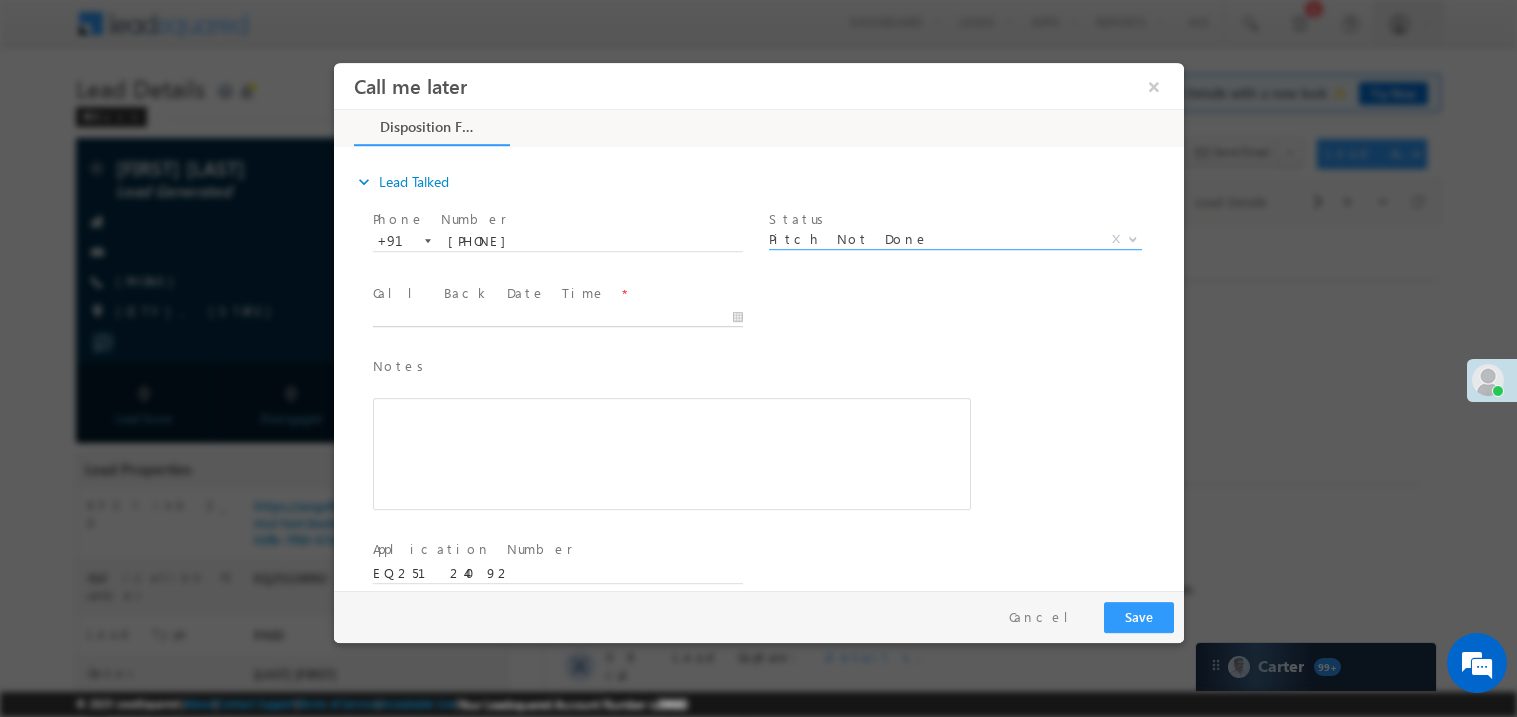 click on "Call me later
×" at bounding box center [758, 325] 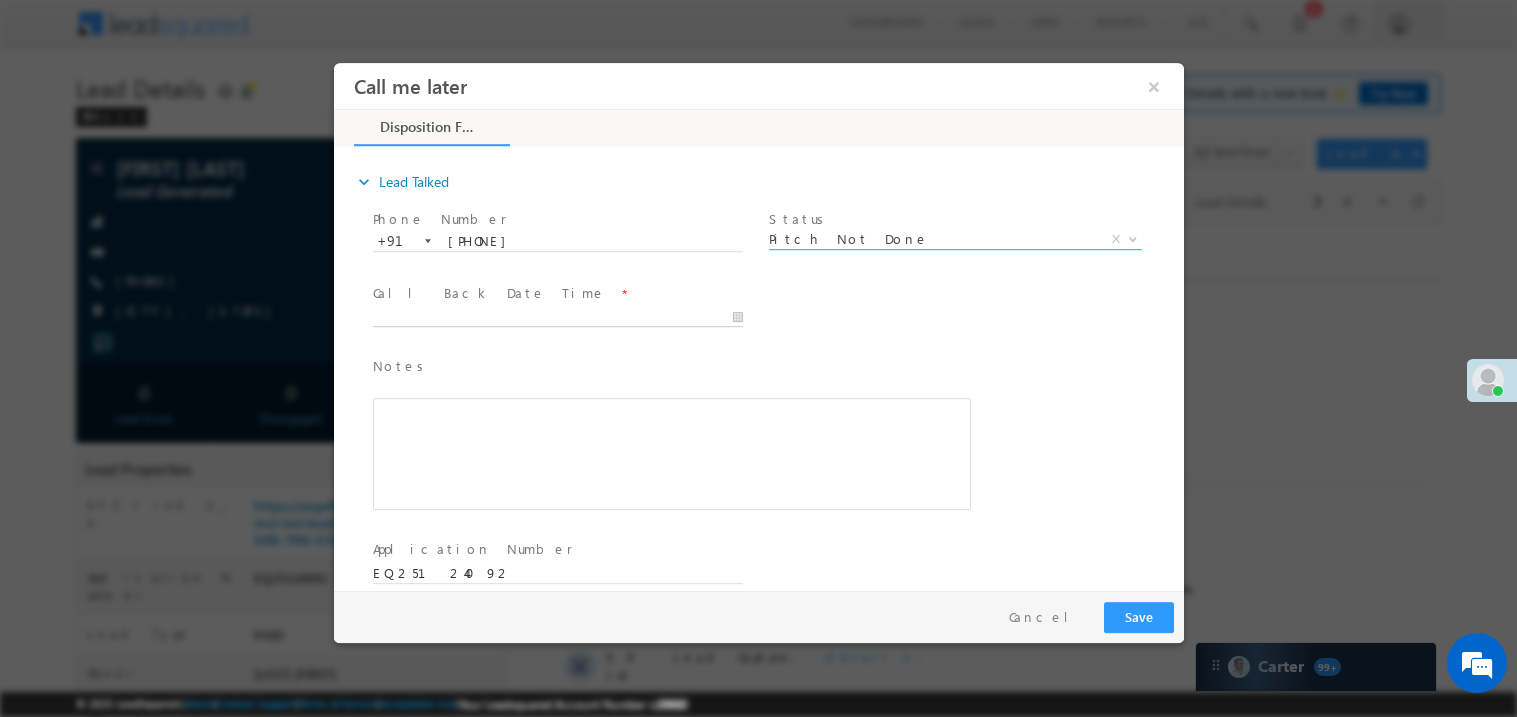 type on "07/10/25 9:54 AM" 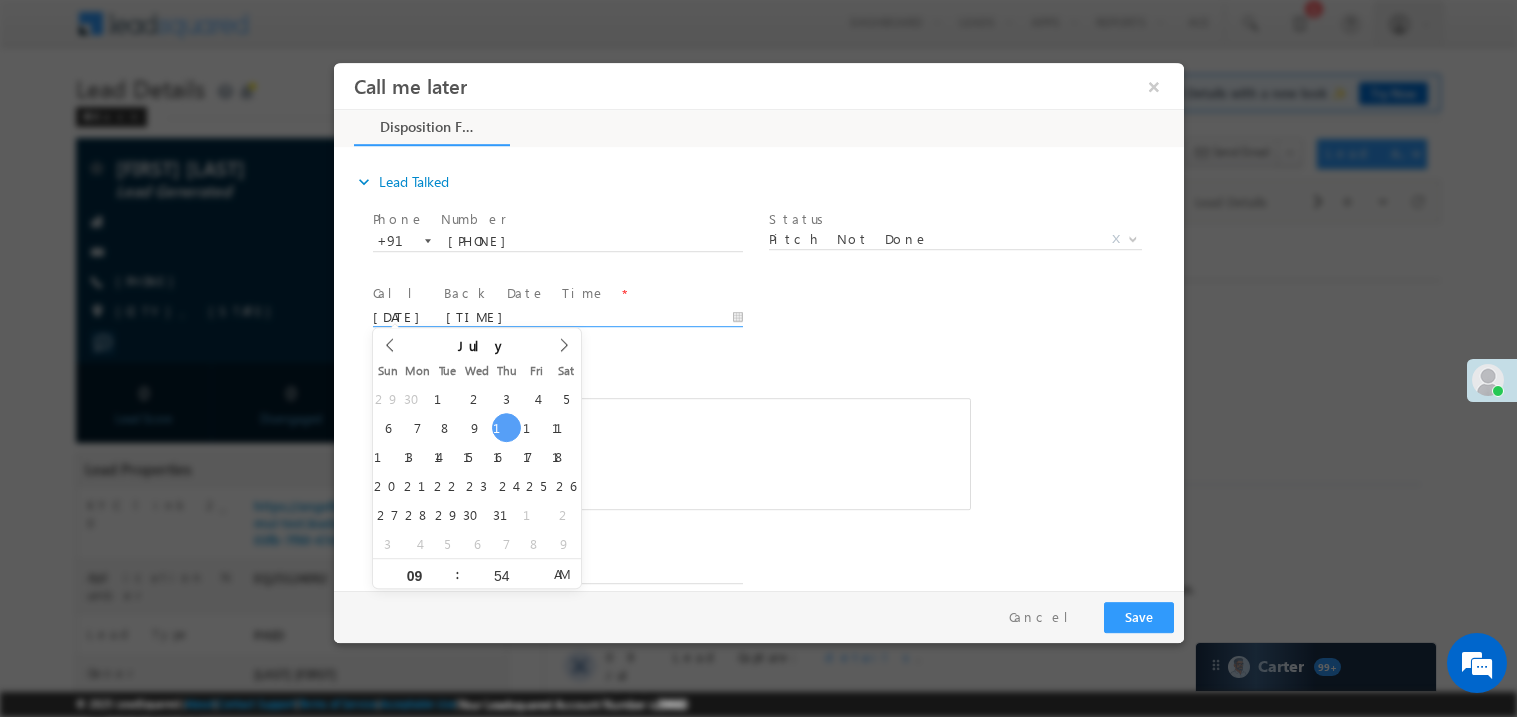 scroll, scrollTop: 0, scrollLeft: 0, axis: both 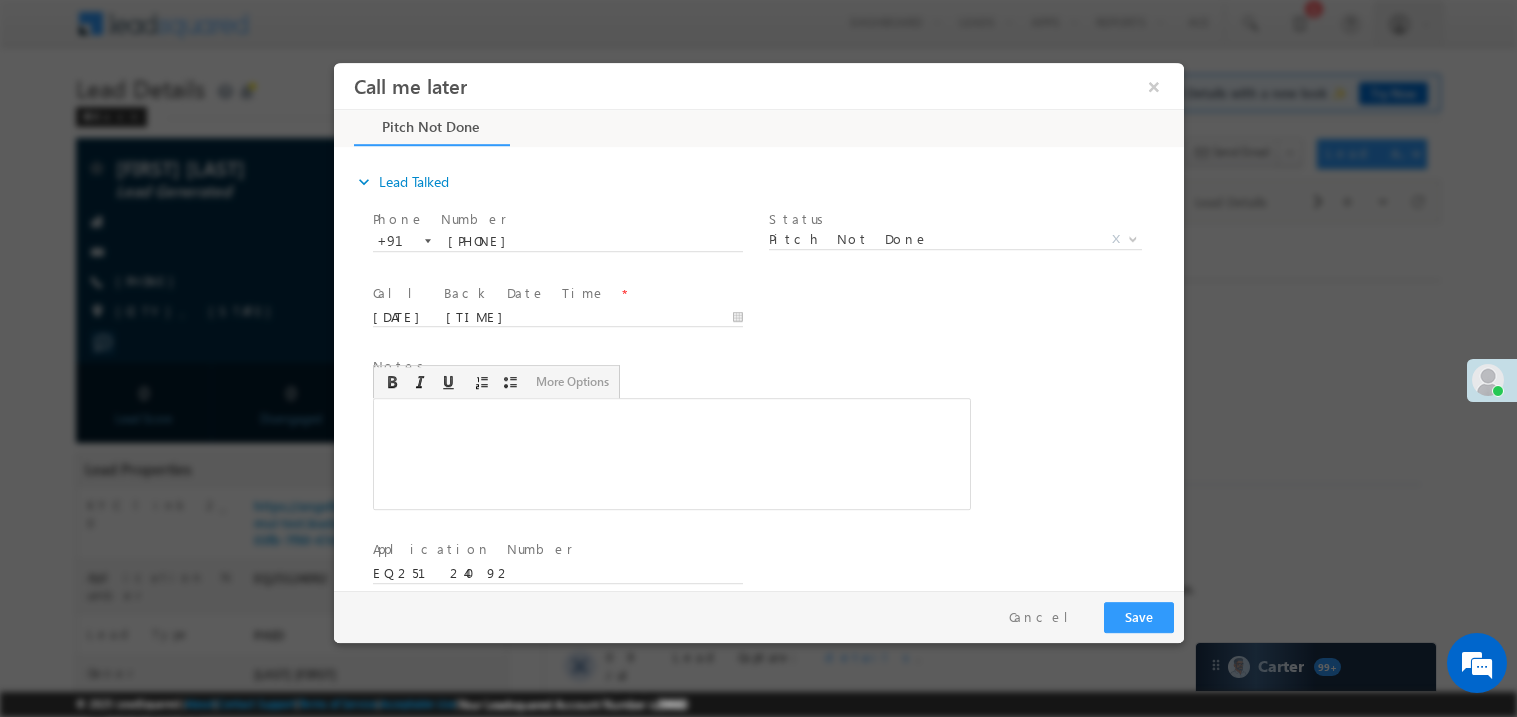 type 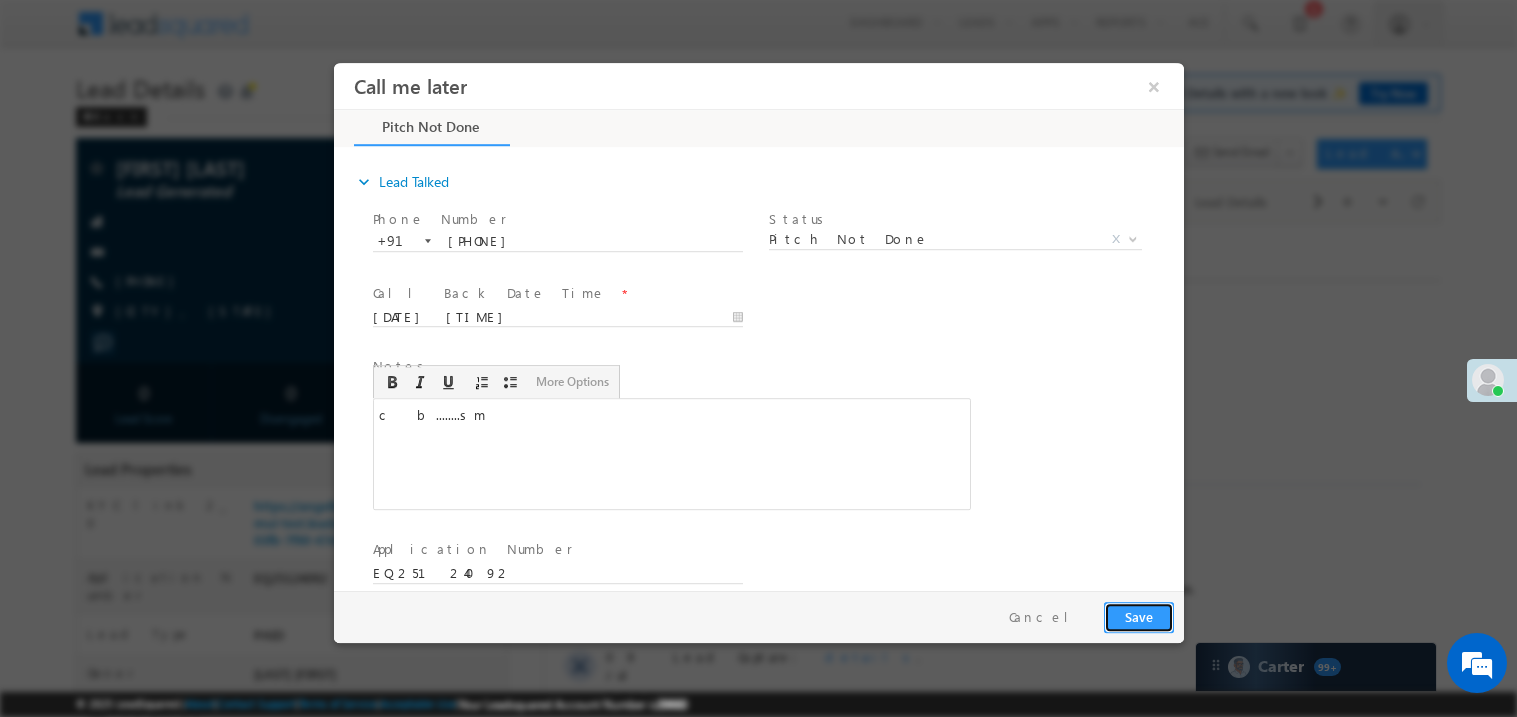 click on "Save" at bounding box center [1138, 616] 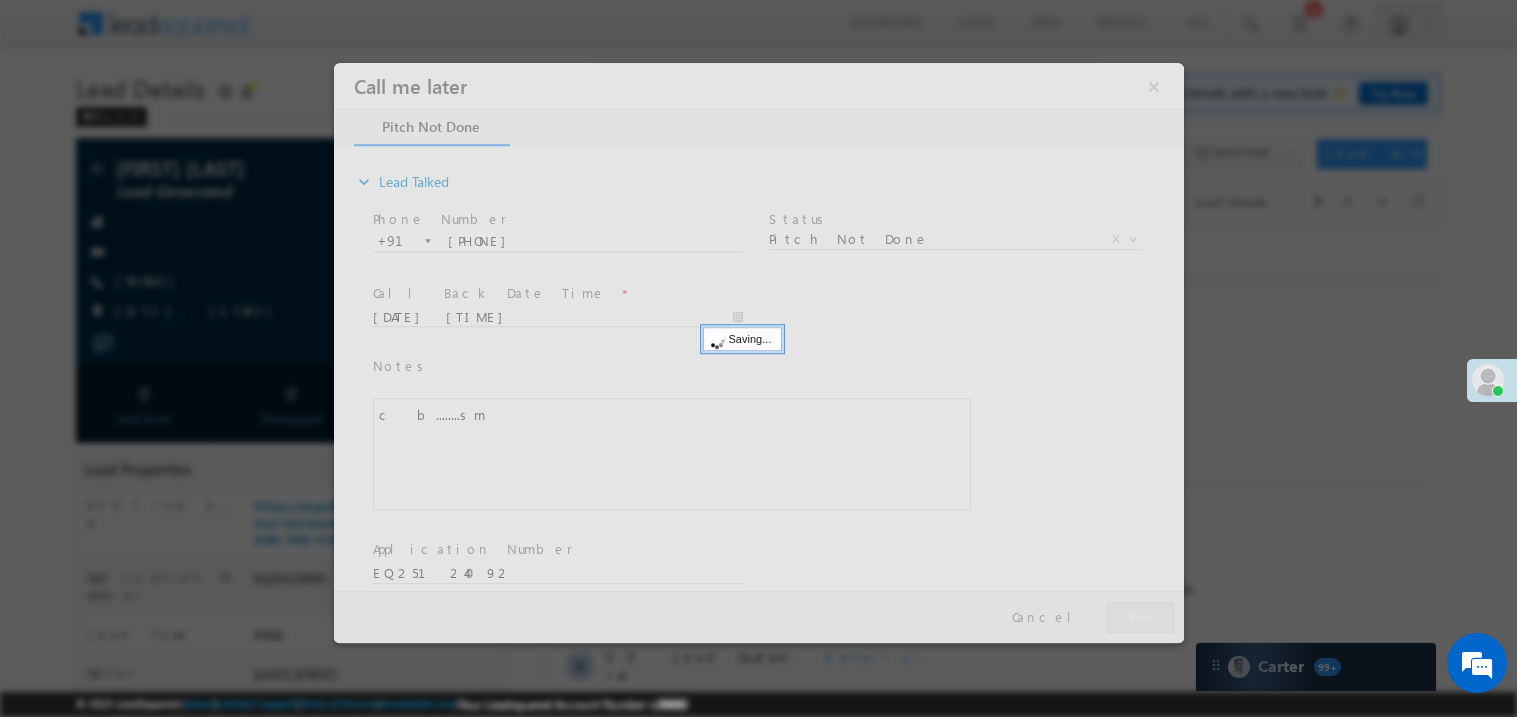 click at bounding box center [758, 352] 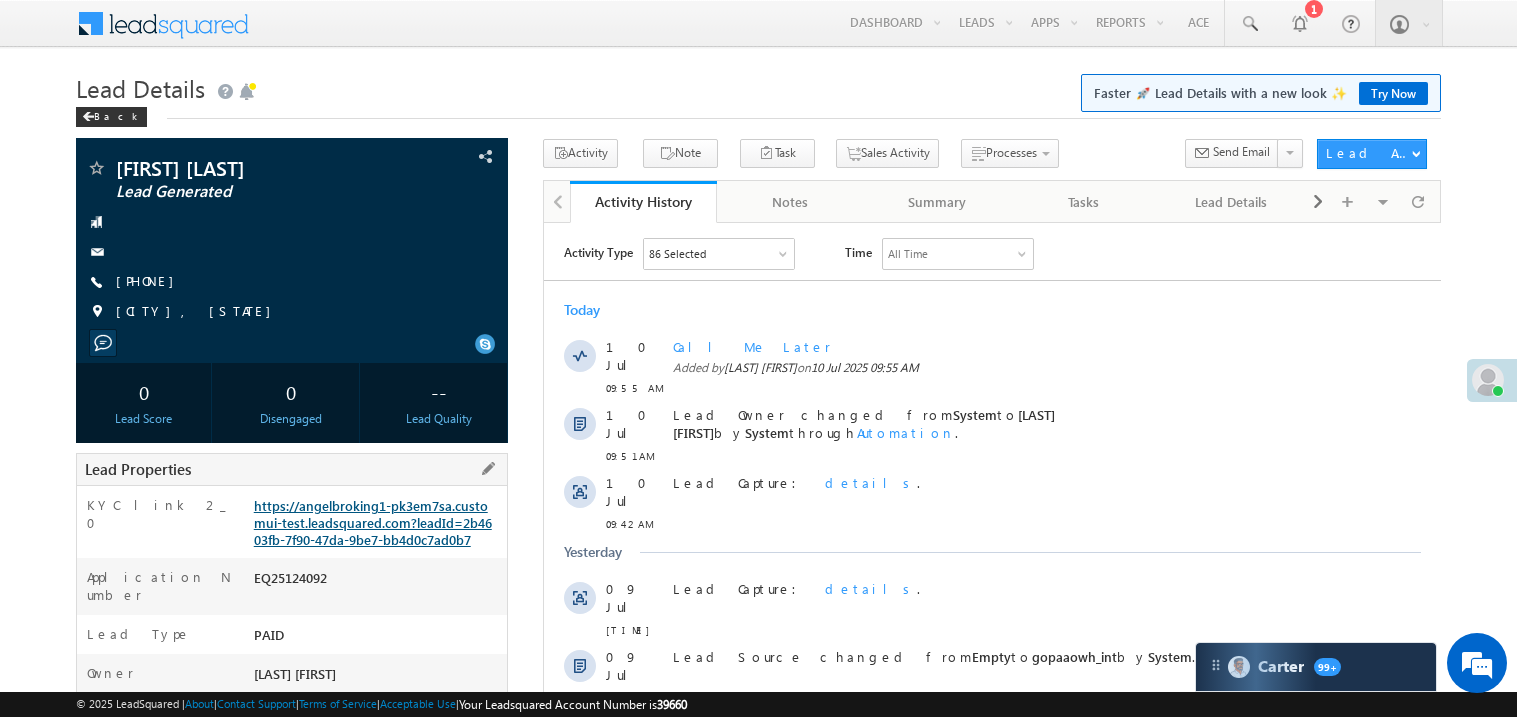 click on "https://angelbroking1-pk3em7sa.customui-test.leadsquared.com?leadId=2b4603fb-7f90-47da-9be7-bb4d0c7ad0b7" at bounding box center (373, 522) 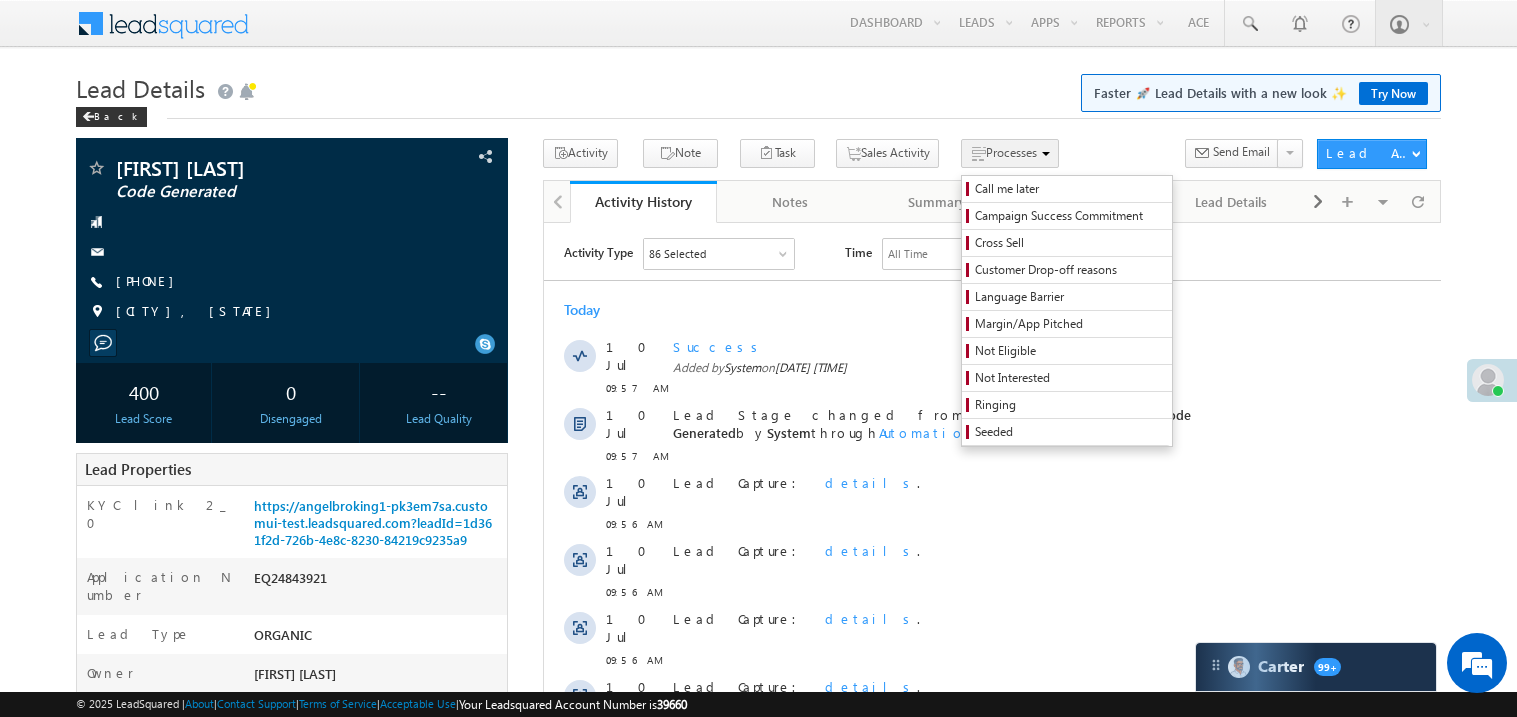 scroll, scrollTop: 0, scrollLeft: 0, axis: both 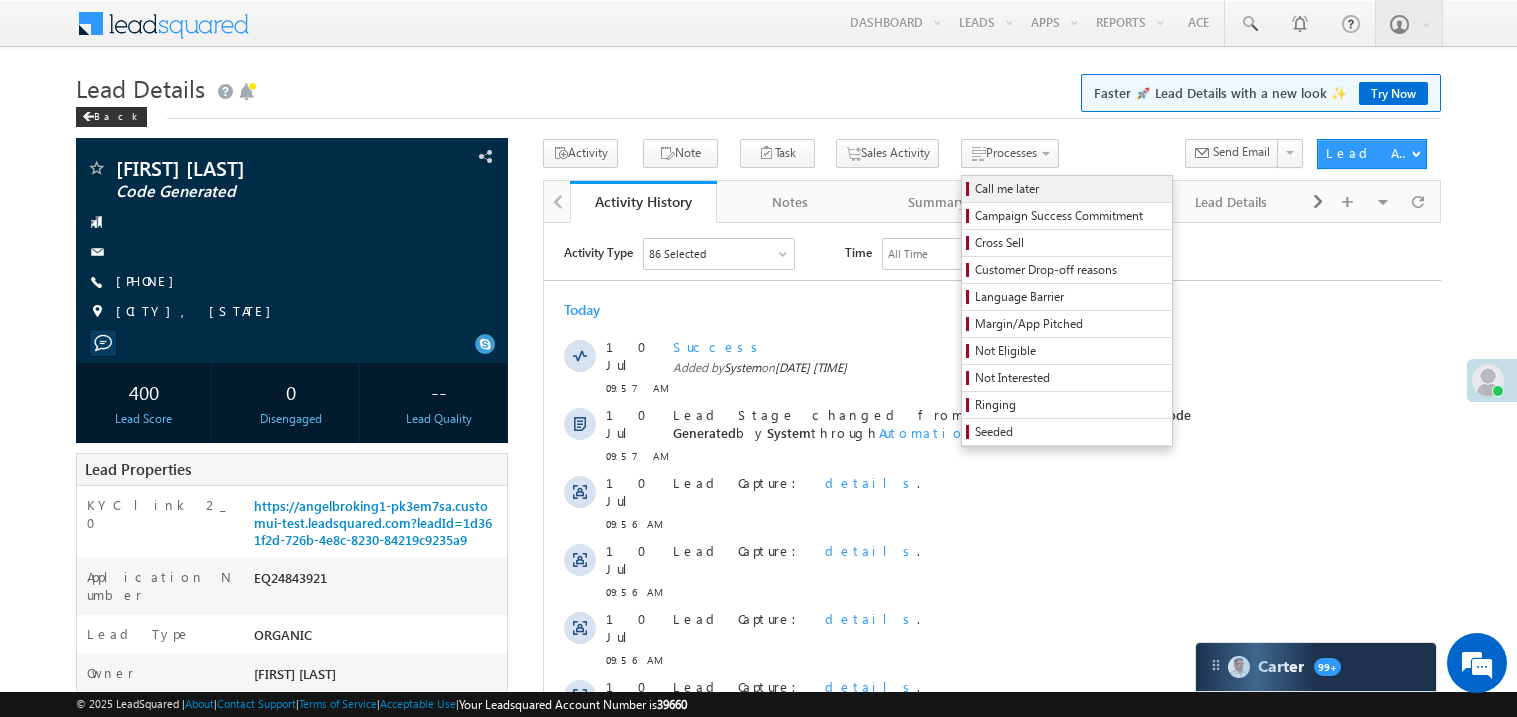 click on "Call me later" at bounding box center [1070, 189] 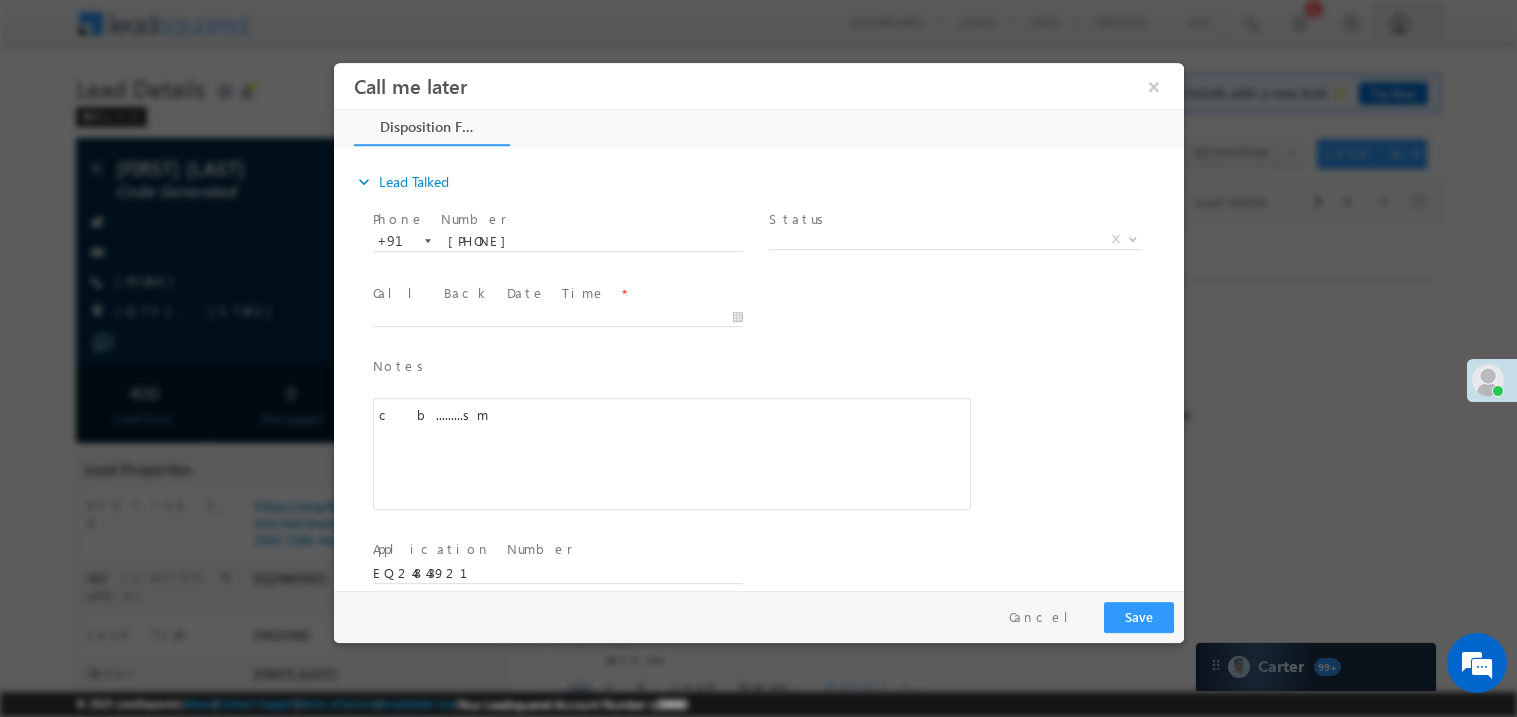 scroll, scrollTop: 0, scrollLeft: 0, axis: both 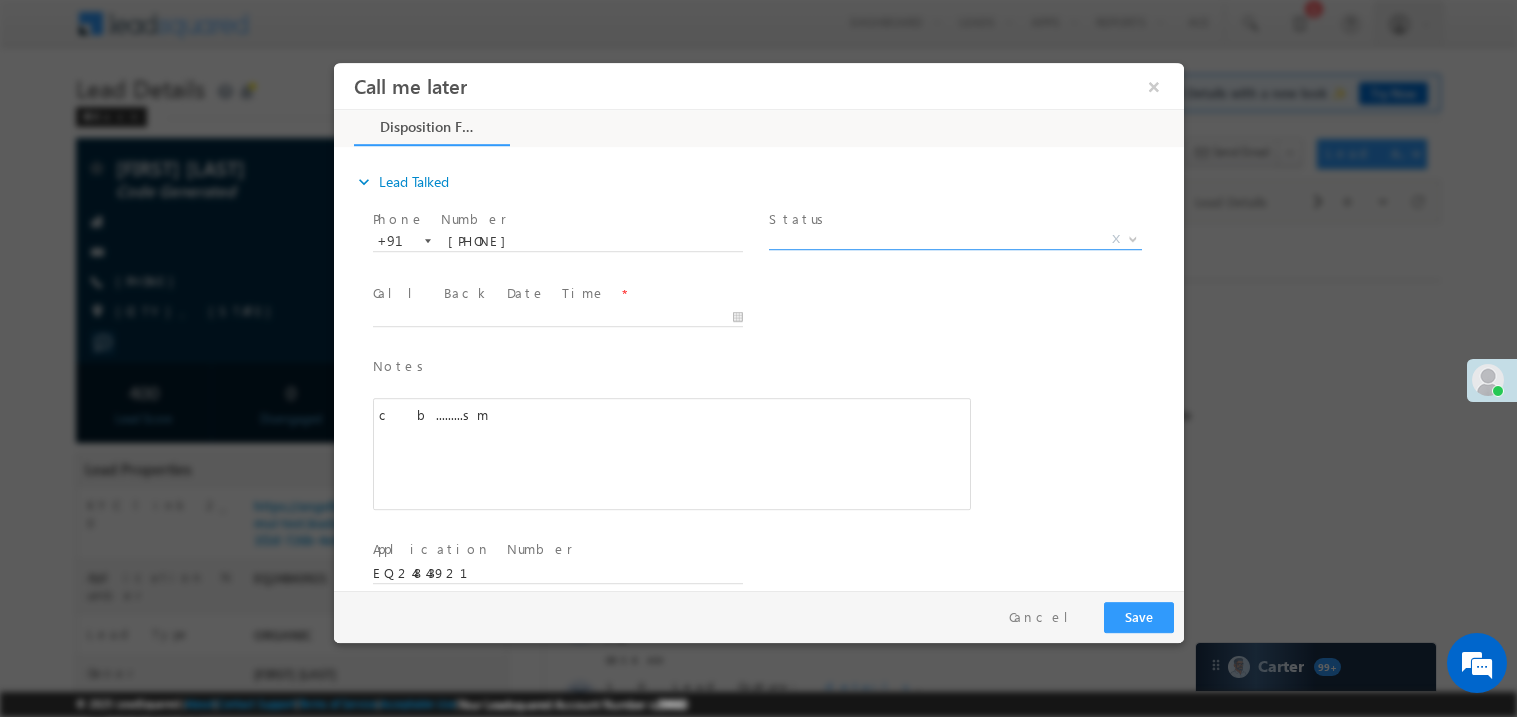 click on "X" at bounding box center [954, 239] 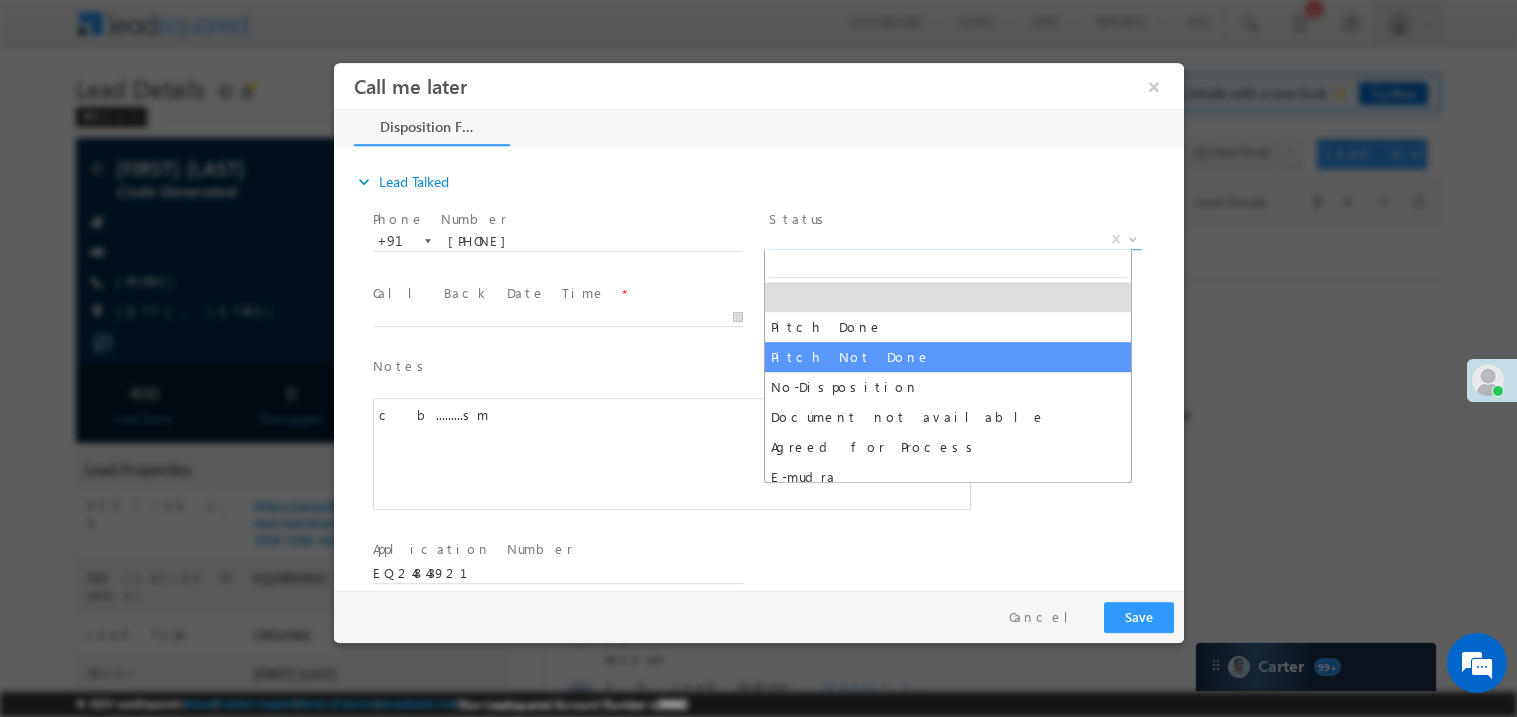 select on "Pitch Not Done" 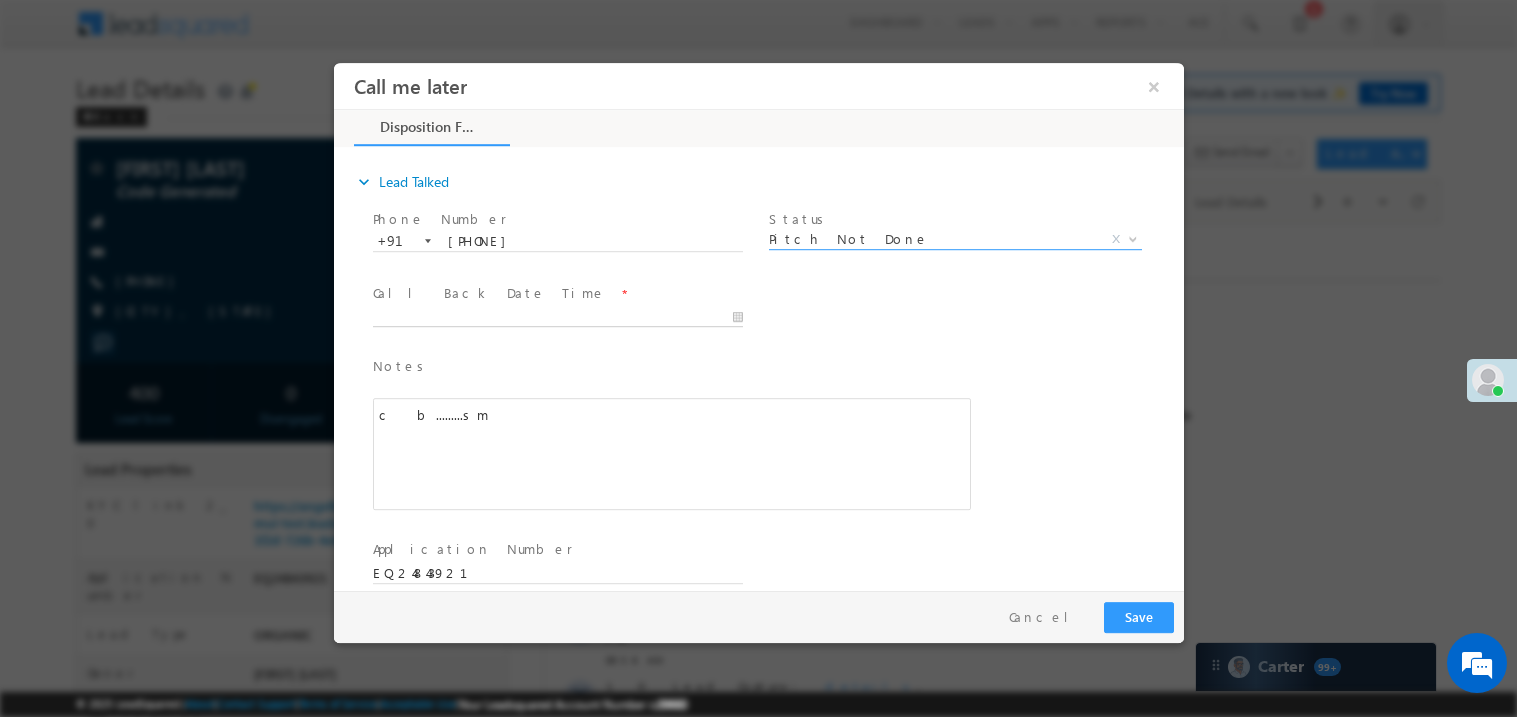 click on "Call me later
×" at bounding box center [758, 325] 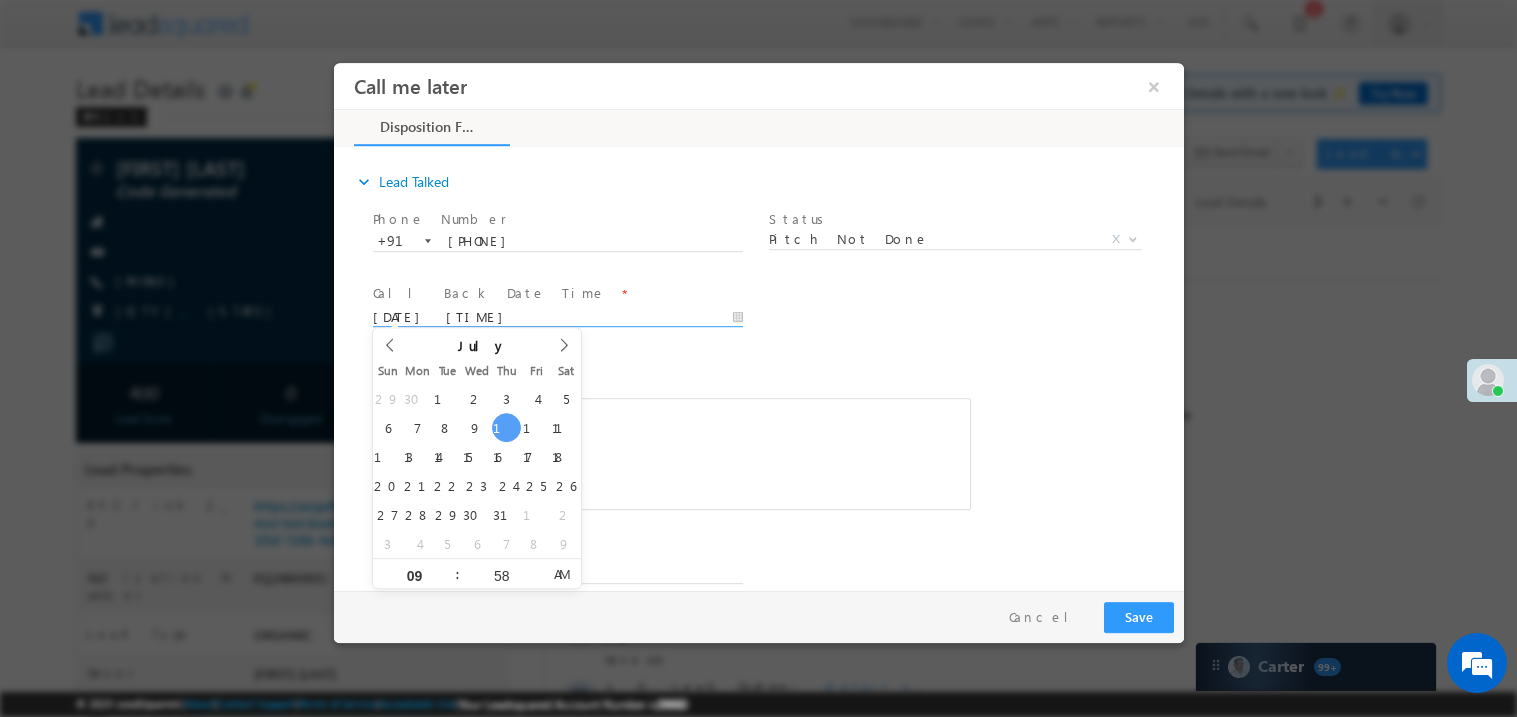 click on "c  b.........sm" at bounding box center (671, 453) 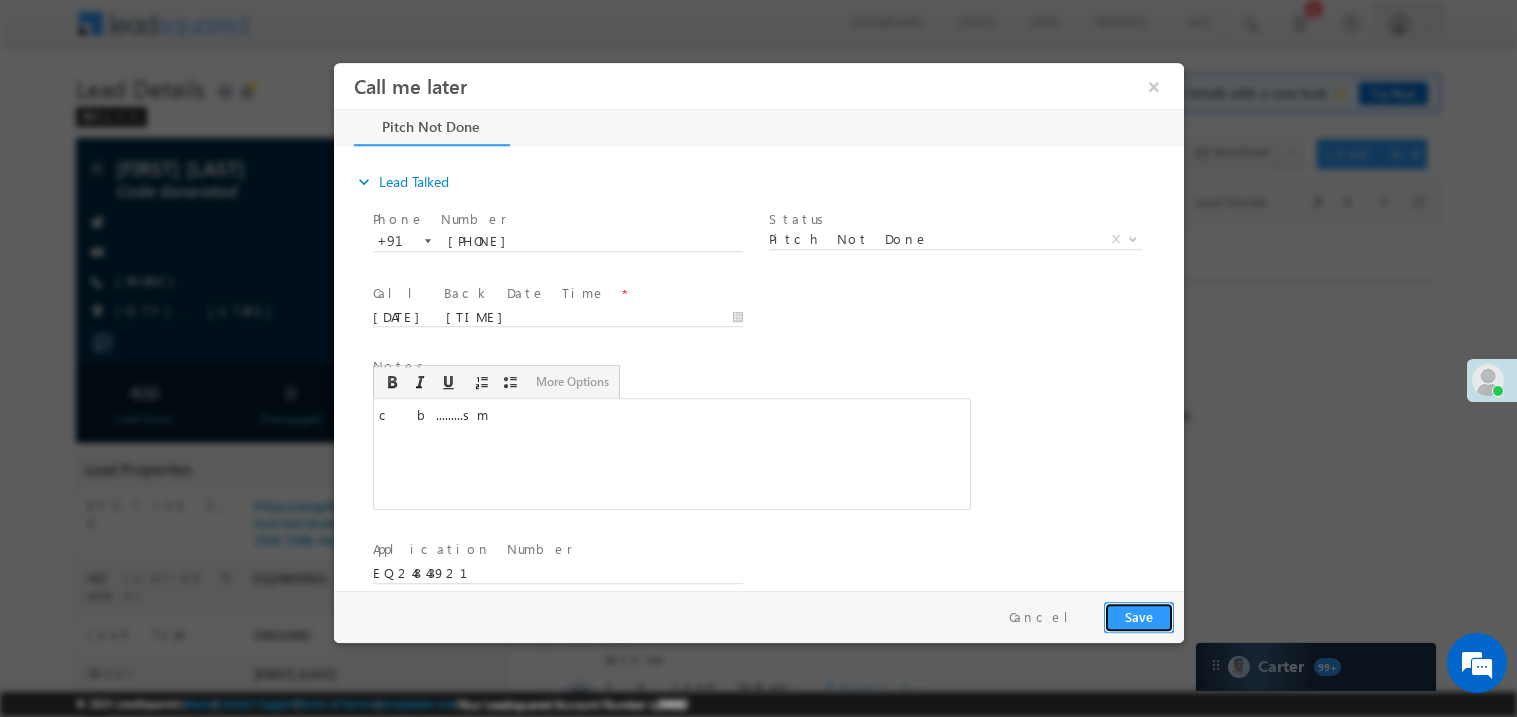 click on "Save" at bounding box center (1138, 616) 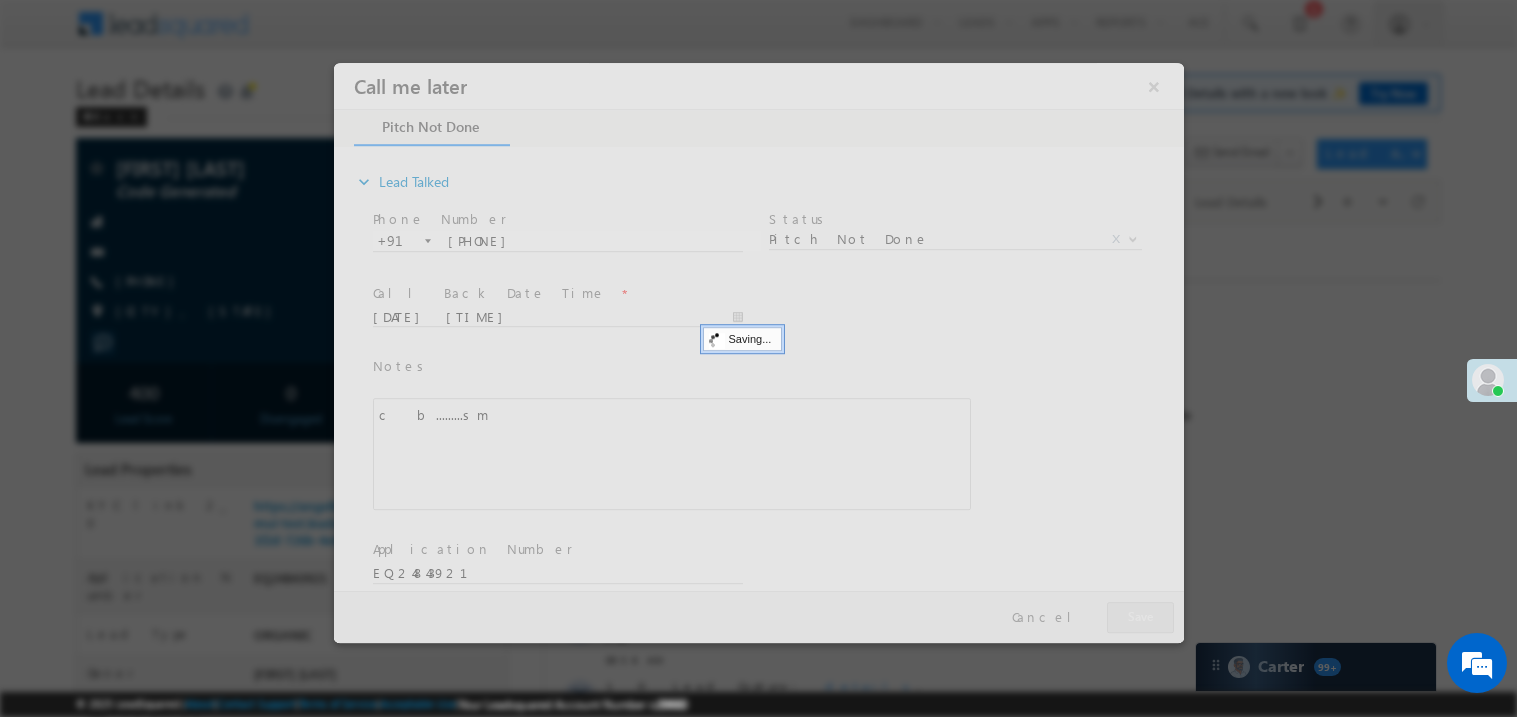click at bounding box center [758, 352] 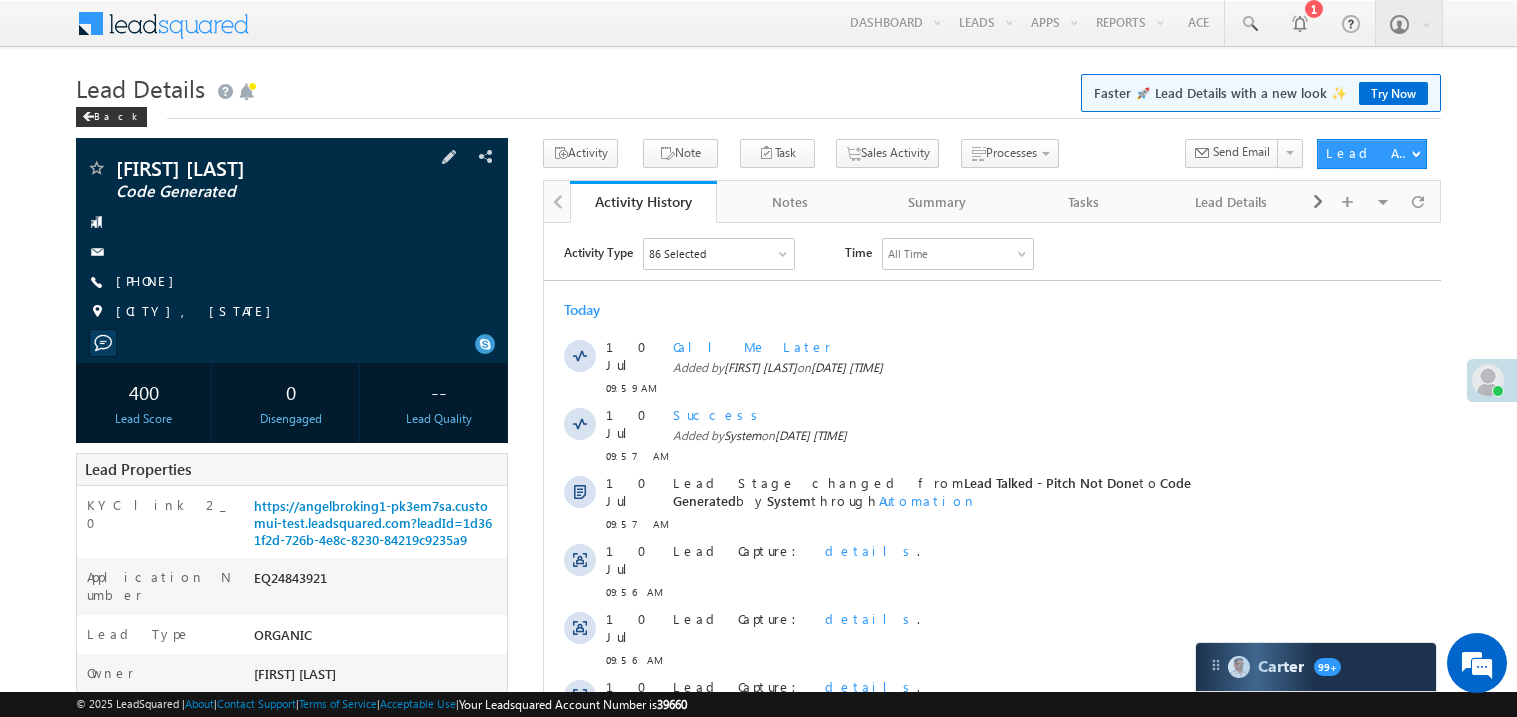 click at bounding box center [292, 343] 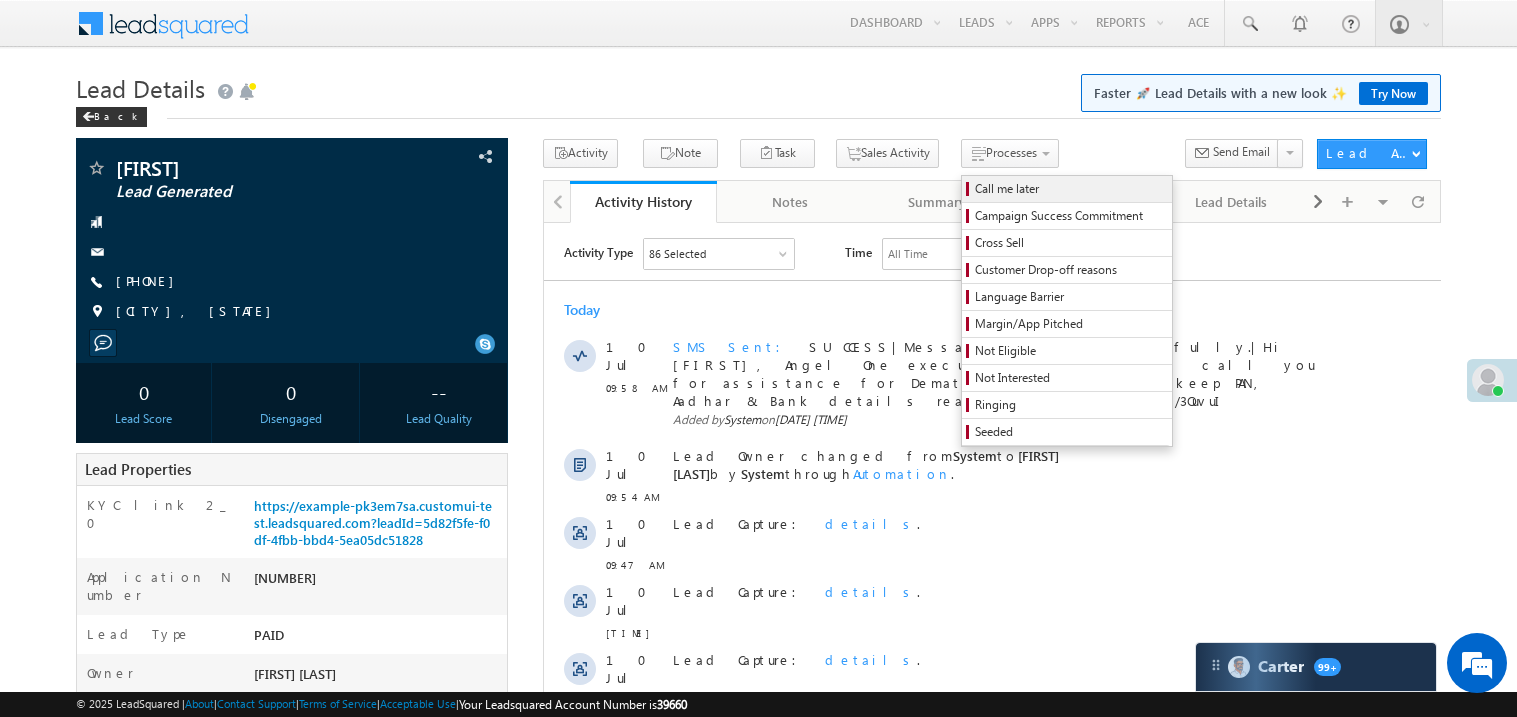 scroll, scrollTop: 0, scrollLeft: 0, axis: both 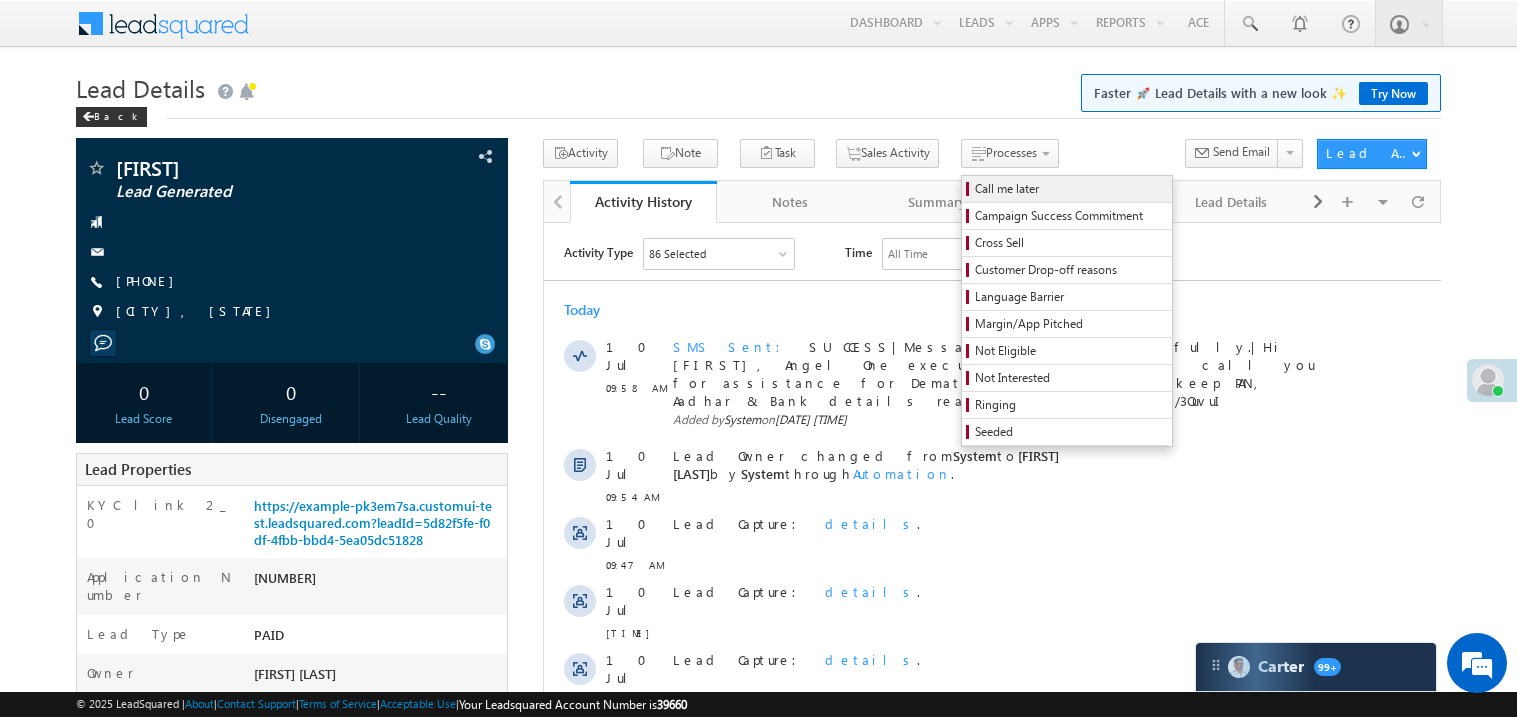click on "Call me later" at bounding box center (1070, 189) 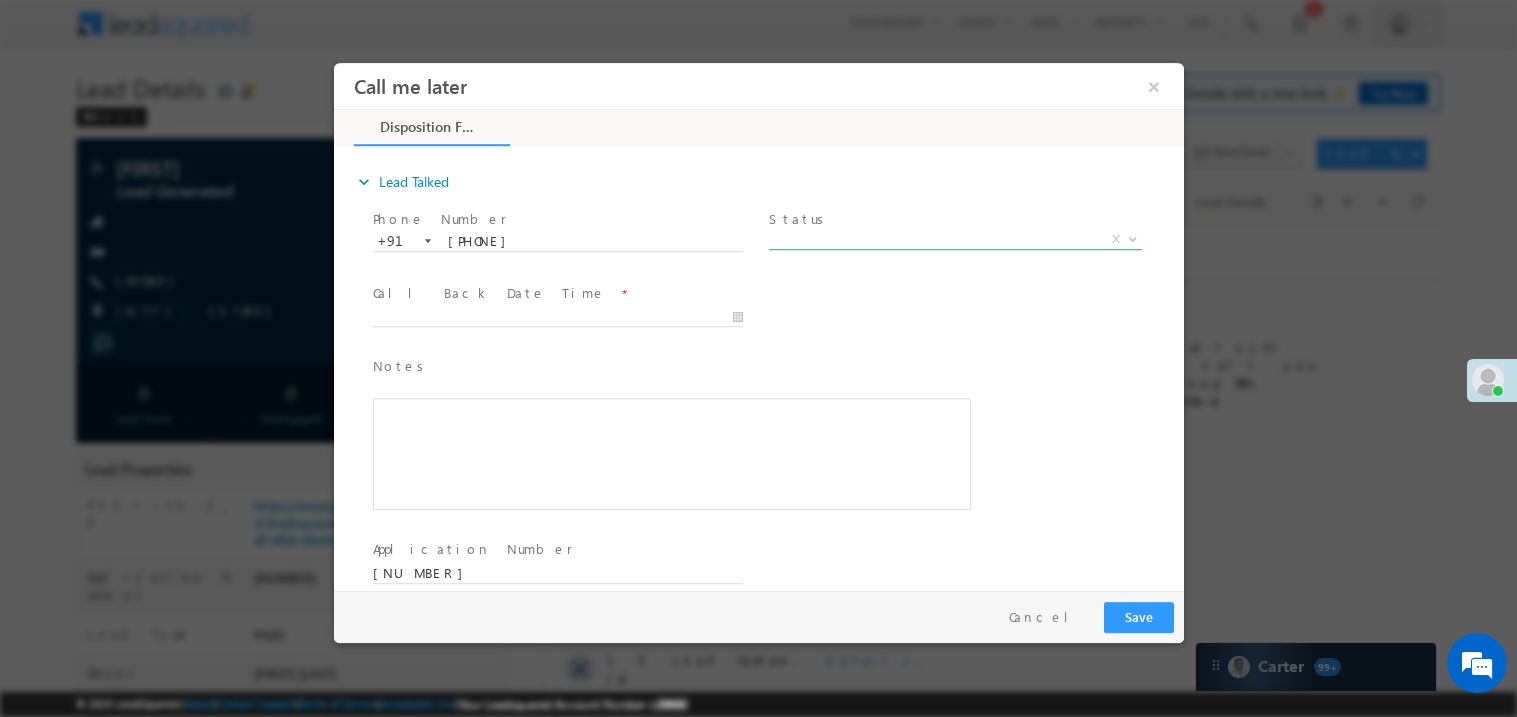 scroll, scrollTop: 0, scrollLeft: 0, axis: both 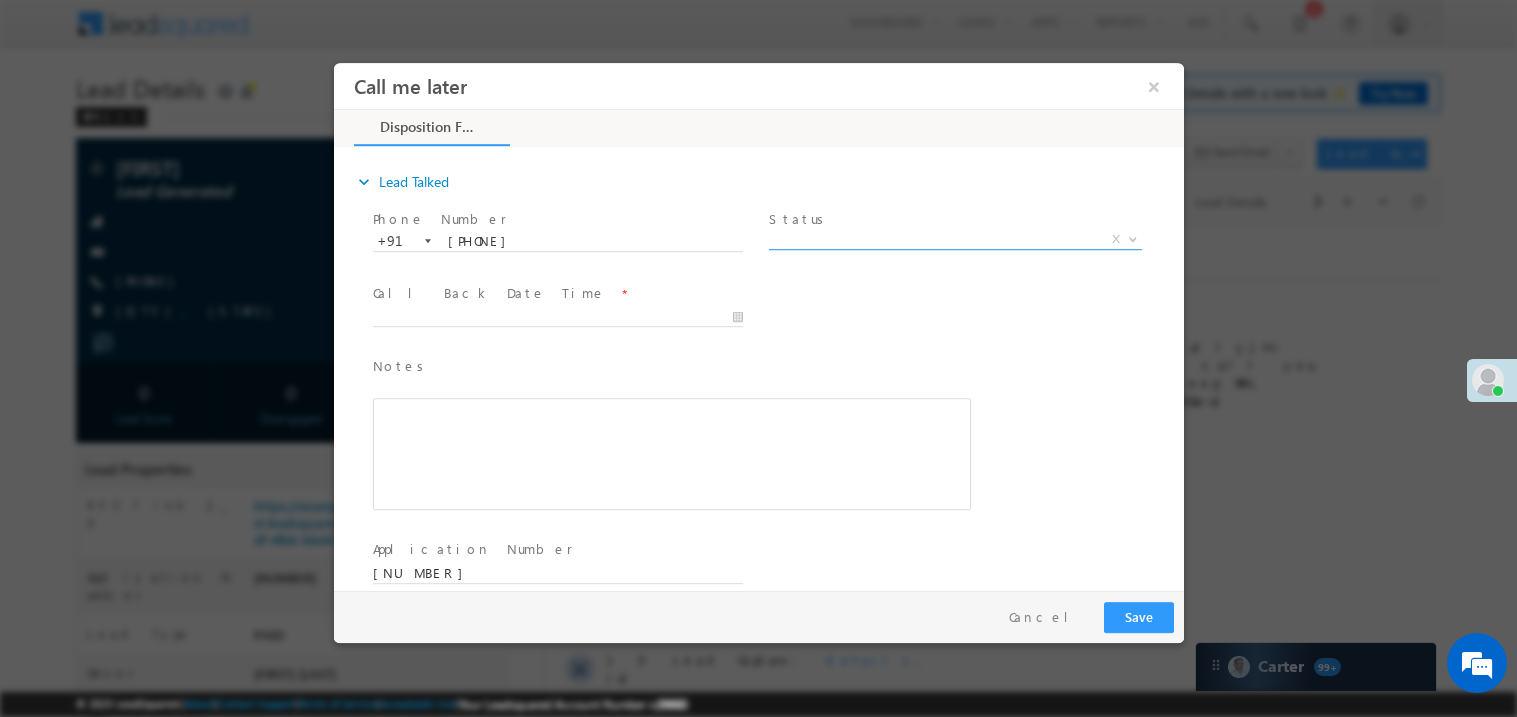 click on "X" at bounding box center [954, 239] 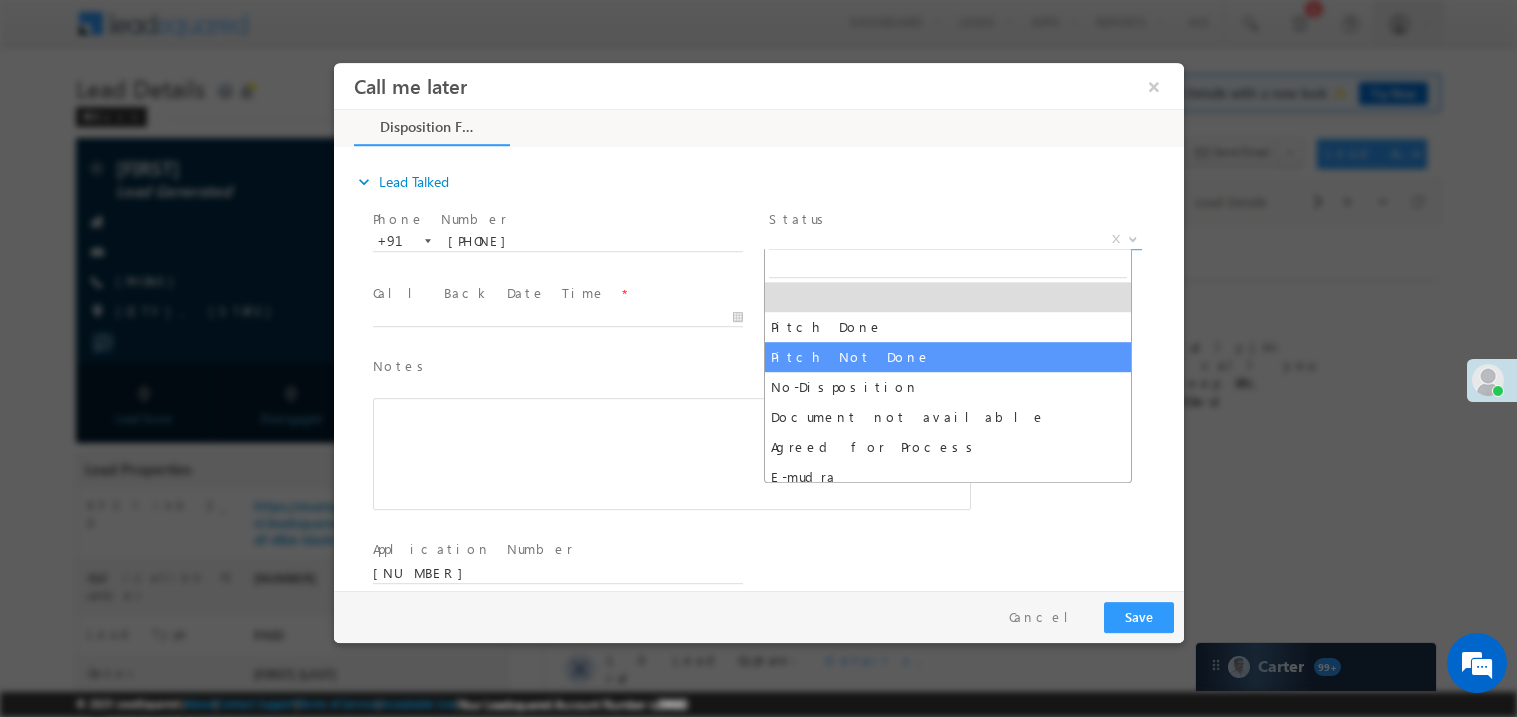 select on "Pitch Not Done" 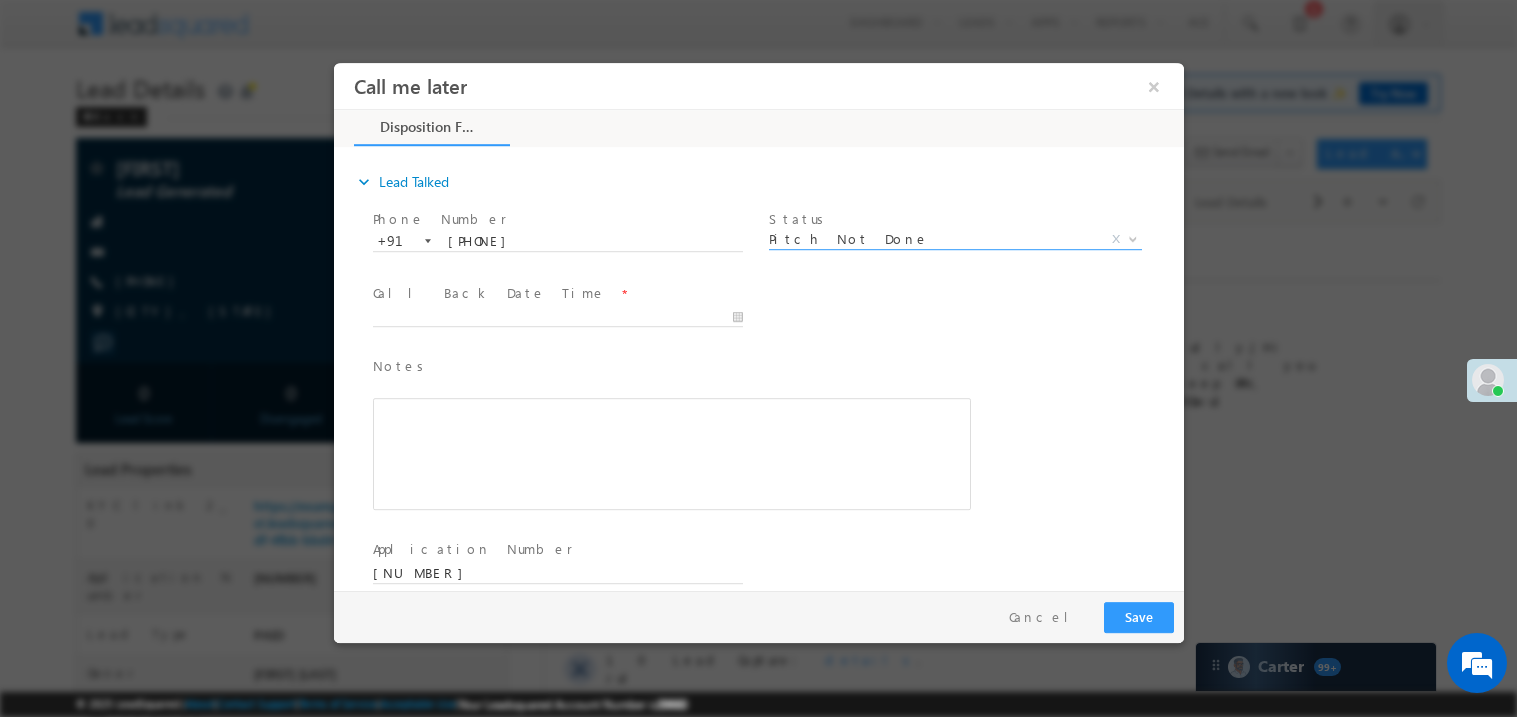 scroll, scrollTop: 0, scrollLeft: 0, axis: both 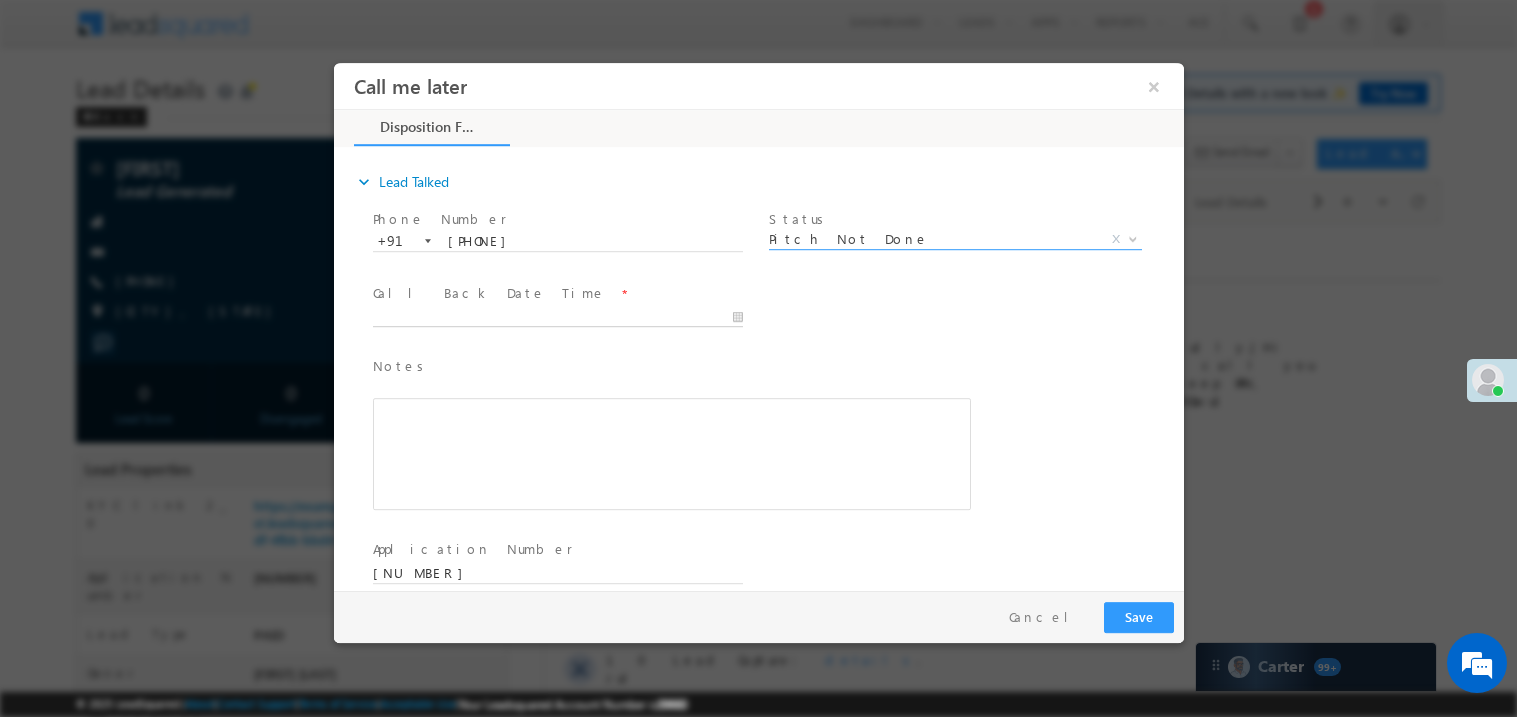 click on "Call me later
×" at bounding box center [758, 325] 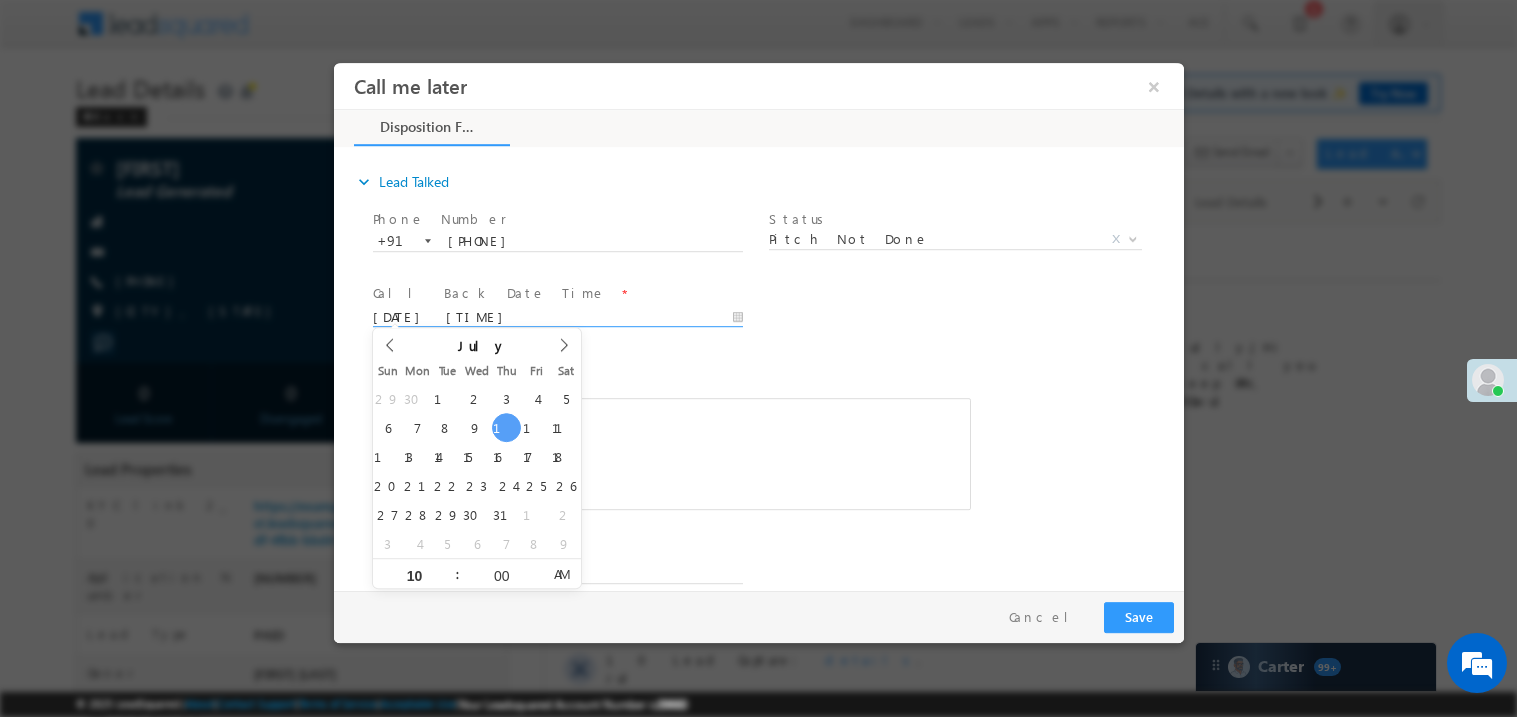 click at bounding box center (671, 453) 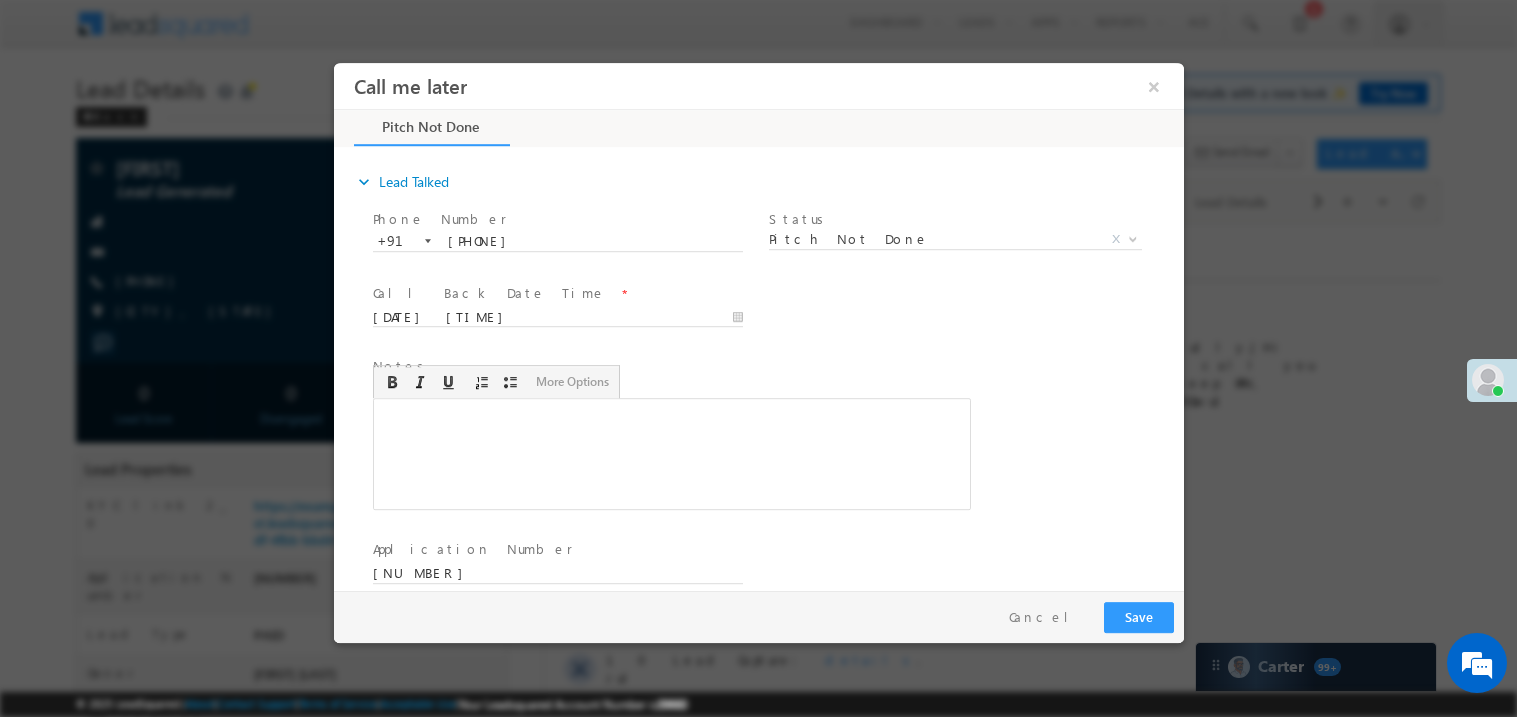 type 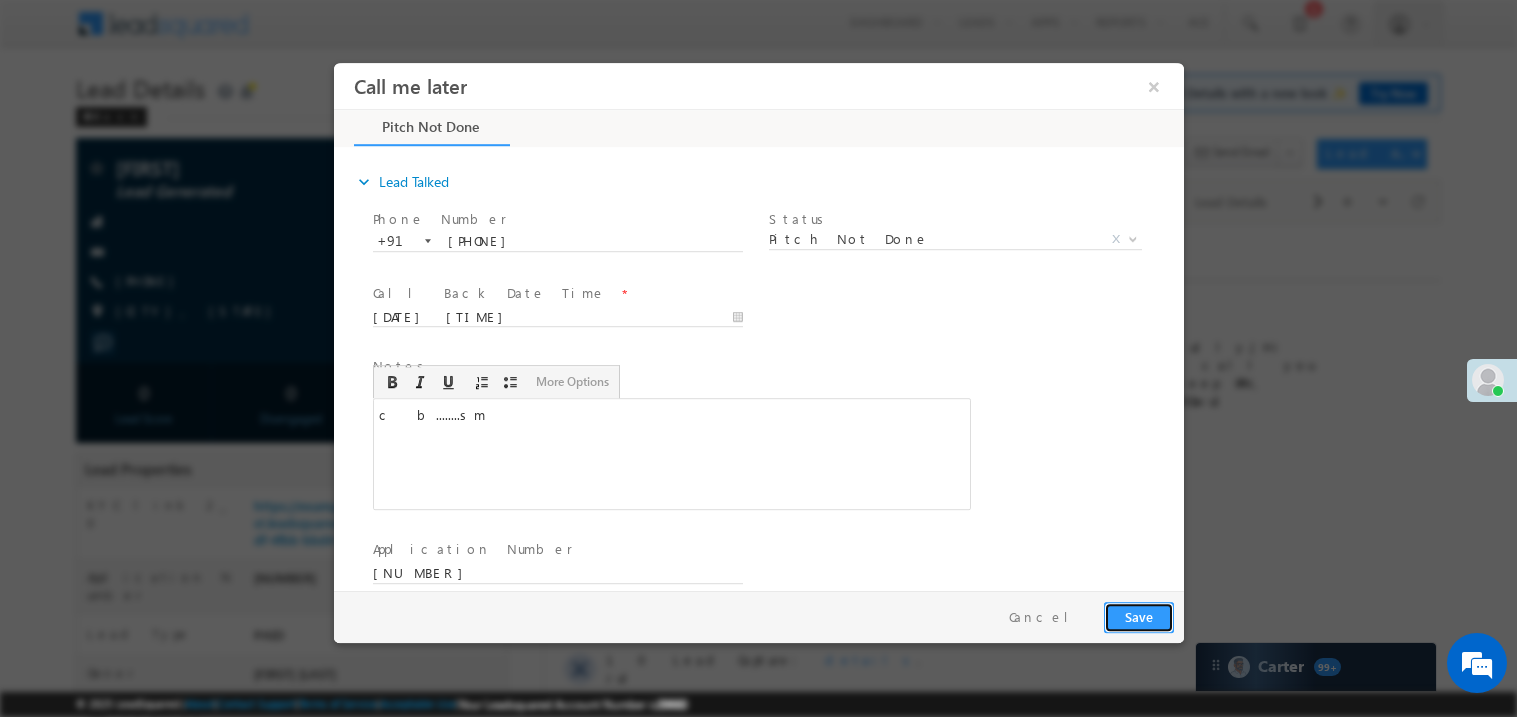 click on "Save" at bounding box center [1138, 616] 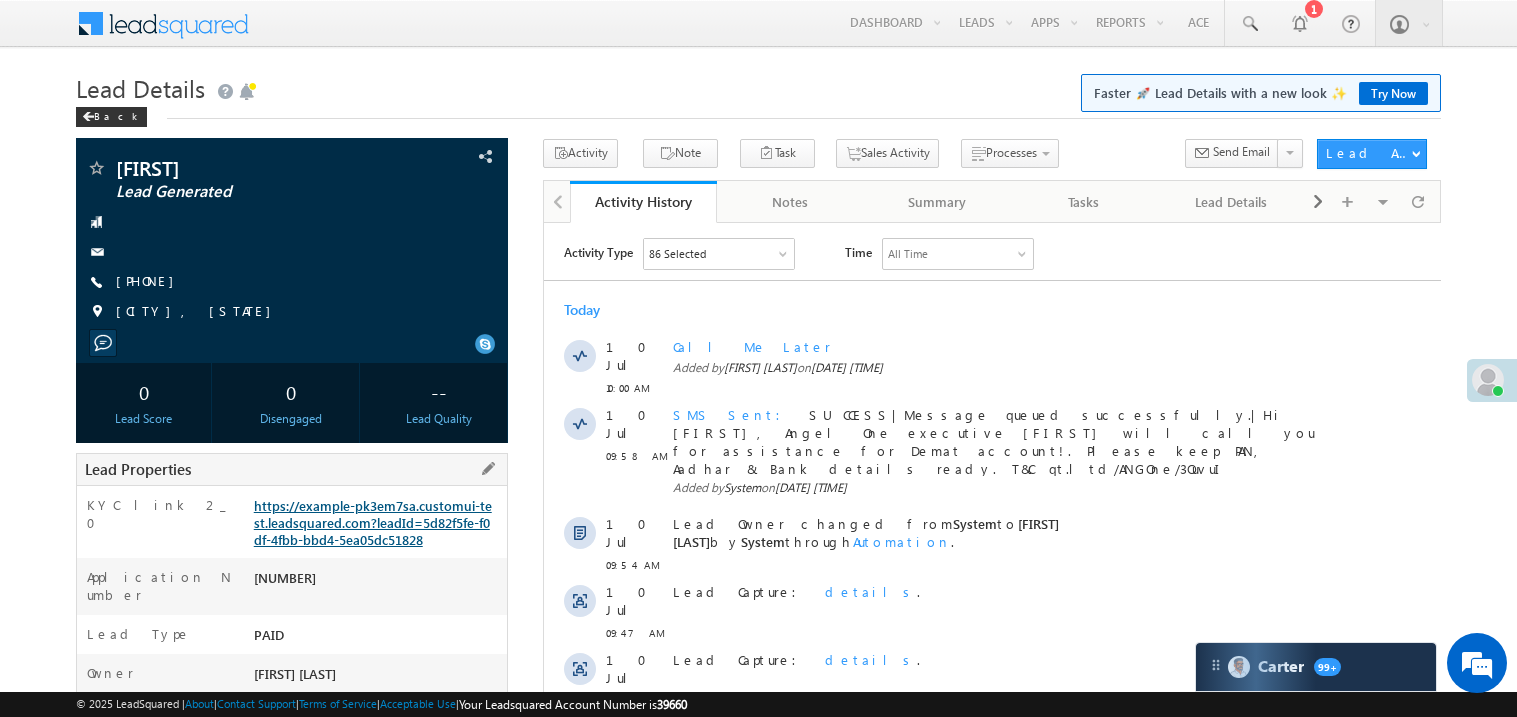 click on "https://angelbroking1-pk3em7sa.customui-test.leadsquared.com?leadId=5d82f5fe-f0df-4fbb-bbd4-5ea05dc51828" at bounding box center (373, 522) 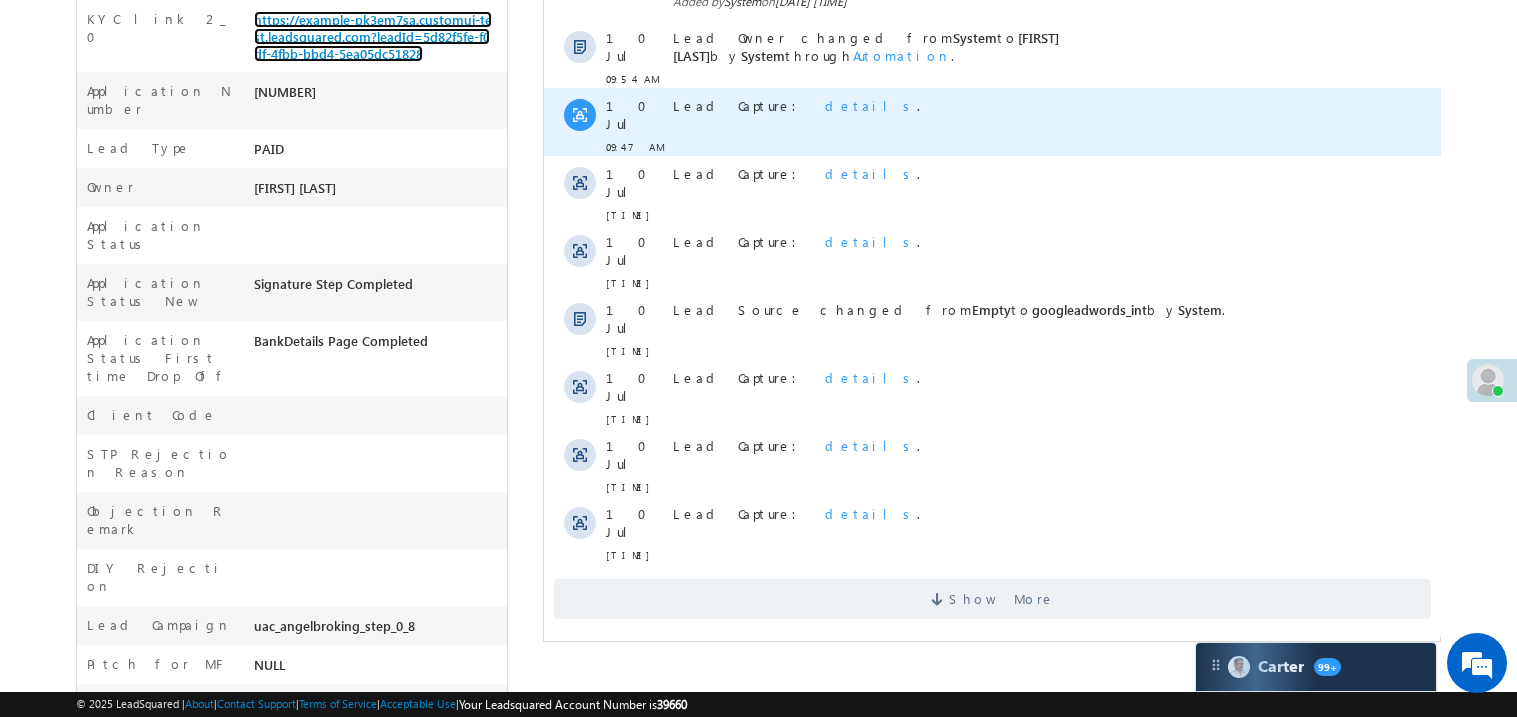 scroll, scrollTop: 599, scrollLeft: 0, axis: vertical 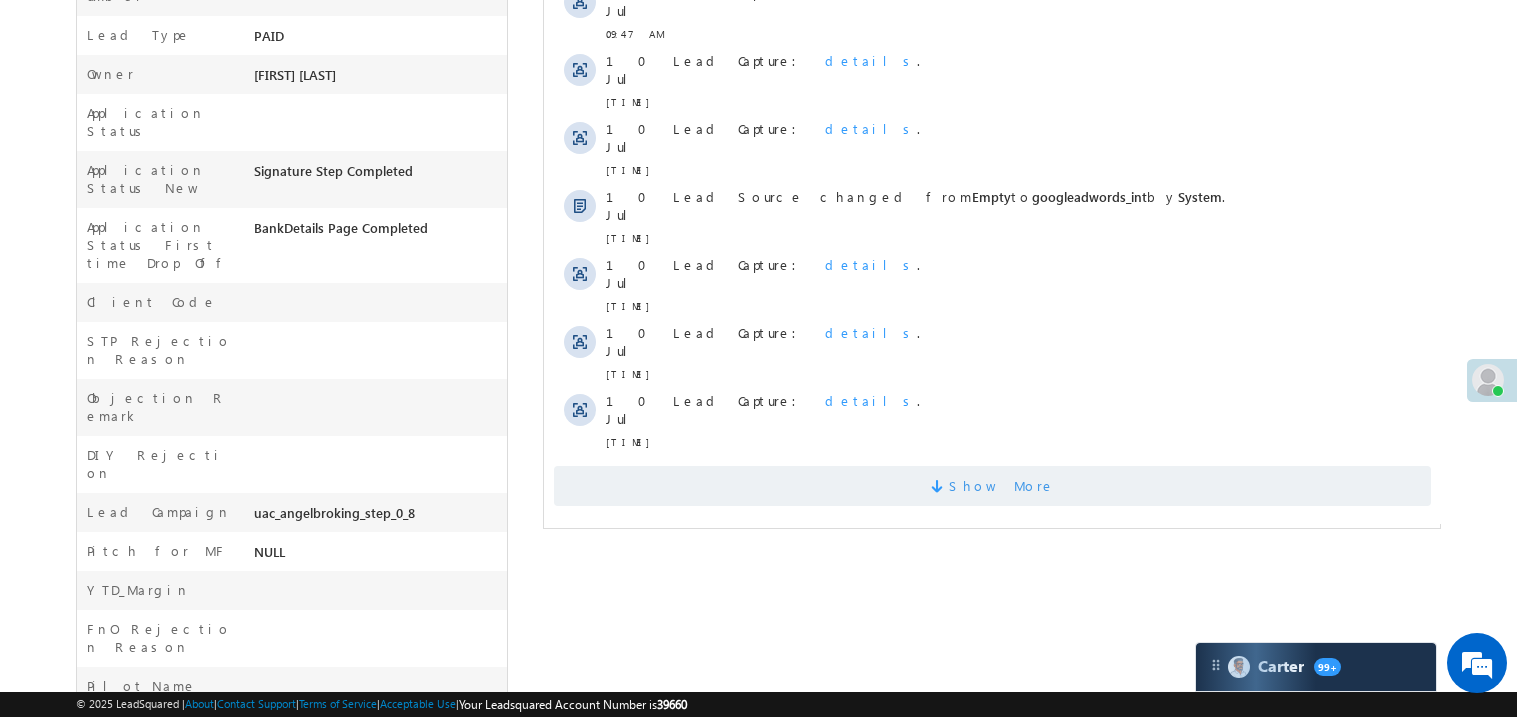 click on "Show More" at bounding box center (991, 486) 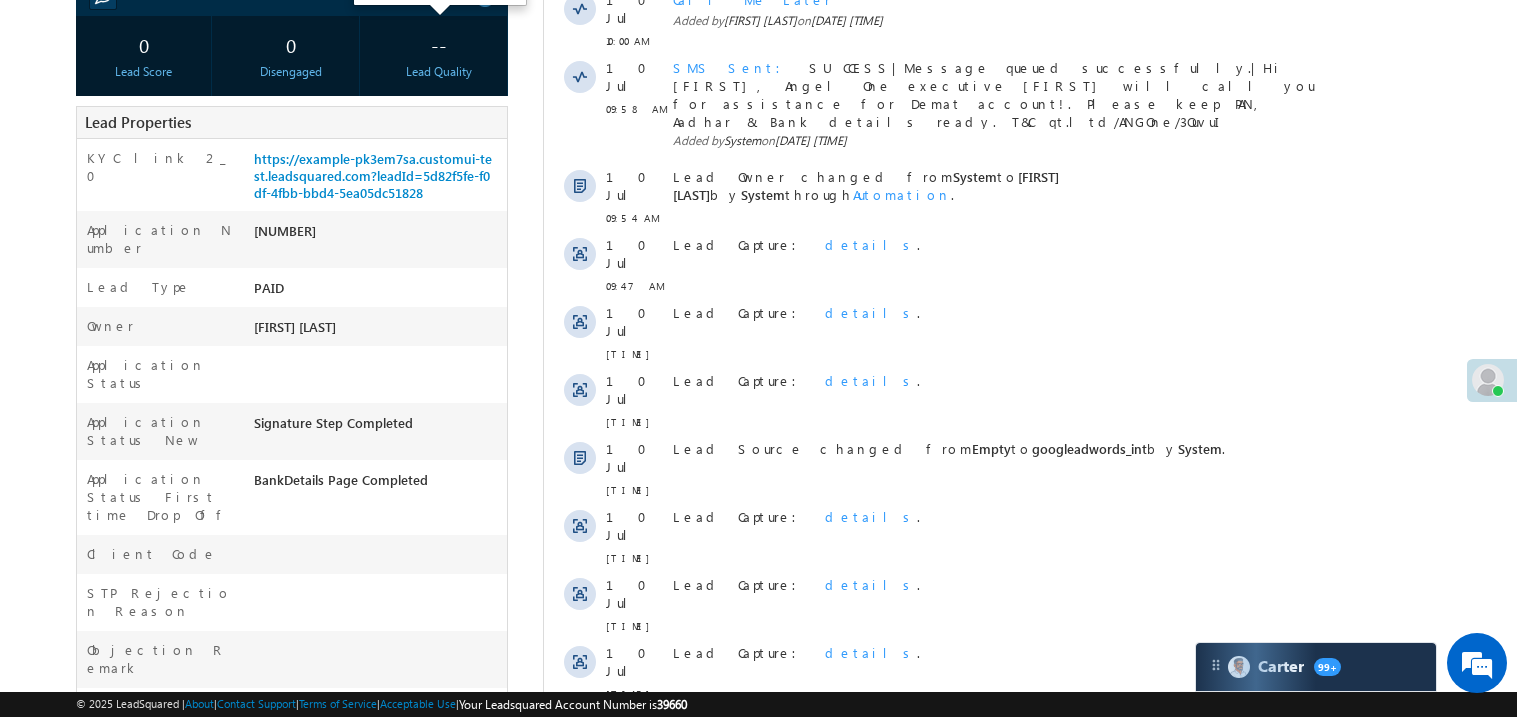 scroll, scrollTop: 359, scrollLeft: 0, axis: vertical 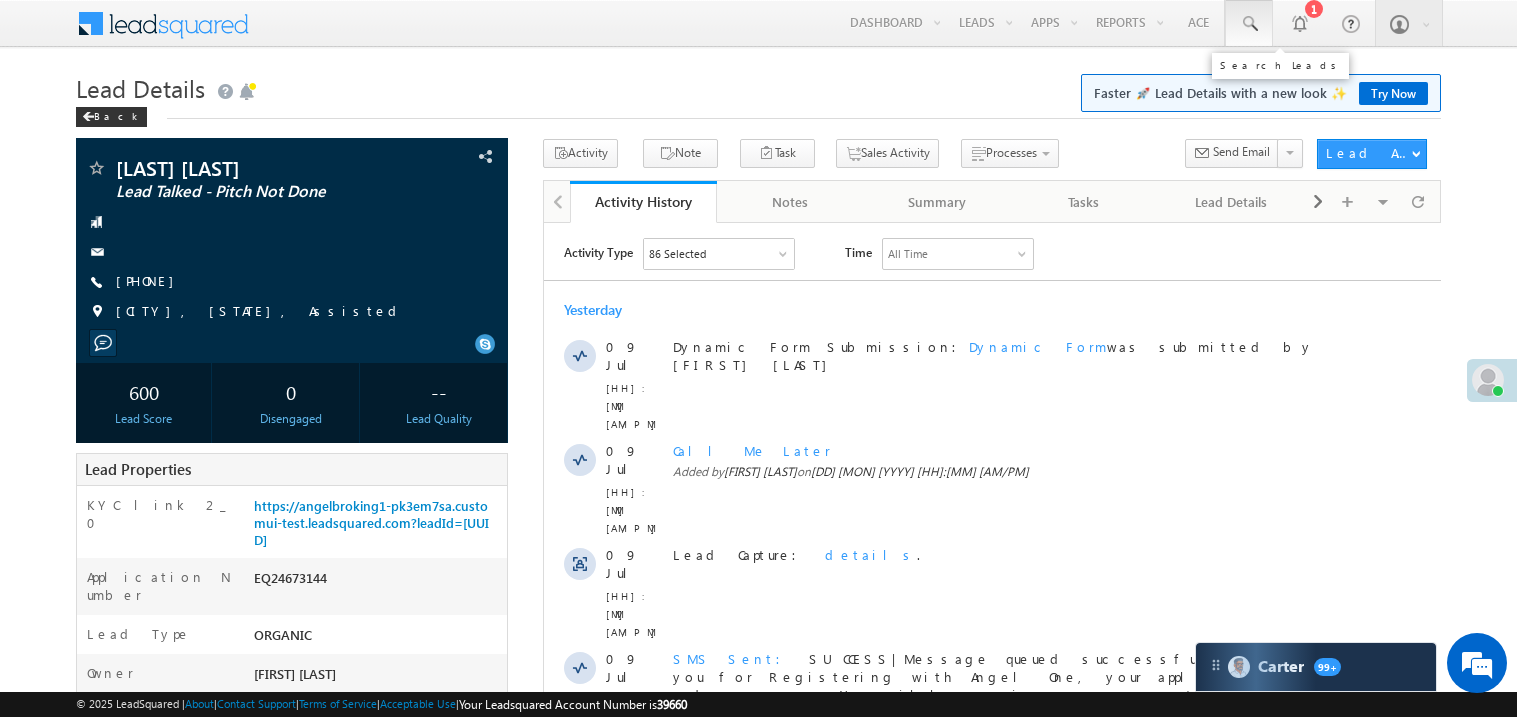 click at bounding box center [1249, 24] 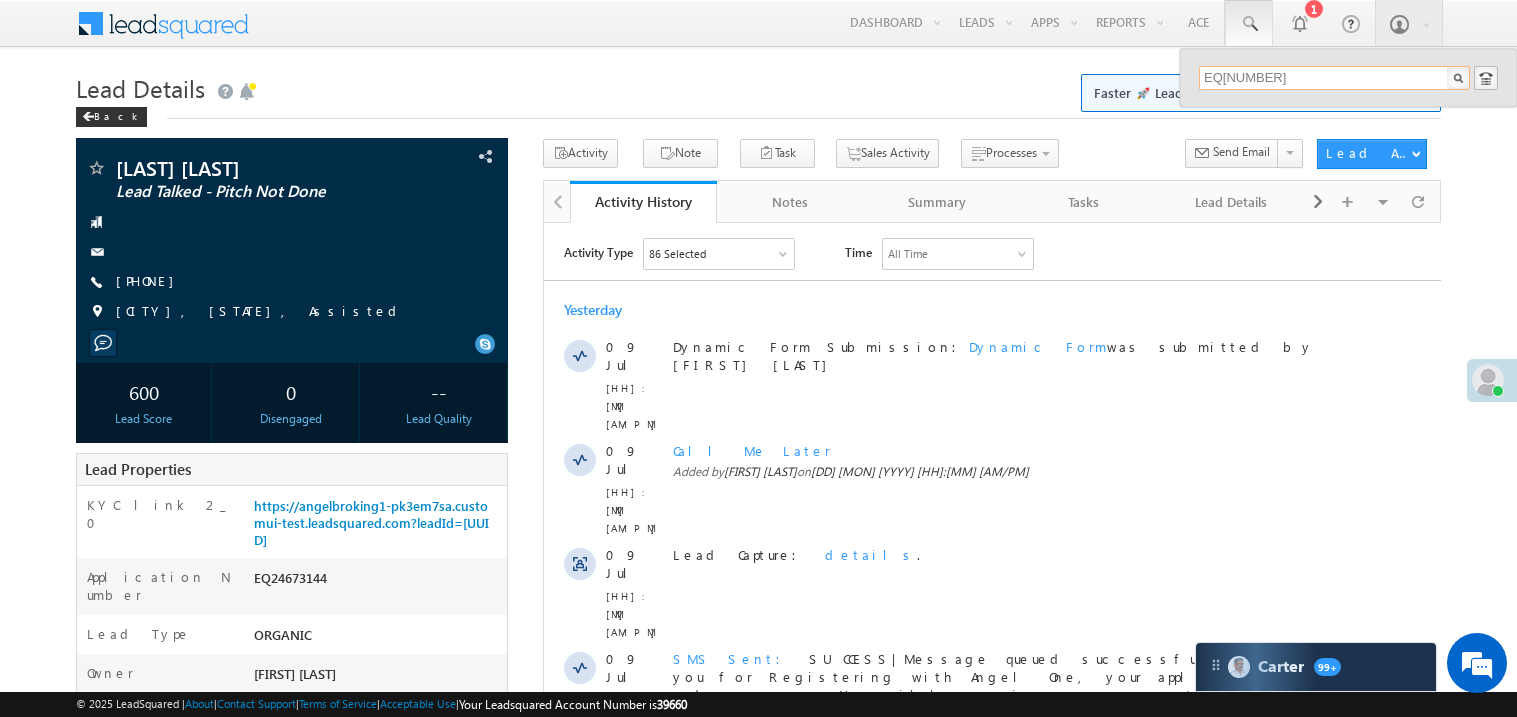 scroll, scrollTop: 0, scrollLeft: 0, axis: both 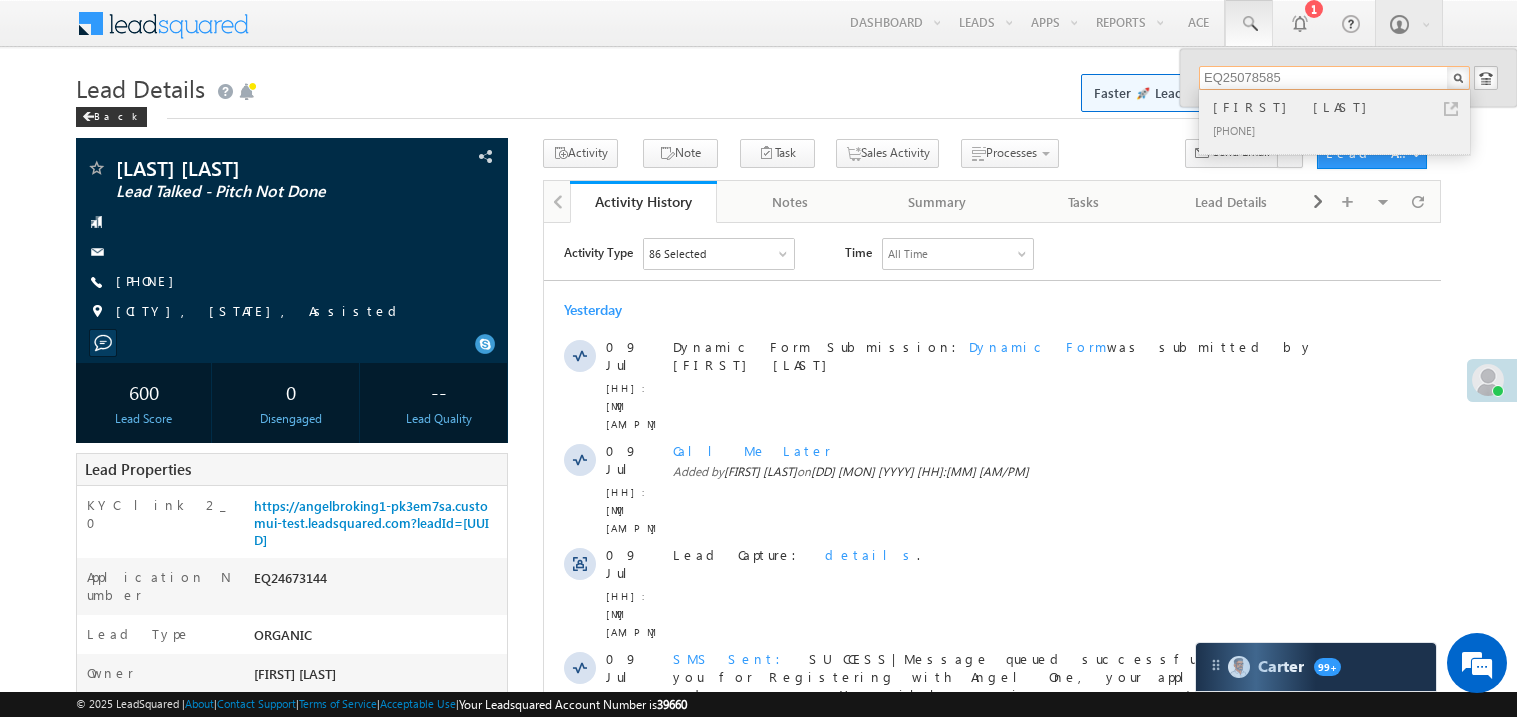type on "EQ25078585" 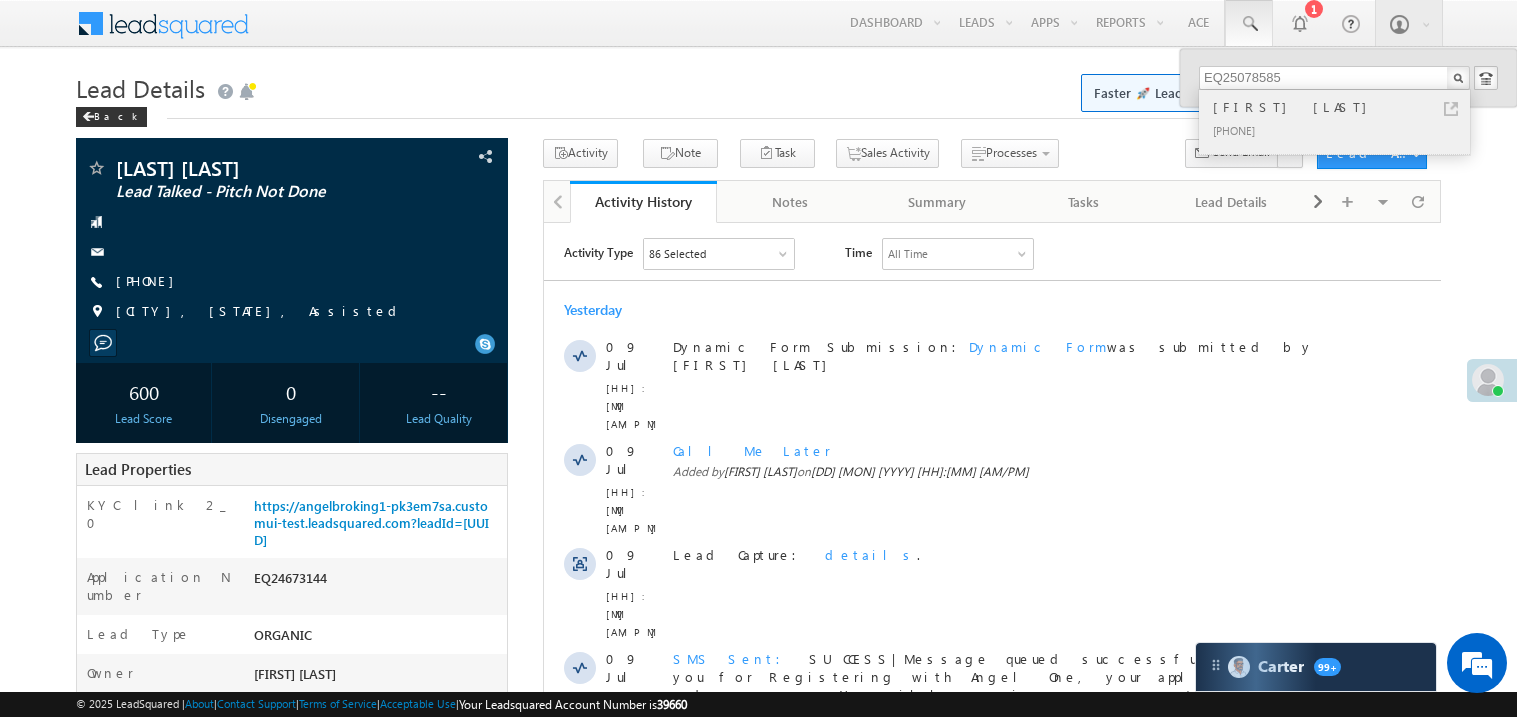 click on "Anil Panmand" at bounding box center (1343, 107) 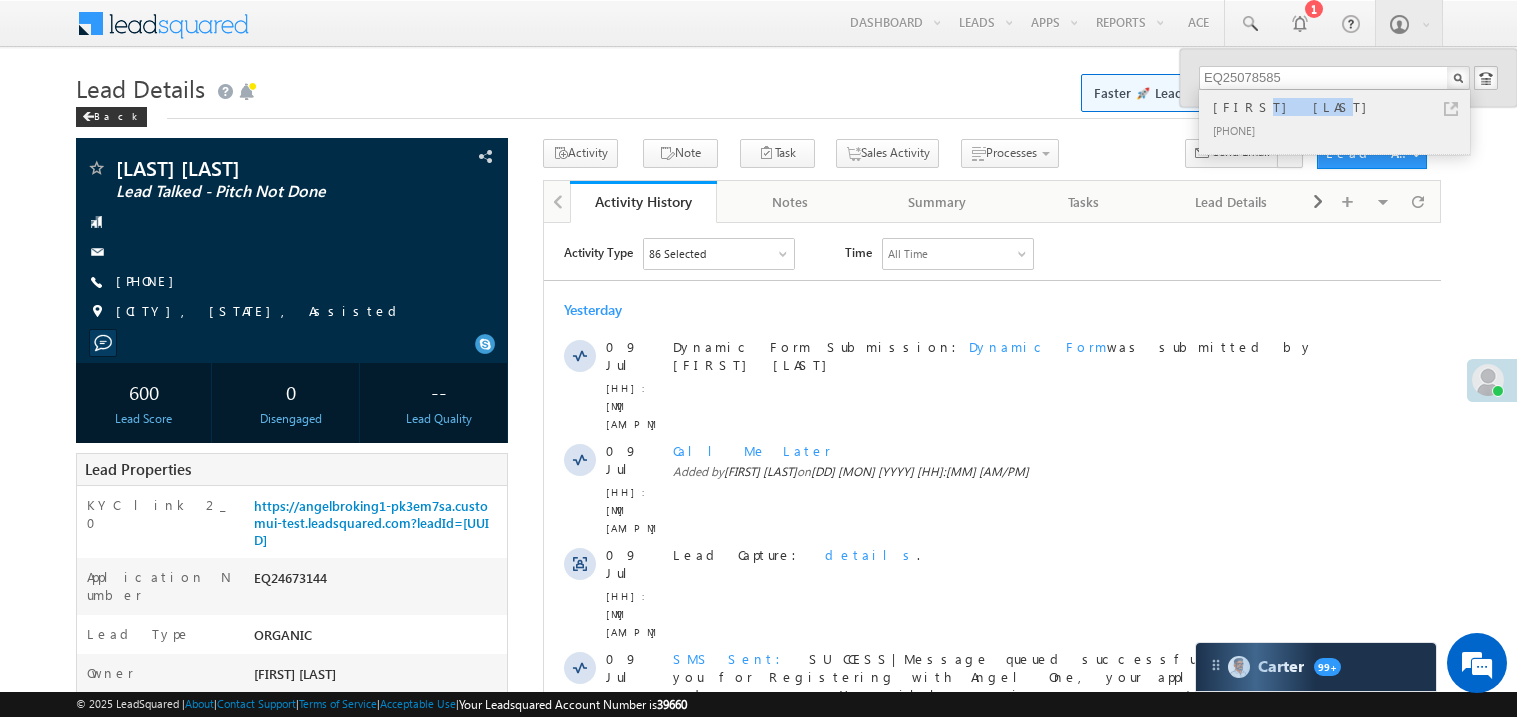 click on "Anil Panmand" at bounding box center (1343, 107) 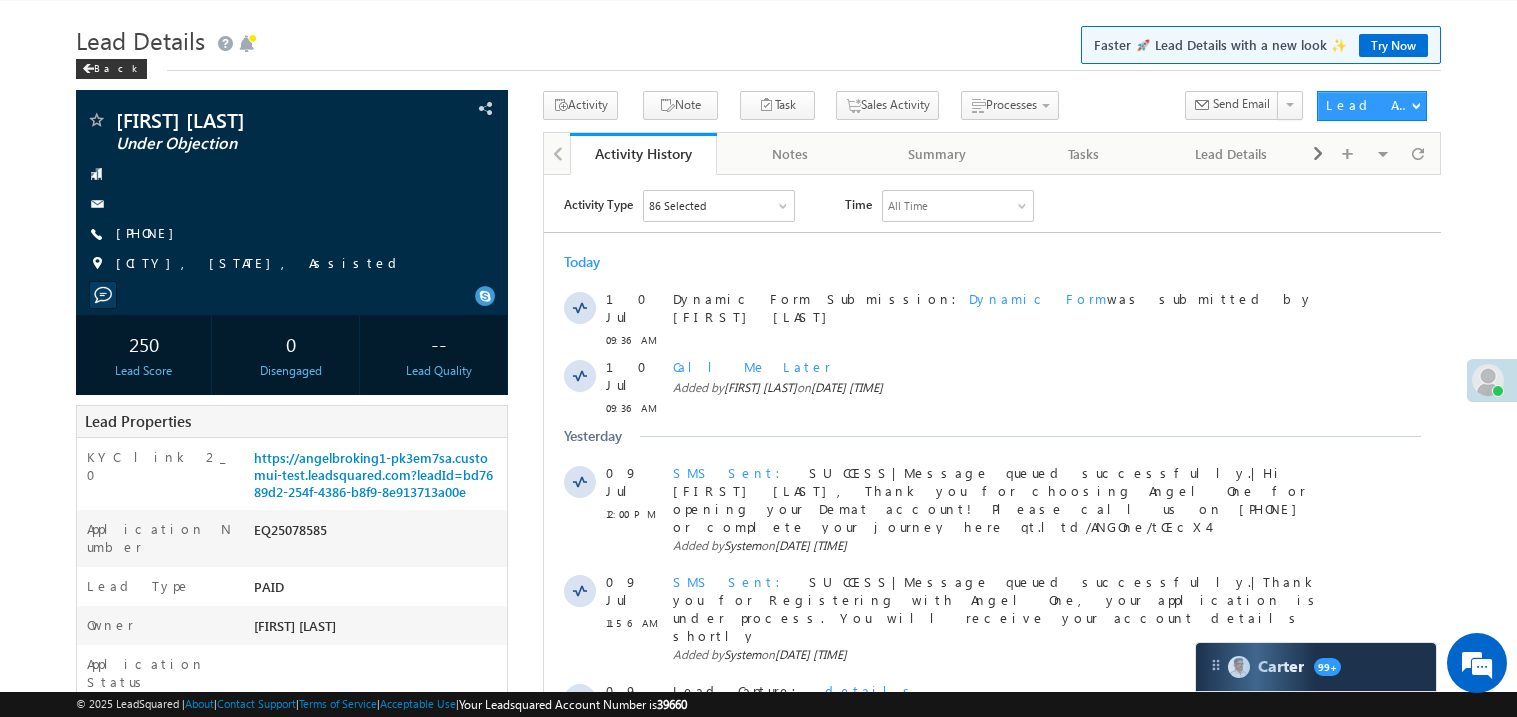 scroll, scrollTop: 0, scrollLeft: 0, axis: both 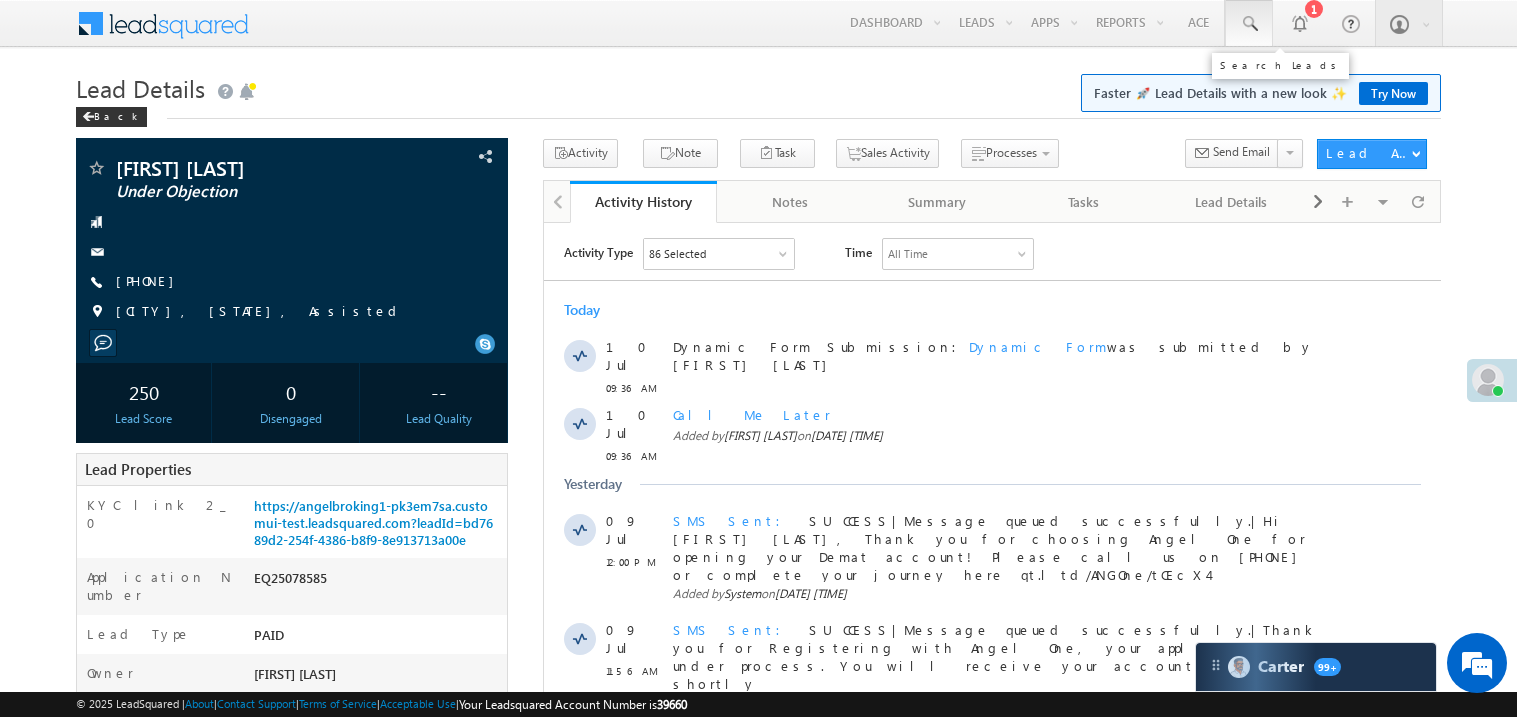 click at bounding box center (1249, 24) 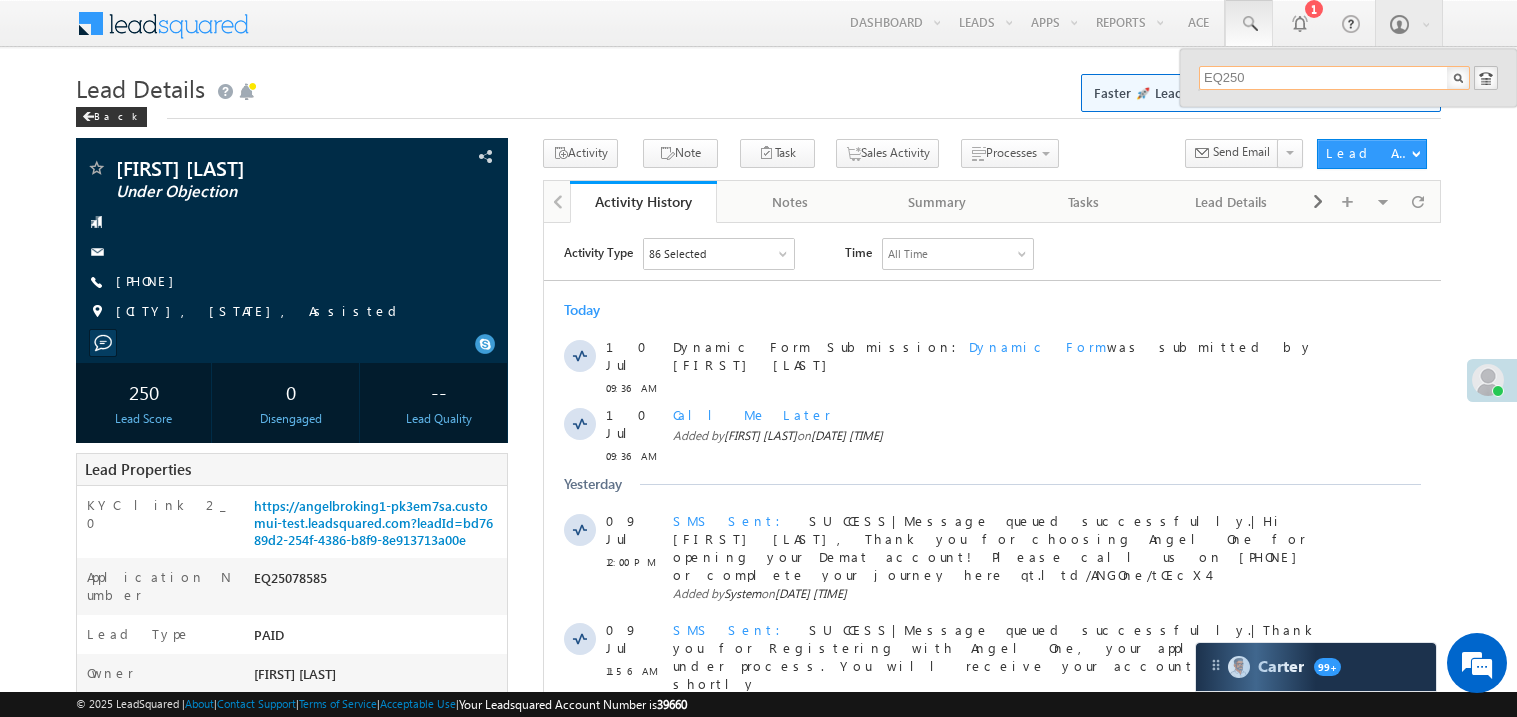 scroll, scrollTop: 0, scrollLeft: 0, axis: both 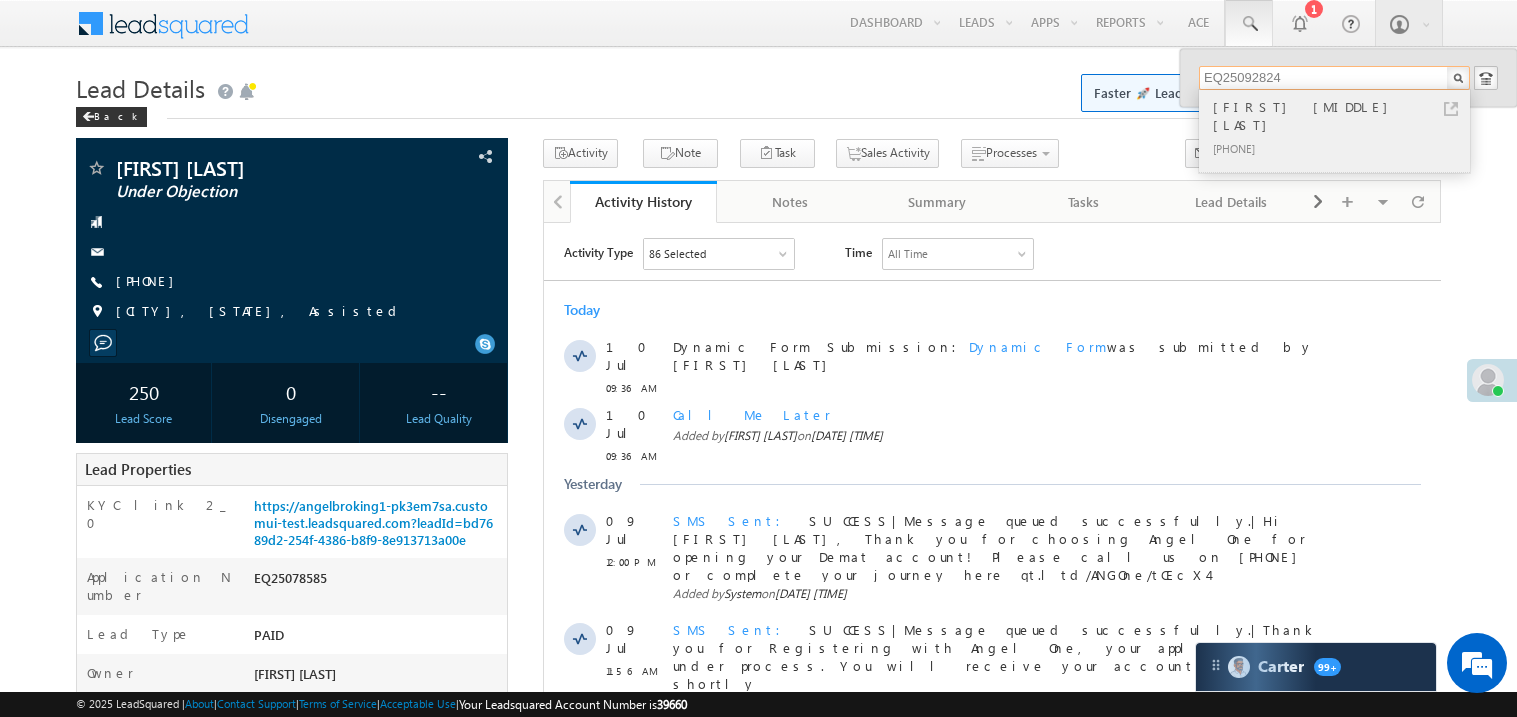 type on "EQ25092824" 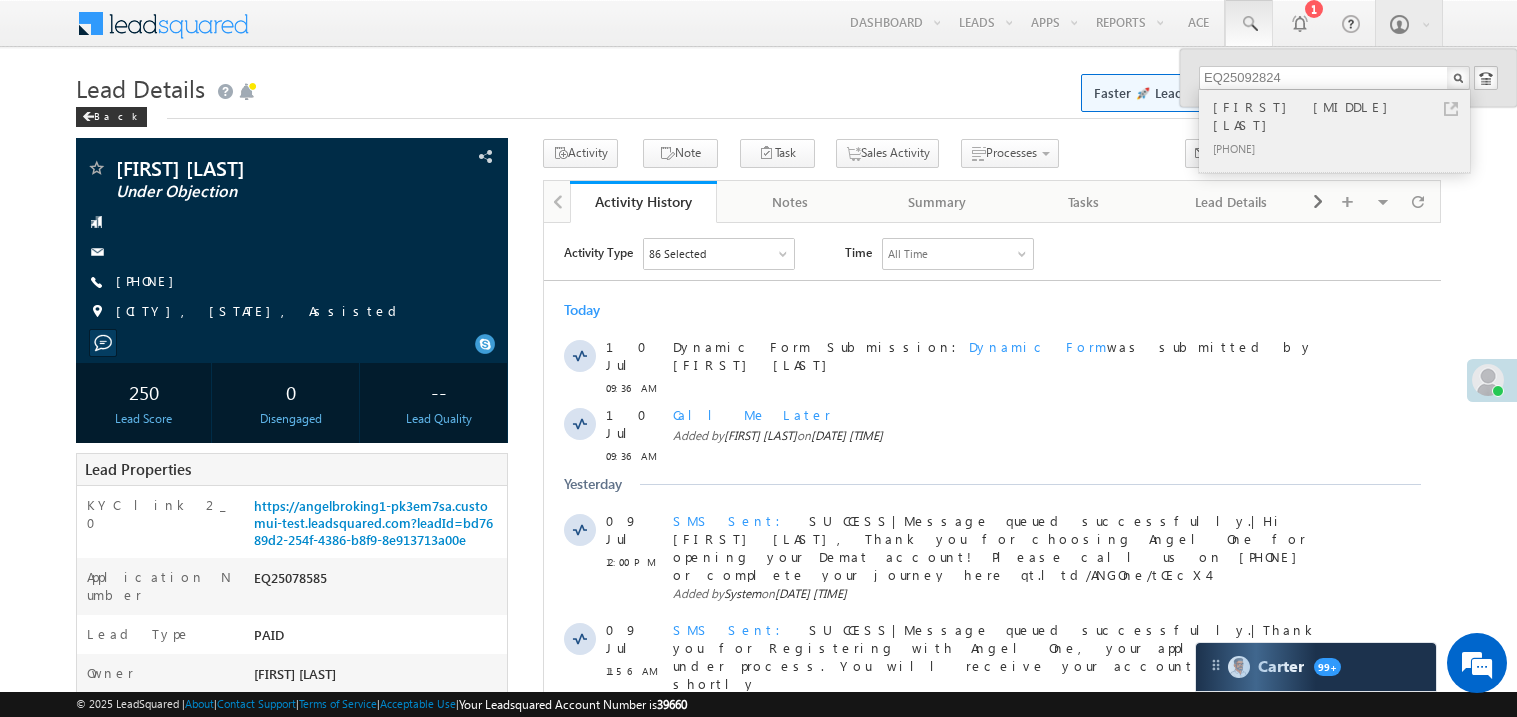click on "[FIRST] [MIDDLE] [LAST]" at bounding box center [1343, 116] 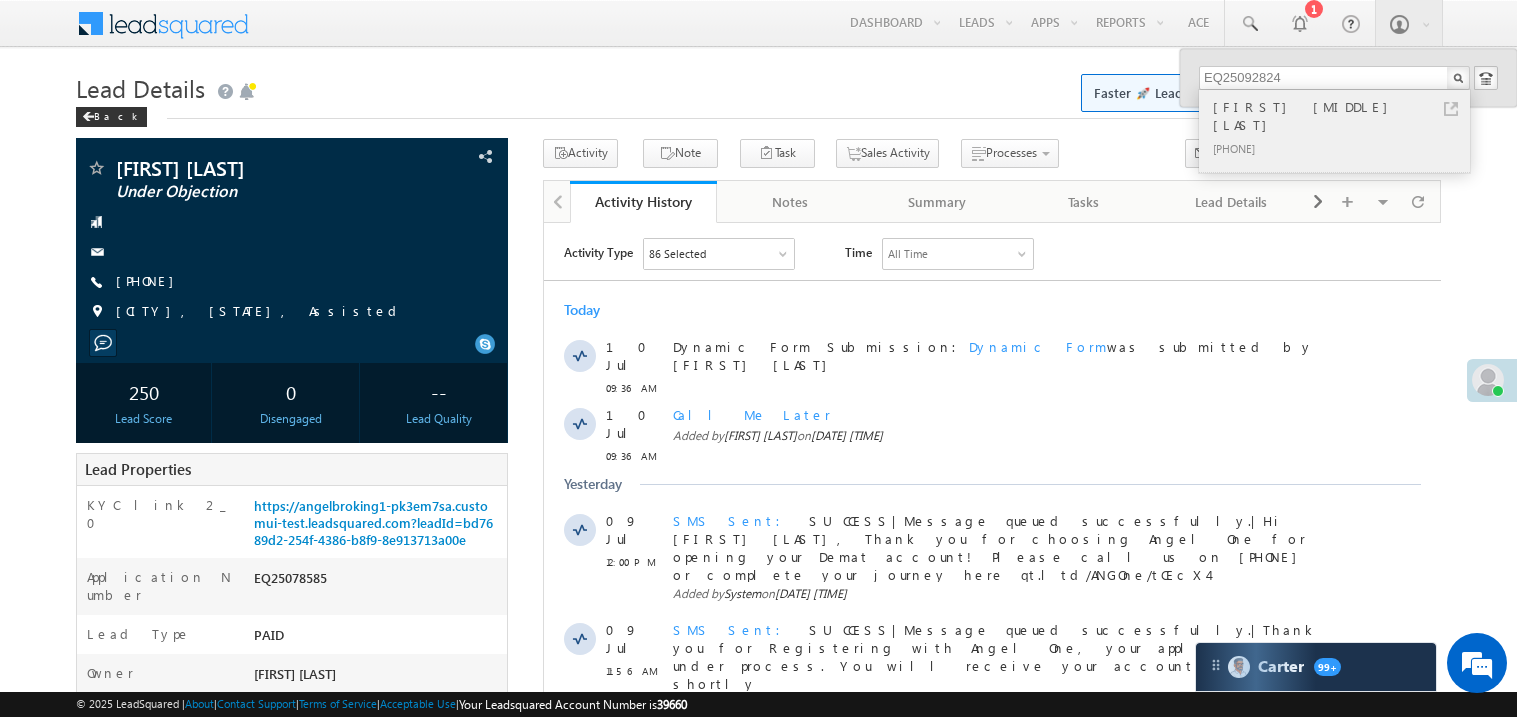 click on "[FIRST] [MIDDLE] [LAST]" at bounding box center [1343, 116] 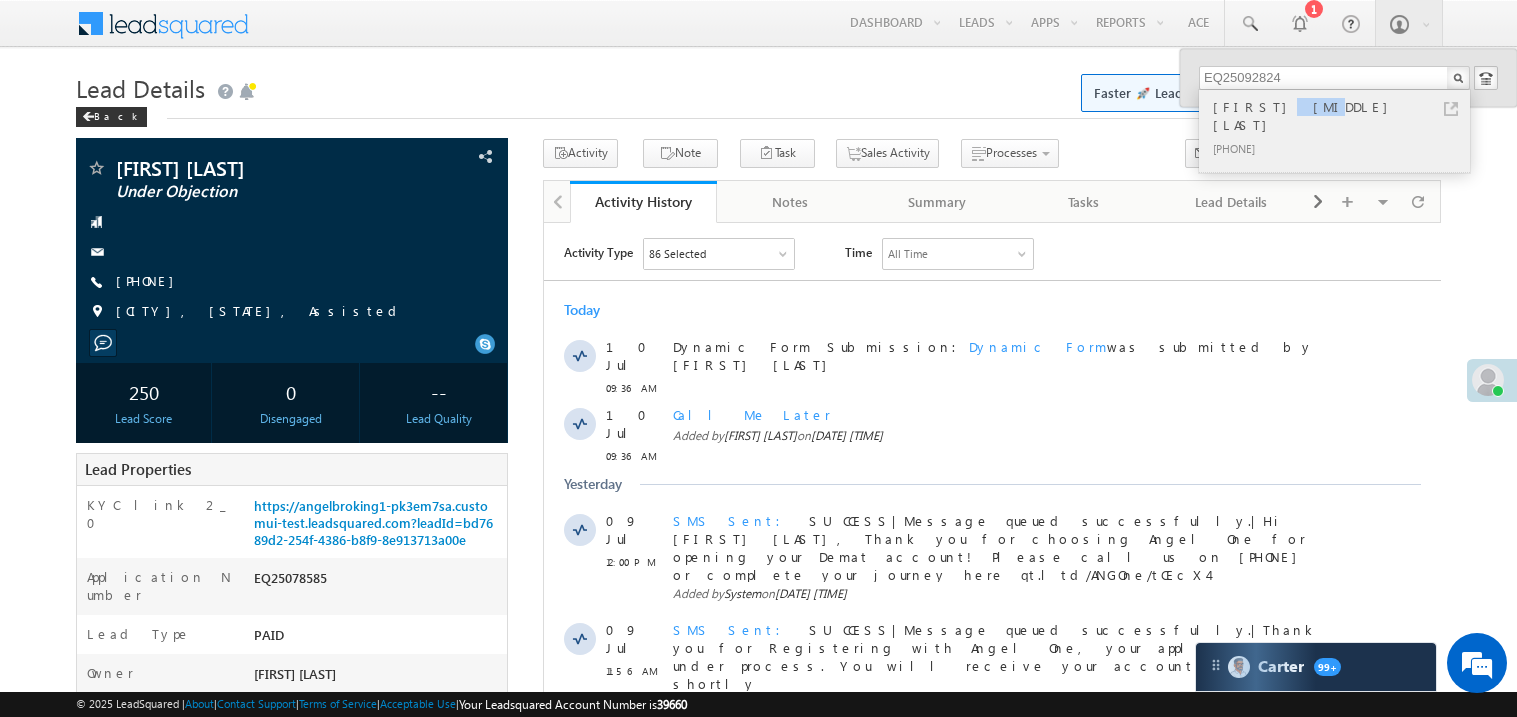 click on "[FIRST] [MIDDLE] [LAST]" at bounding box center [1343, 116] 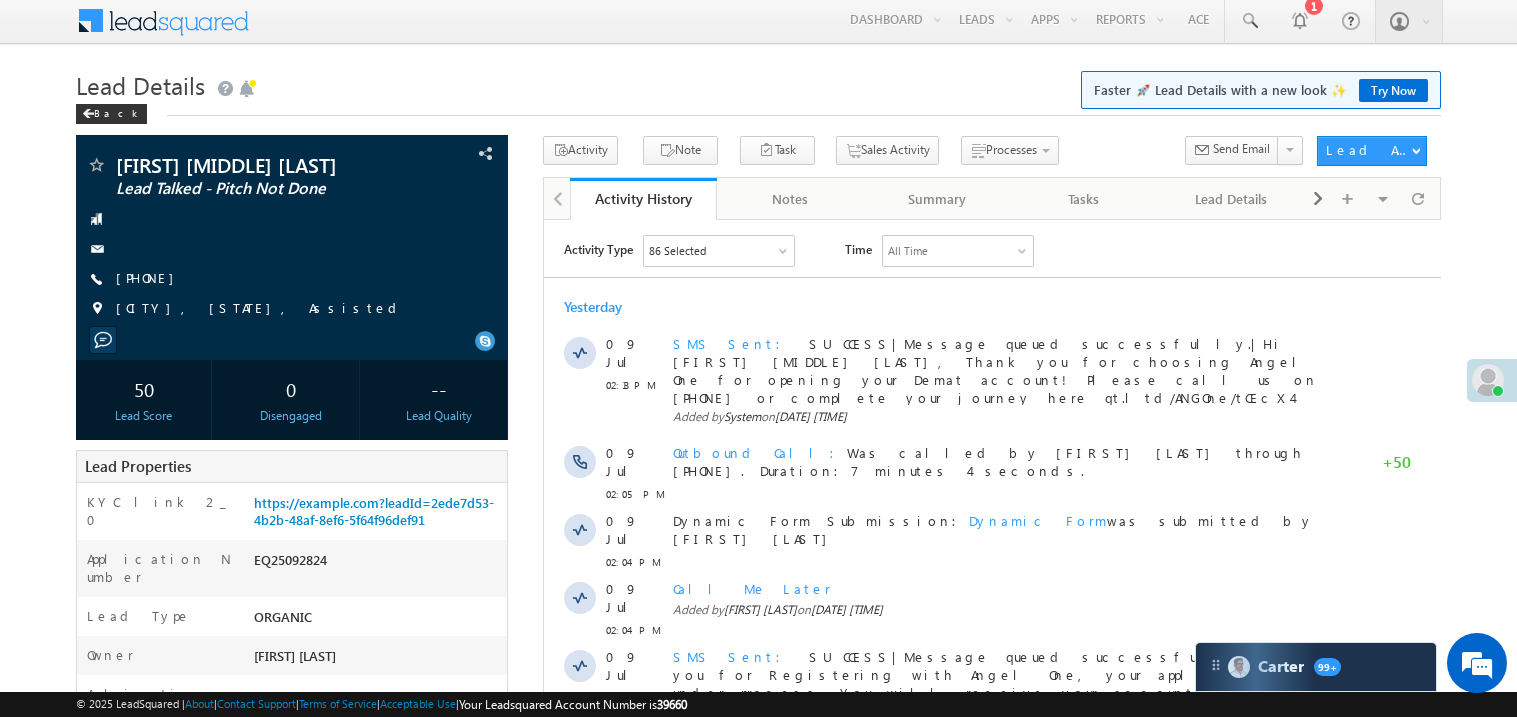 scroll, scrollTop: 0, scrollLeft: 0, axis: both 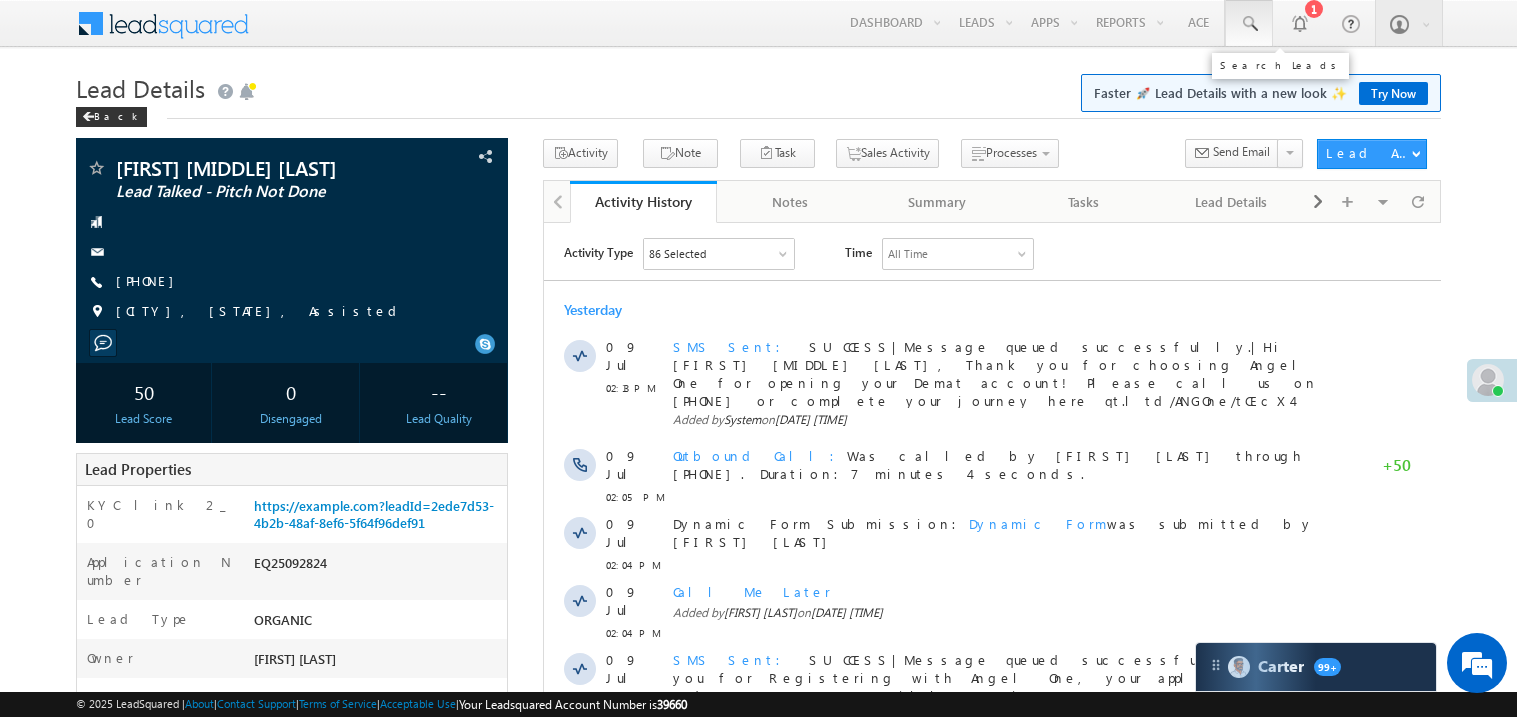click at bounding box center (1249, 24) 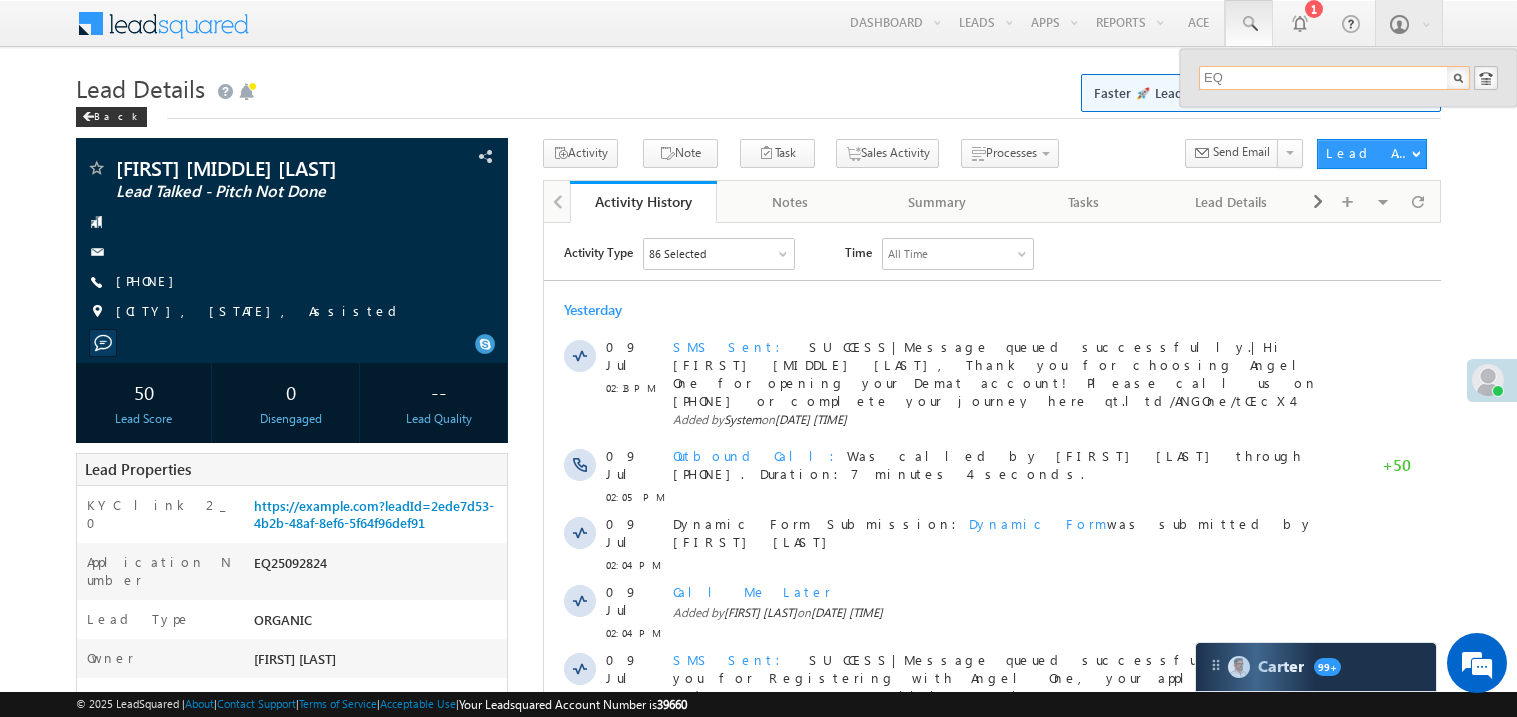 scroll, scrollTop: 0, scrollLeft: 0, axis: both 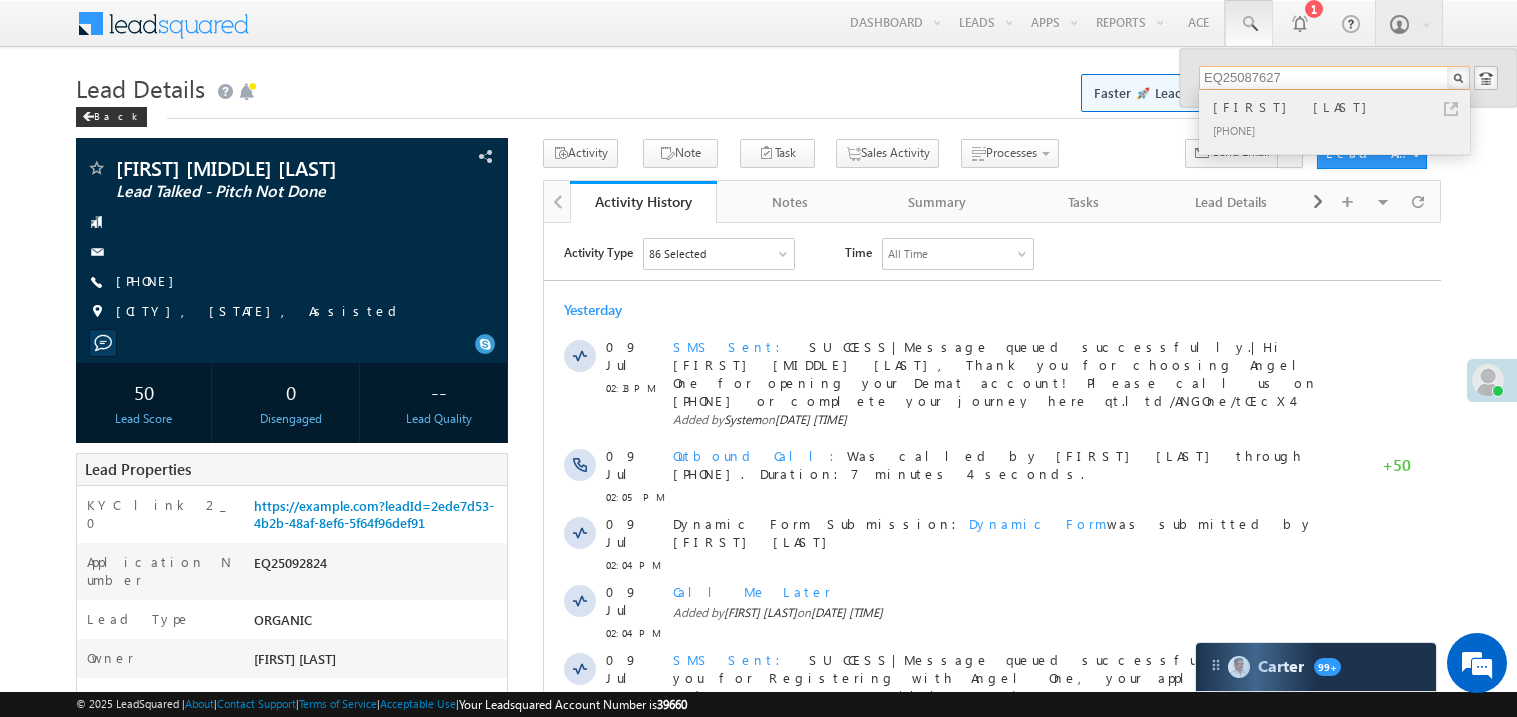 type on "EQ25087627" 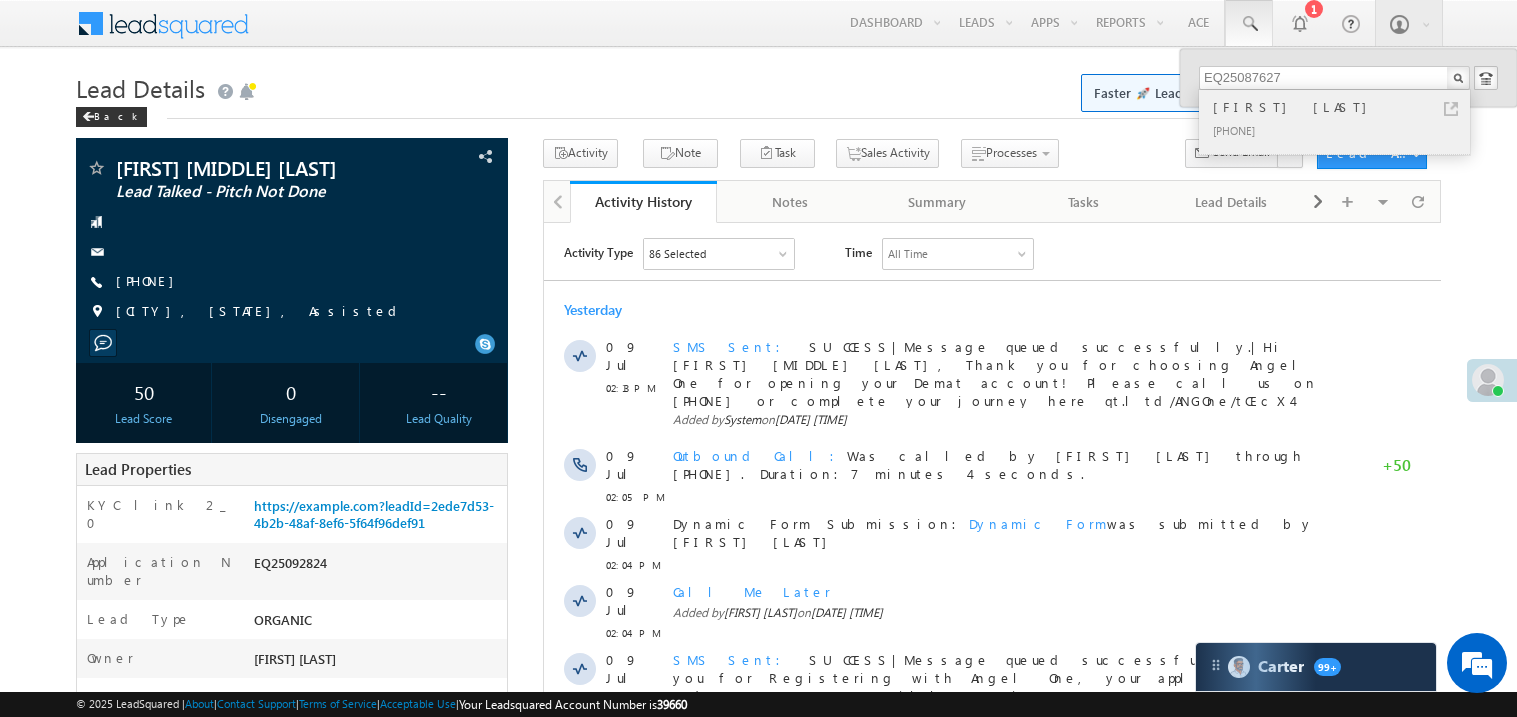 click on "Subrata Mandal" at bounding box center (1343, 107) 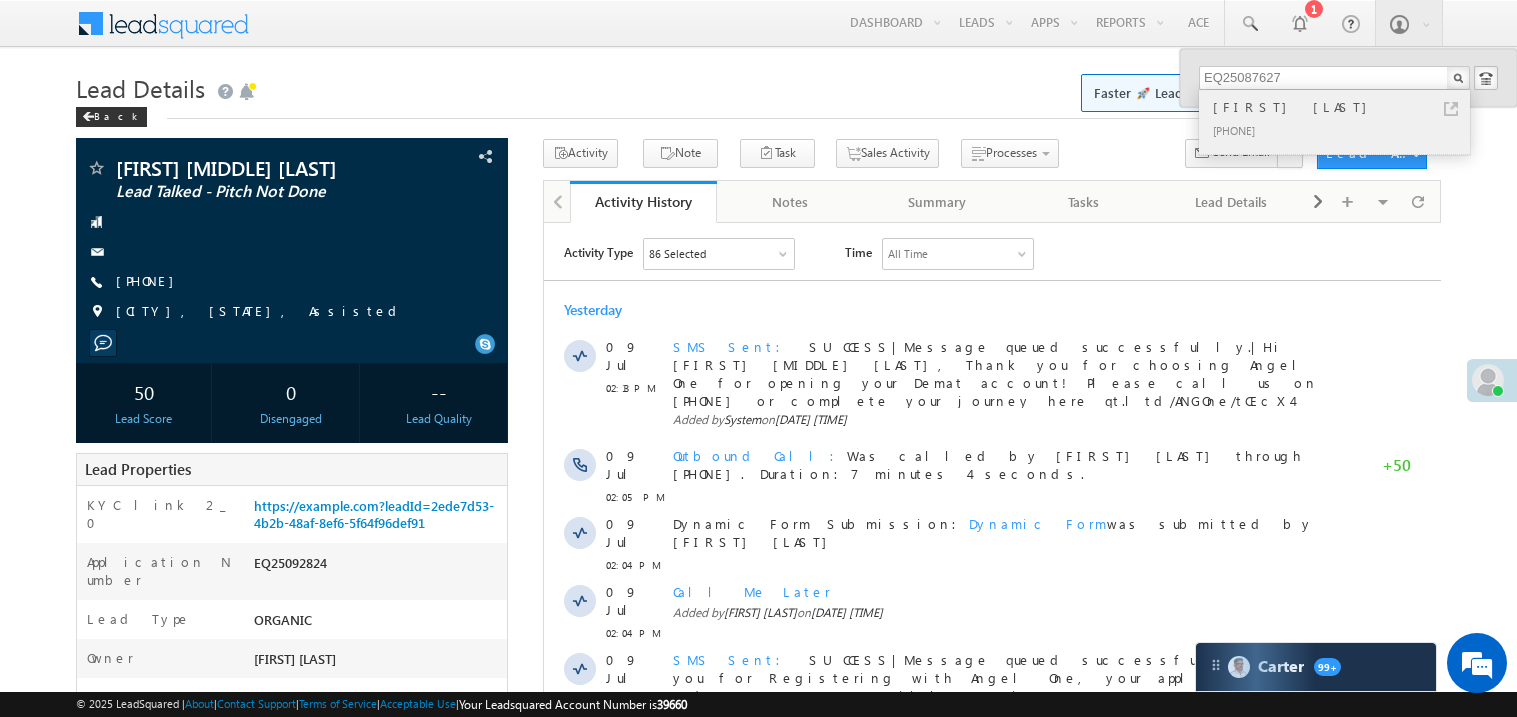 click on "Subrata Mandal" at bounding box center [1343, 107] 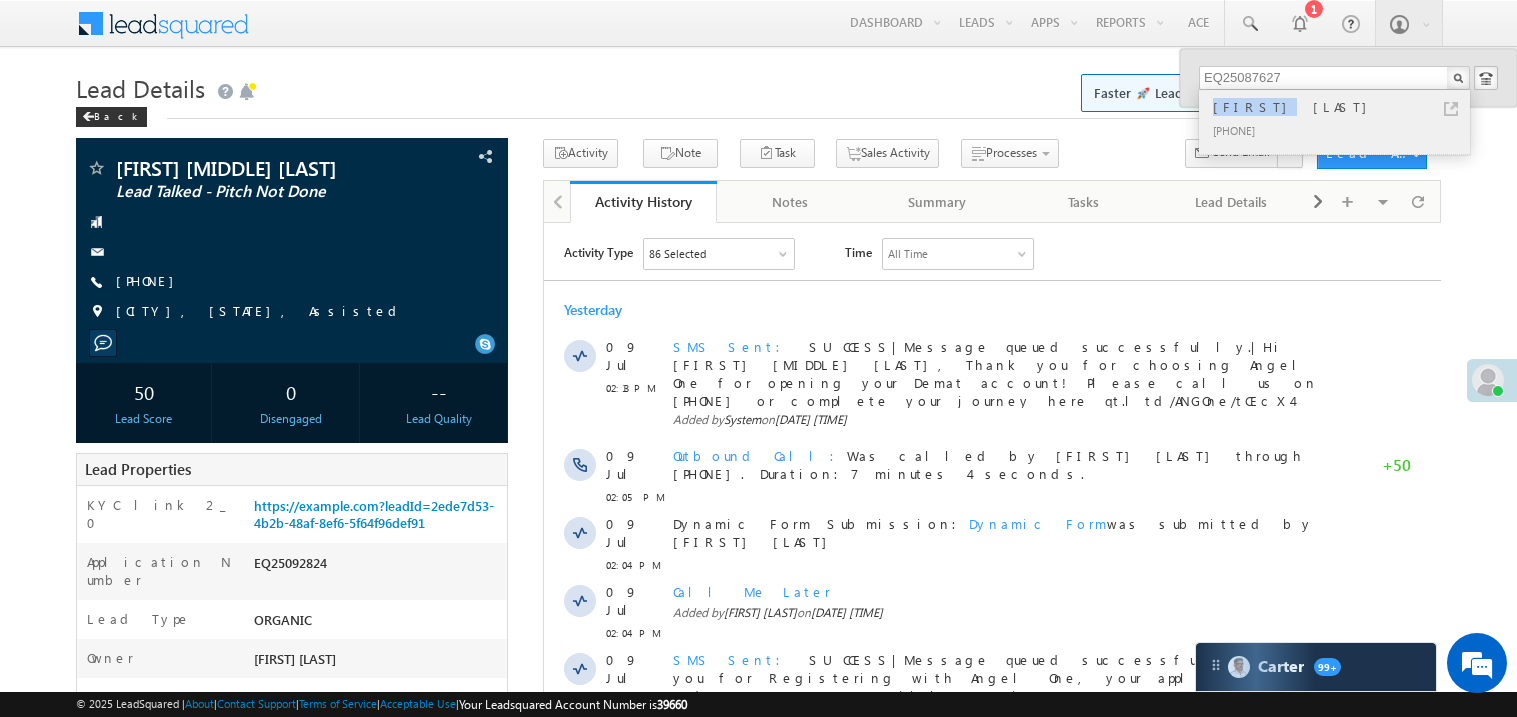 click on "Subrata Mandal" at bounding box center (1343, 107) 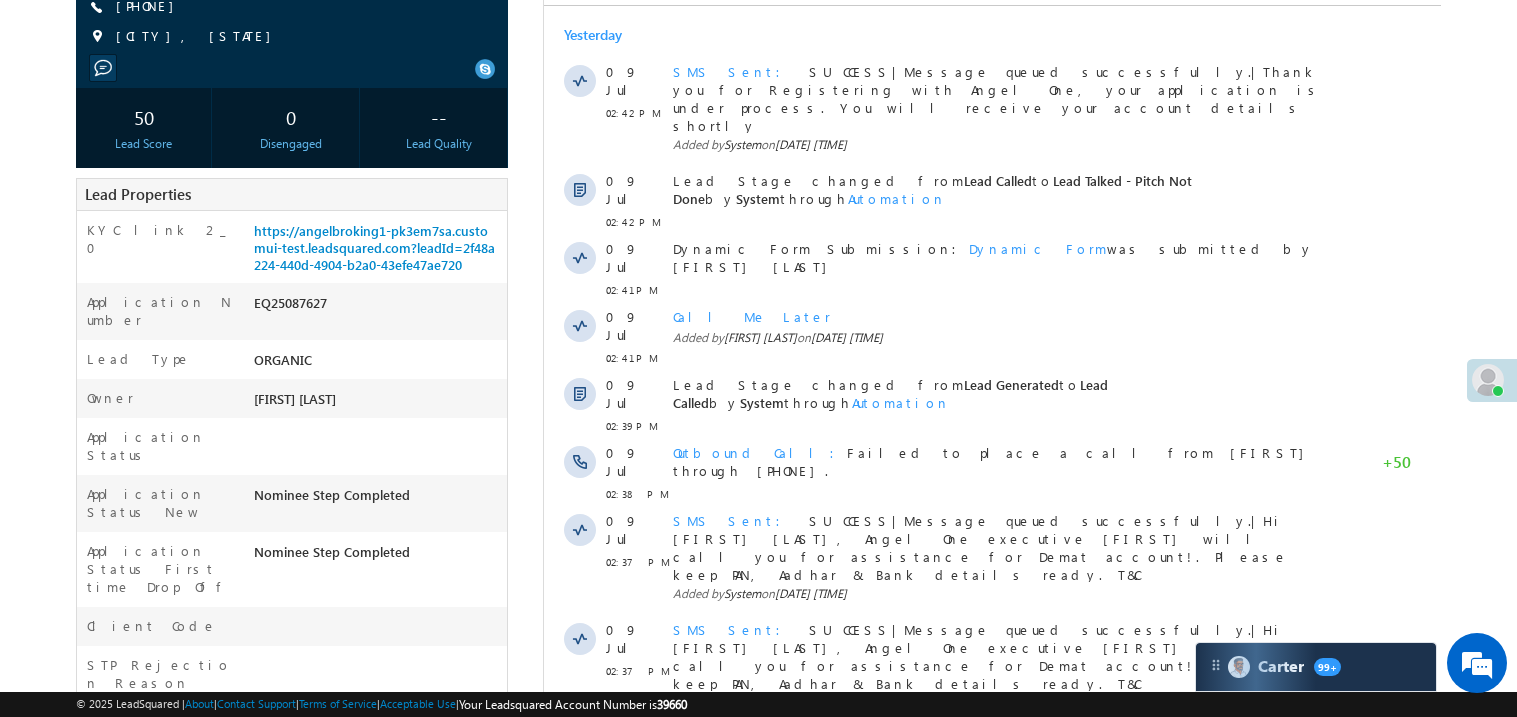 scroll, scrollTop: 279, scrollLeft: 0, axis: vertical 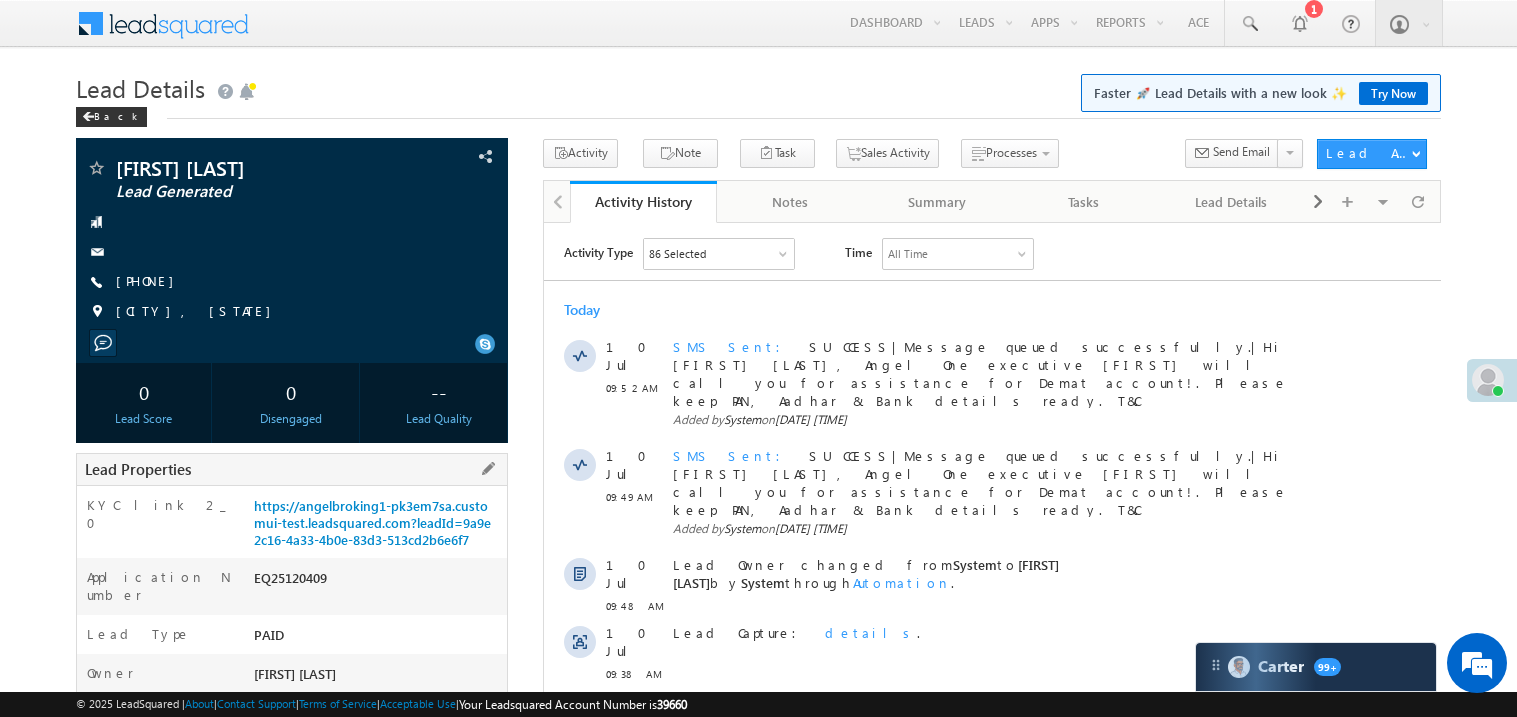 click on "EQ25120409" at bounding box center [378, 582] 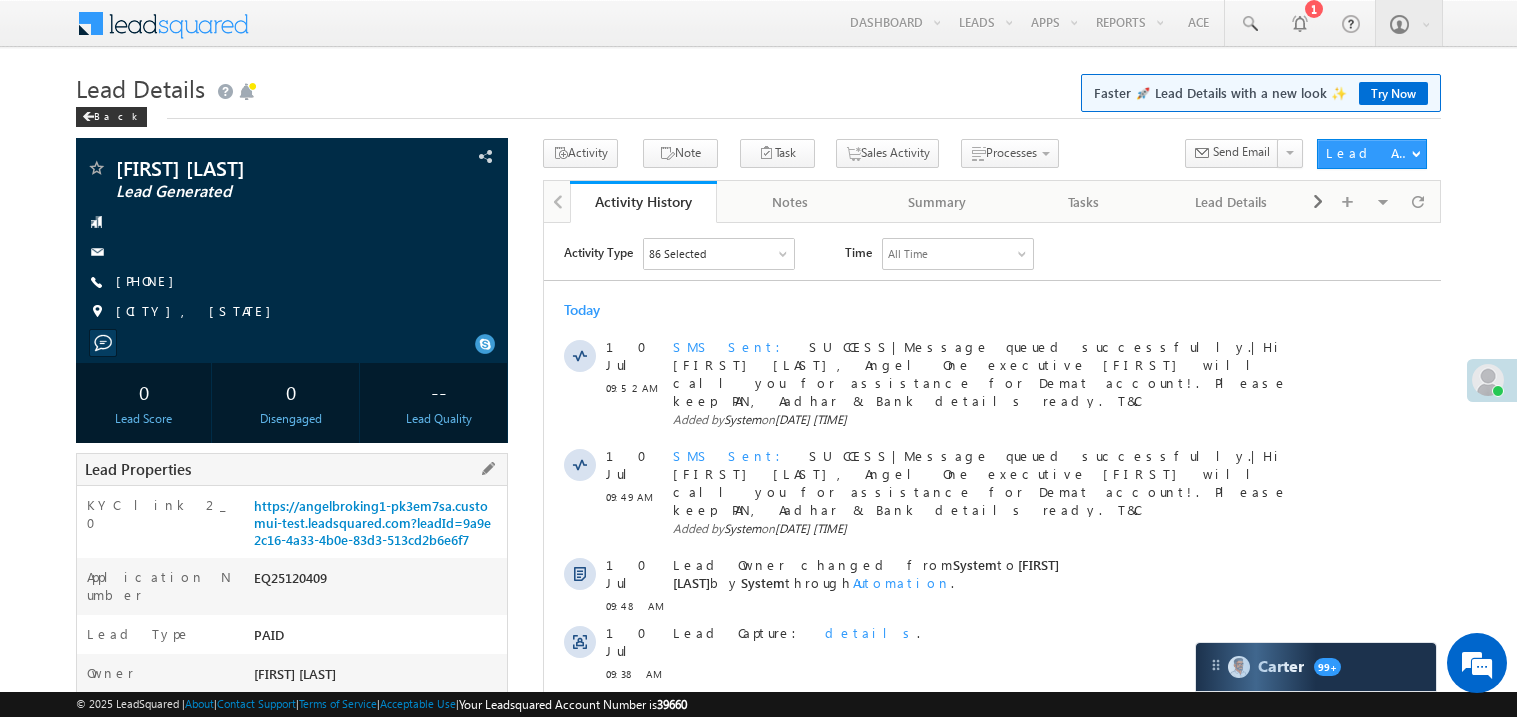 click on "EQ25120409" at bounding box center [378, 582] 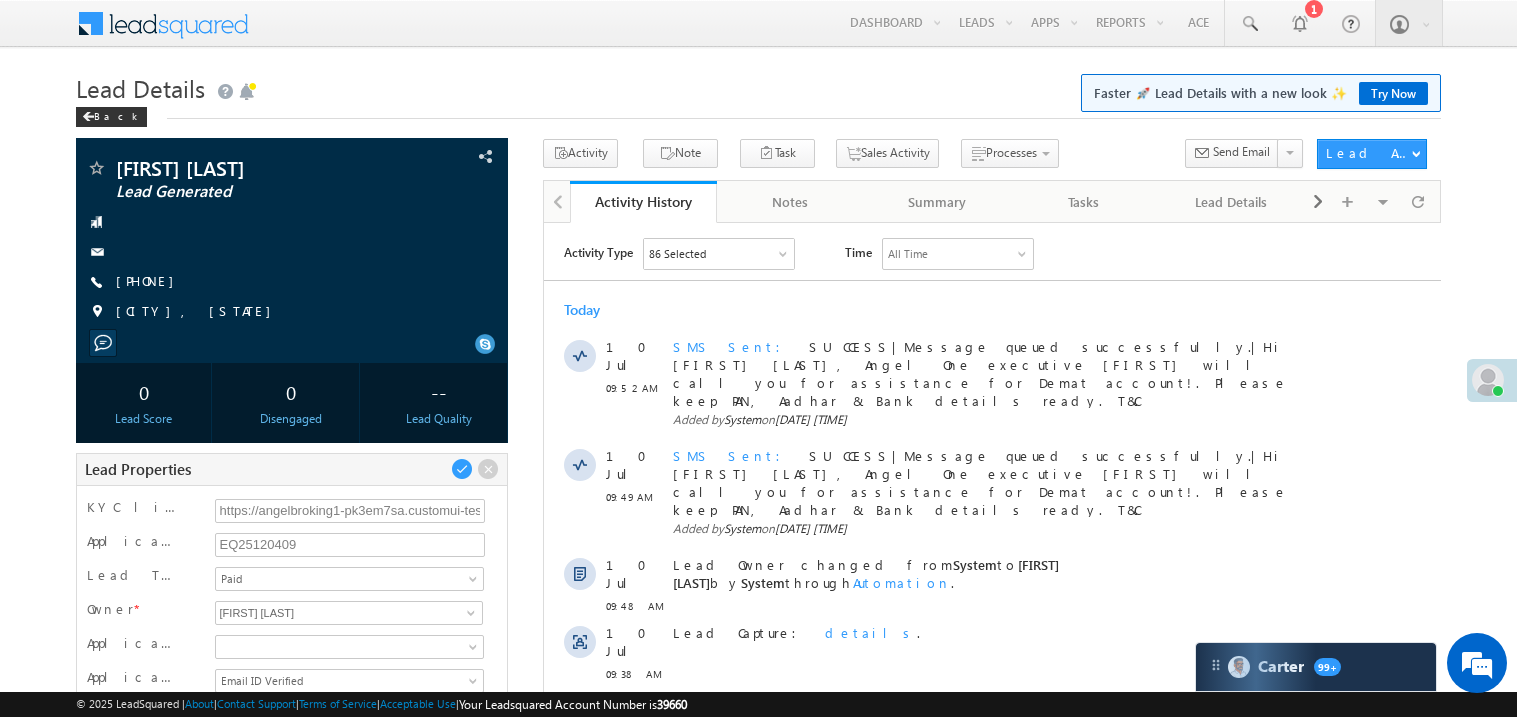 scroll, scrollTop: 0, scrollLeft: 0, axis: both 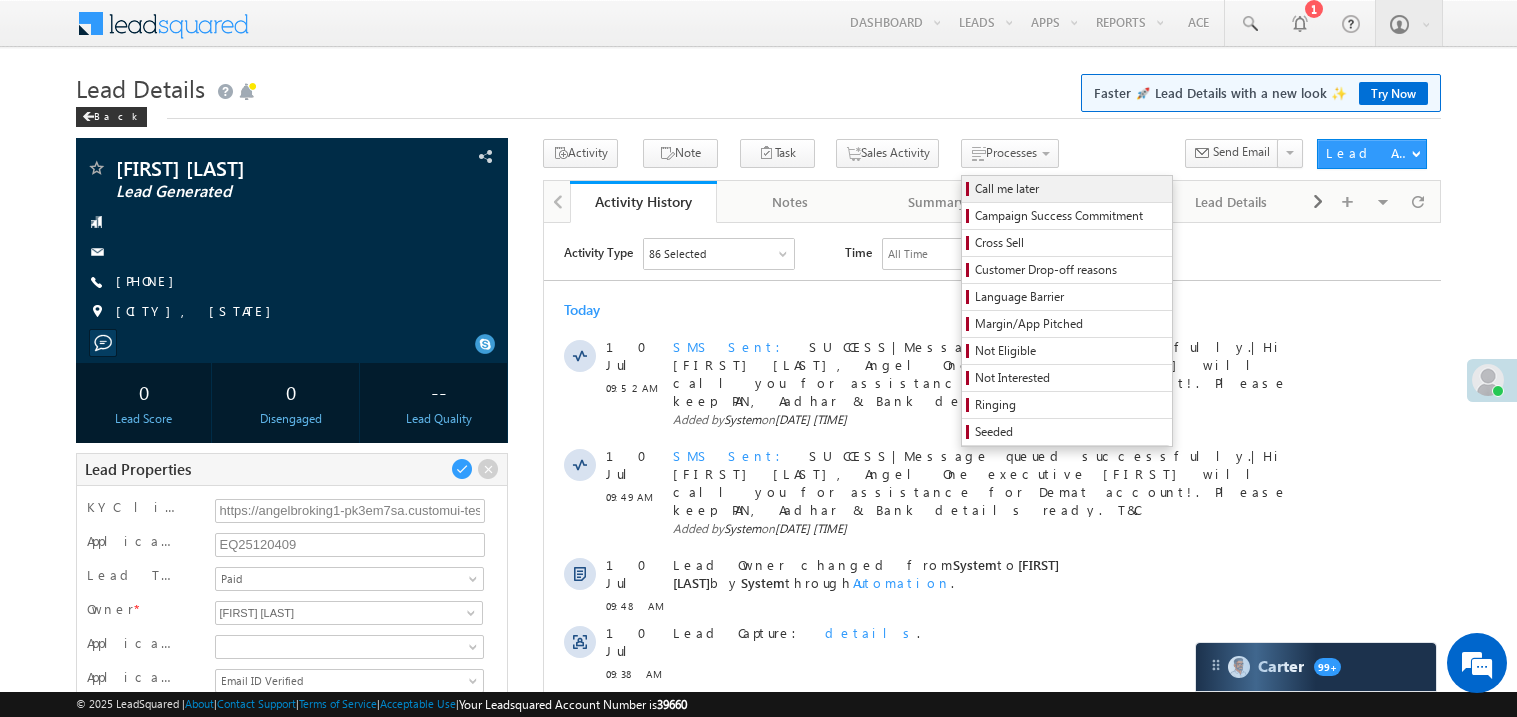 click on "Call me later" at bounding box center [1070, 189] 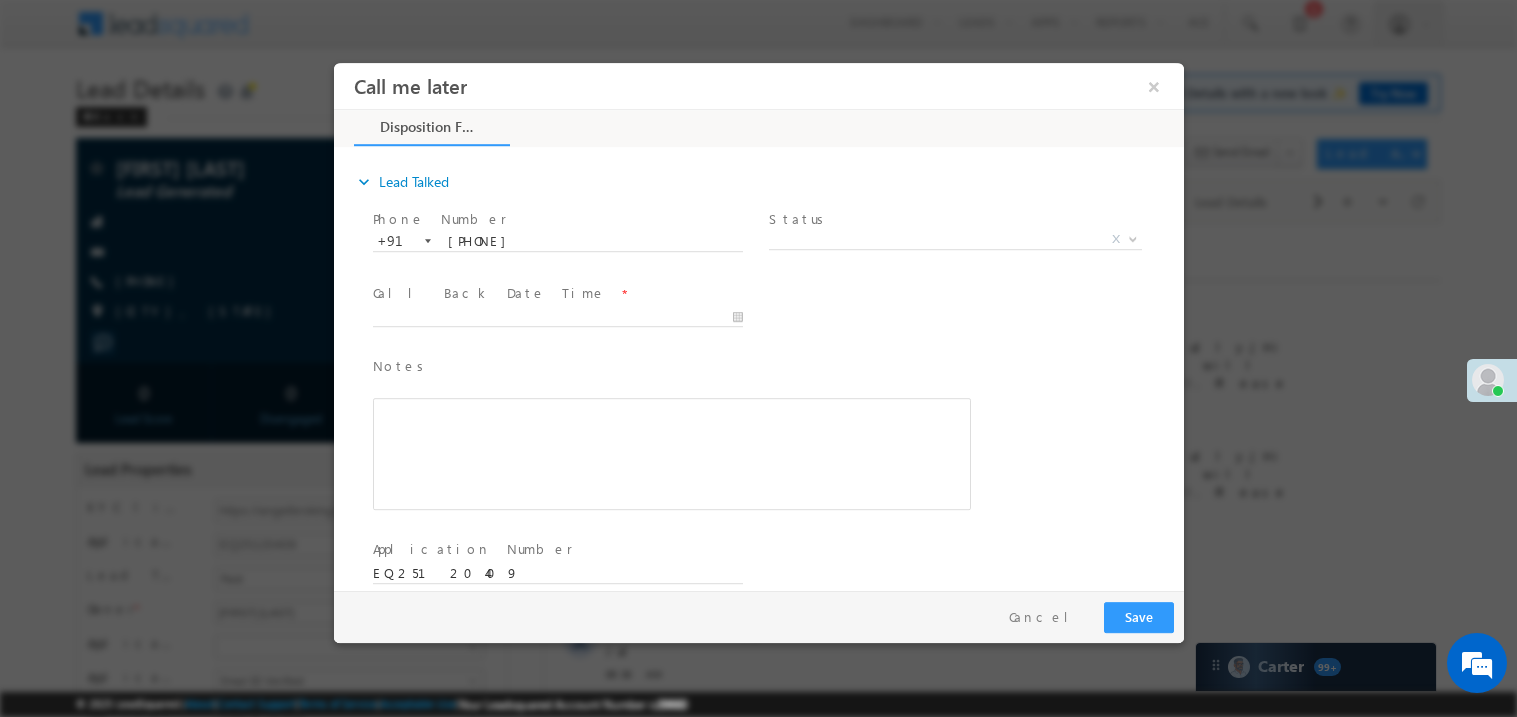 scroll, scrollTop: 0, scrollLeft: 0, axis: both 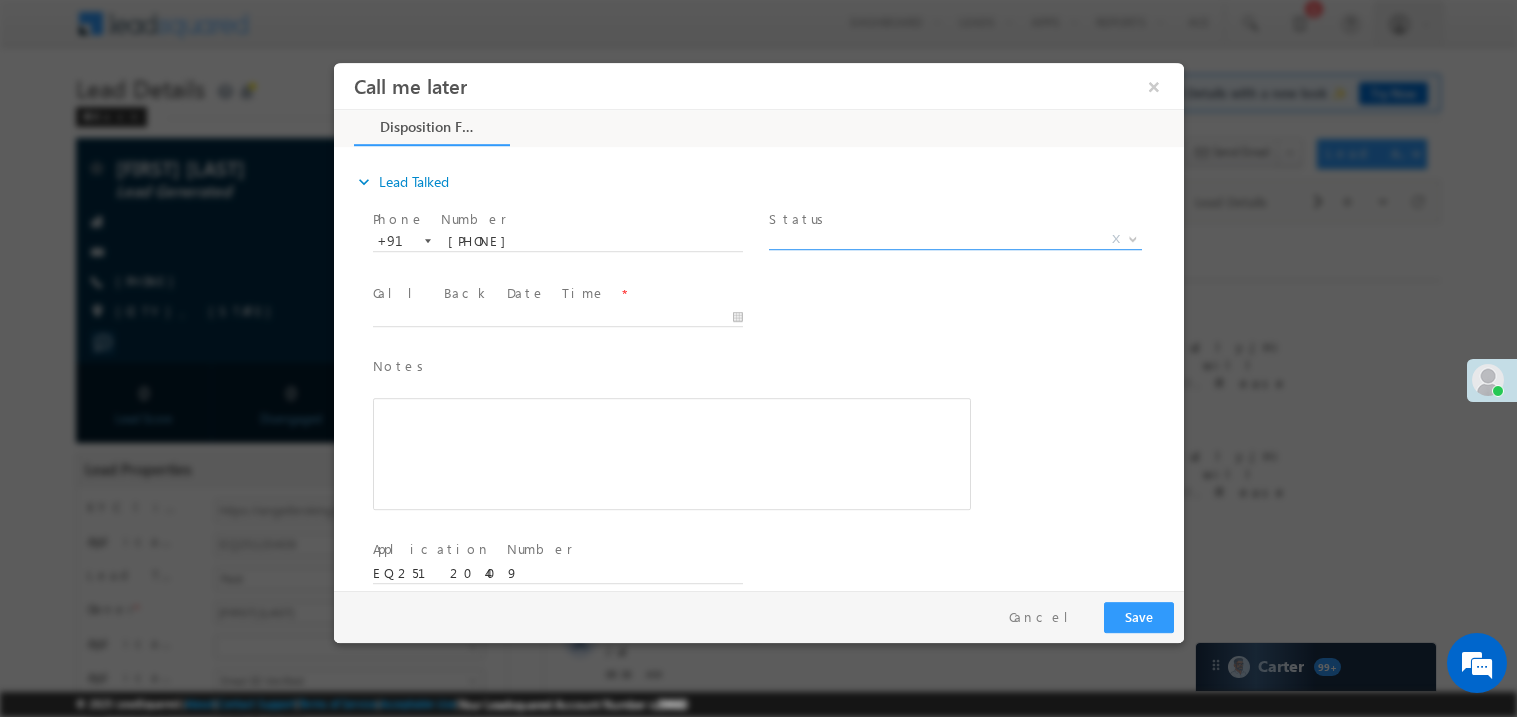 click on "X" at bounding box center (954, 239) 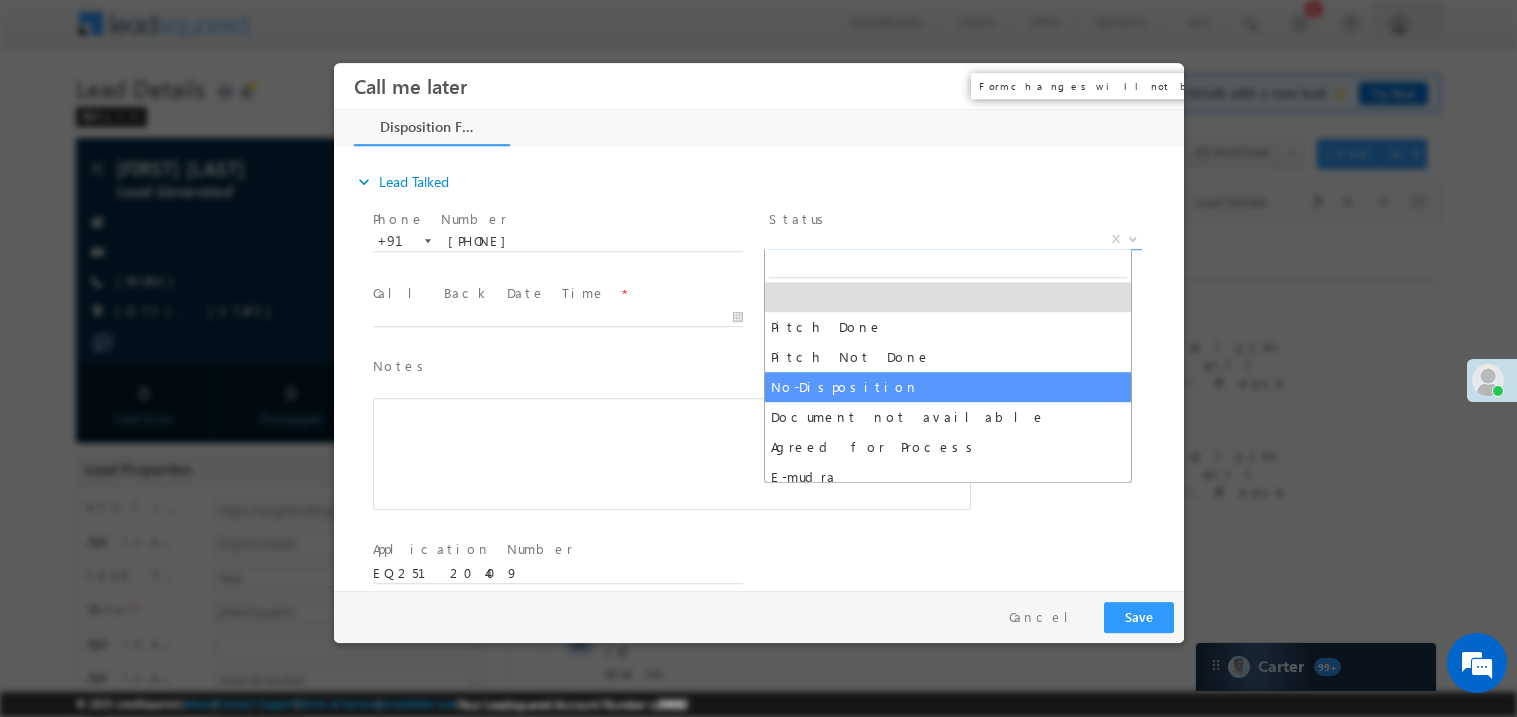 click on "×" at bounding box center [1153, 85] 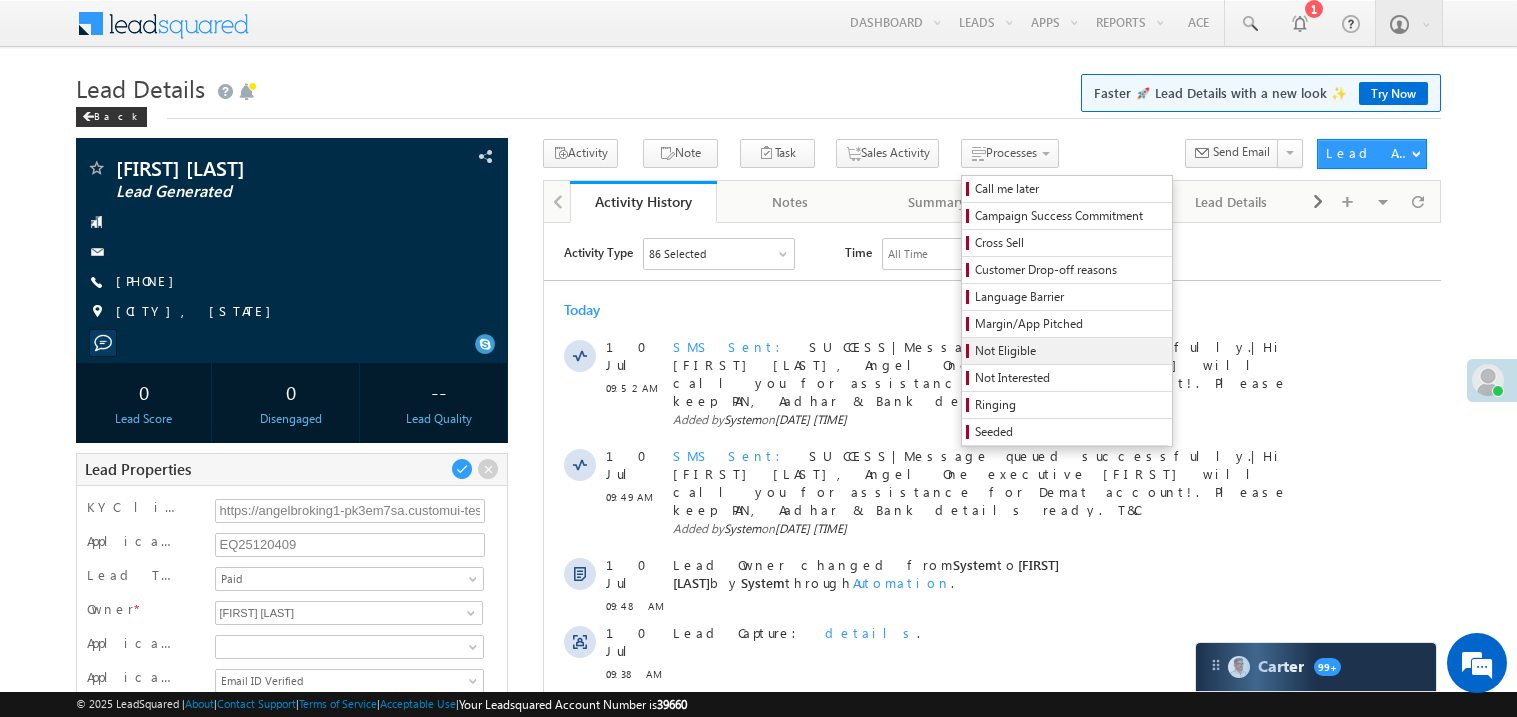 click on "Not Eligible" at bounding box center (1070, 351) 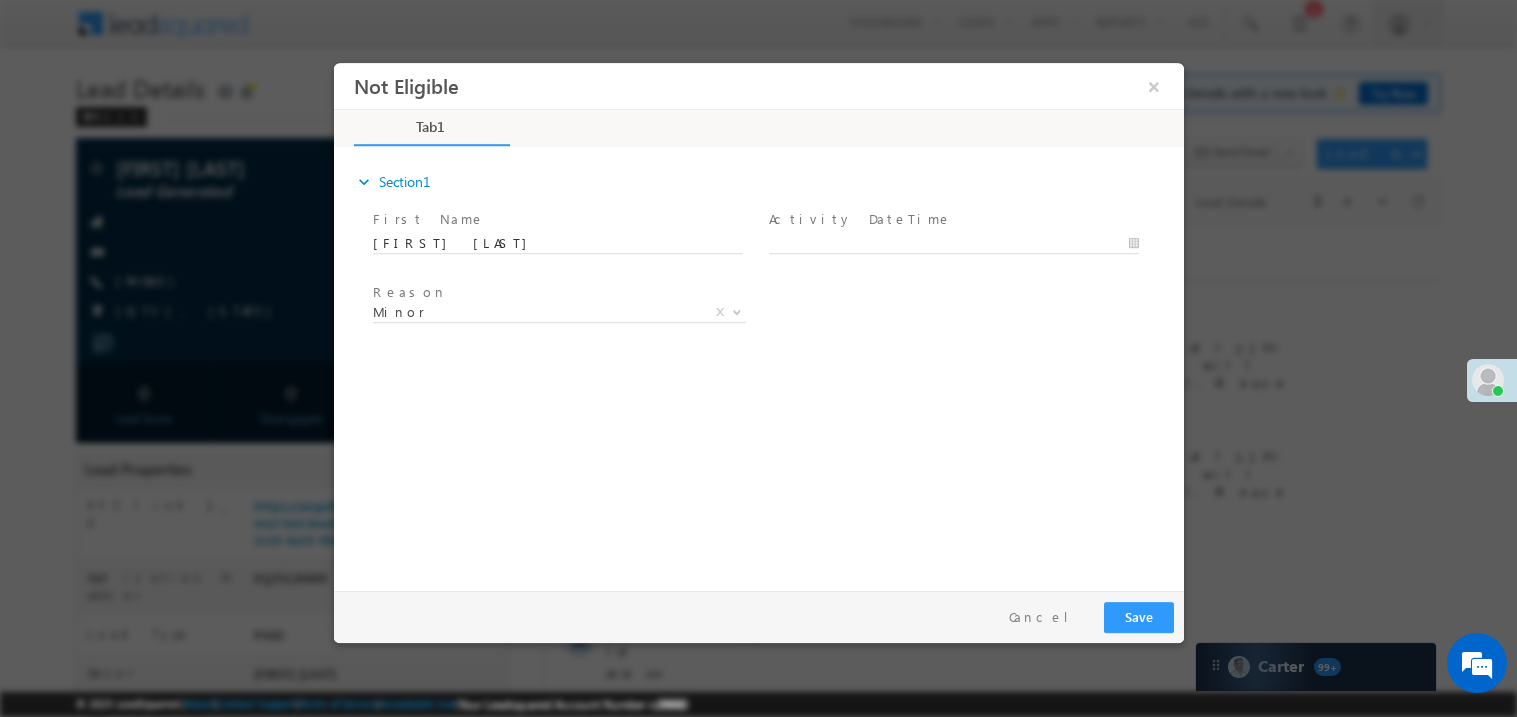 scroll, scrollTop: 0, scrollLeft: 0, axis: both 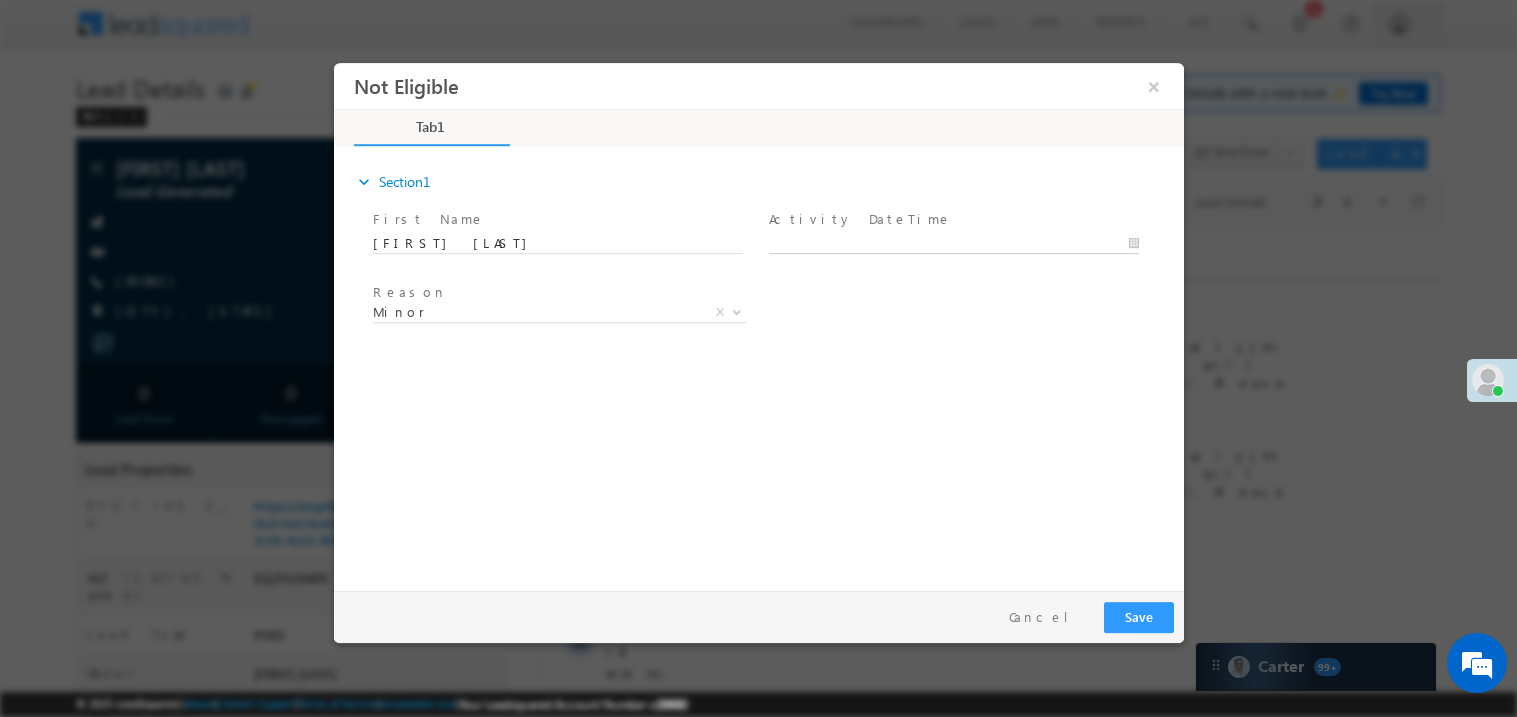 click on "Not Eligible
×" at bounding box center [758, 321] 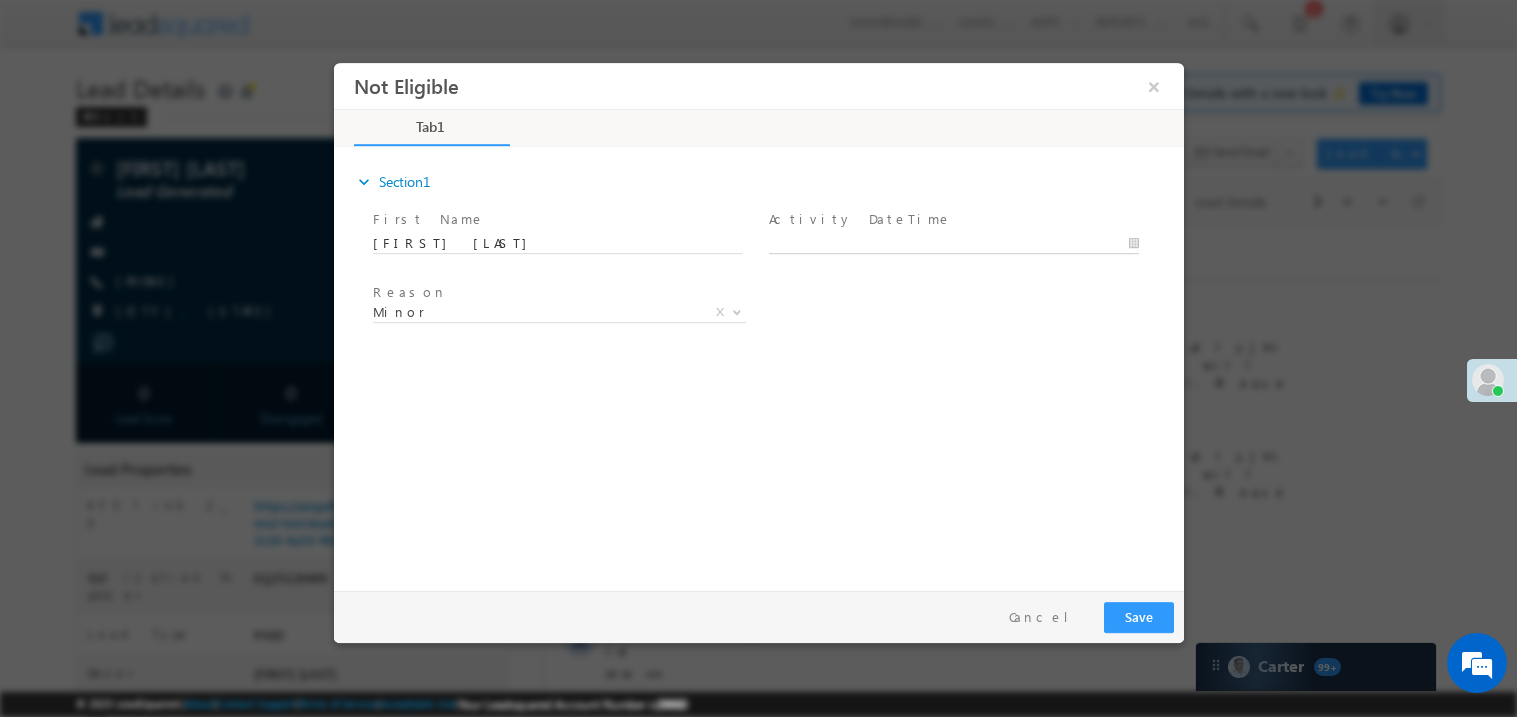 type on "07/10/25 10:23 AM" 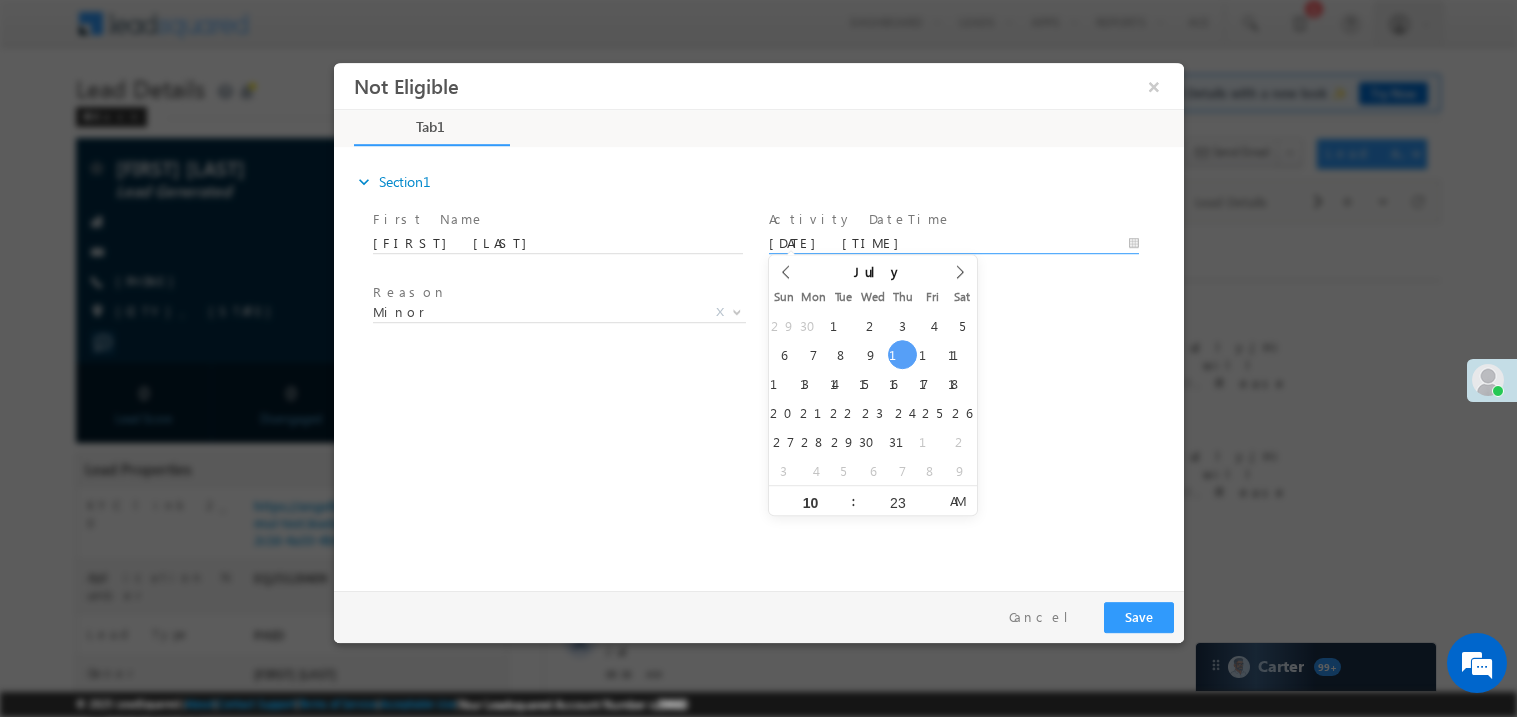 click on "expand_more Section1
First Name
*" at bounding box center [763, 365] 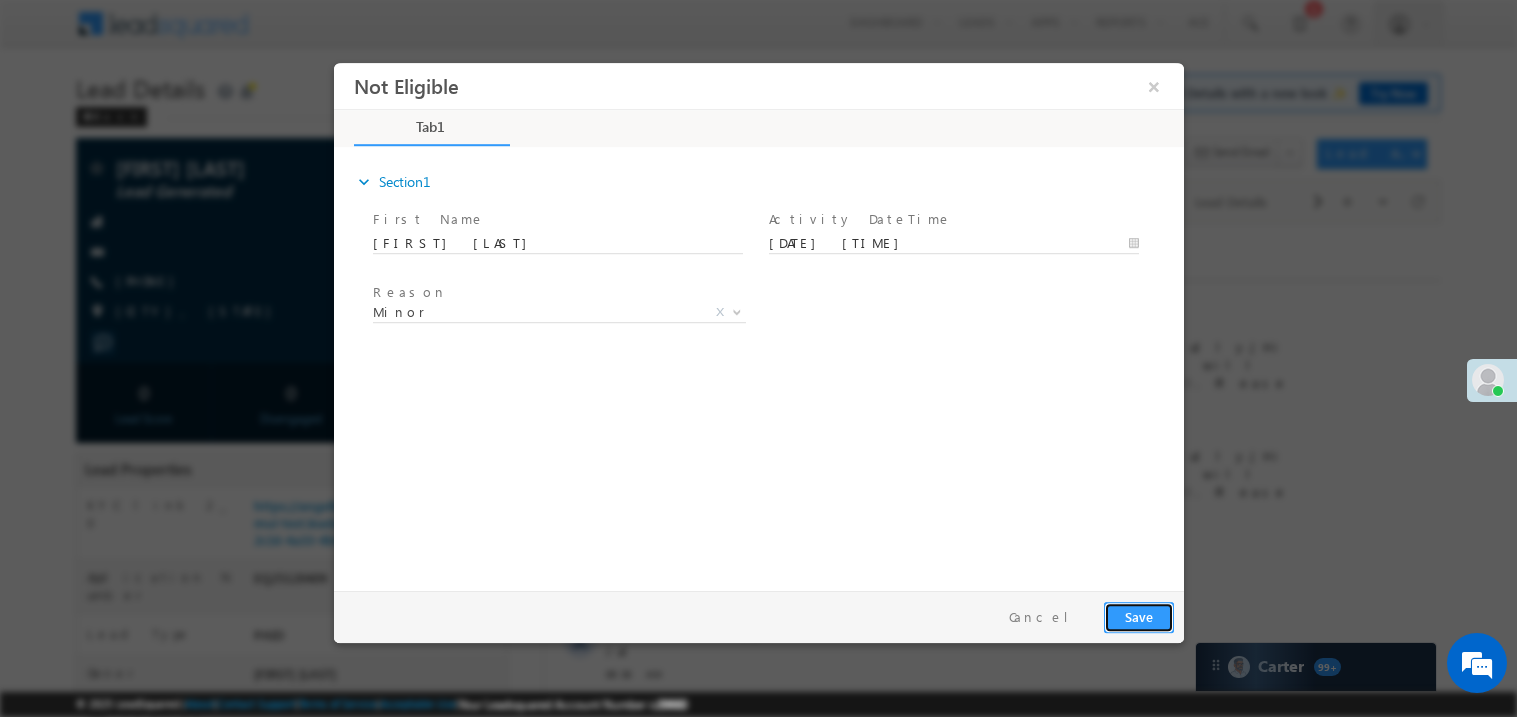 click on "Save" at bounding box center (1138, 616) 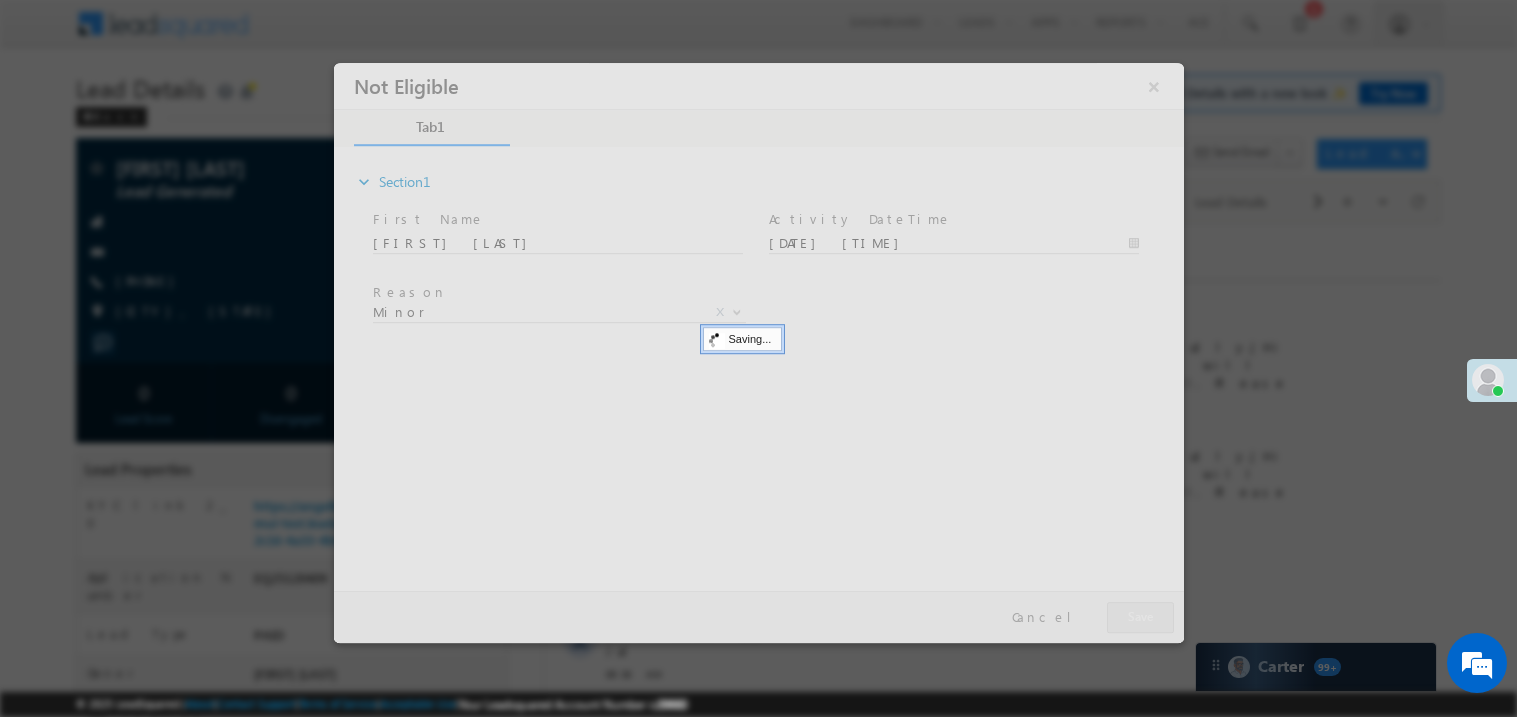 click at bounding box center (758, 352) 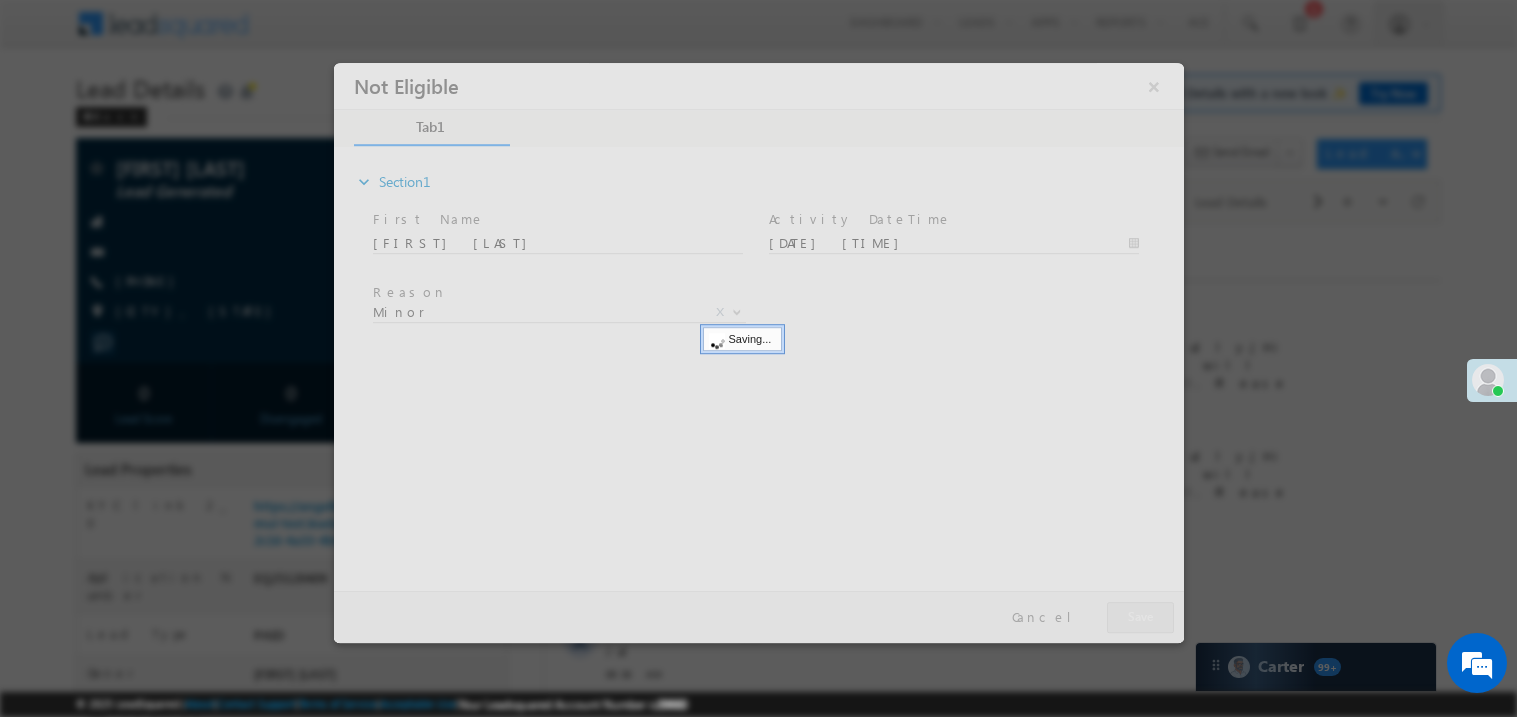 click at bounding box center (758, 352) 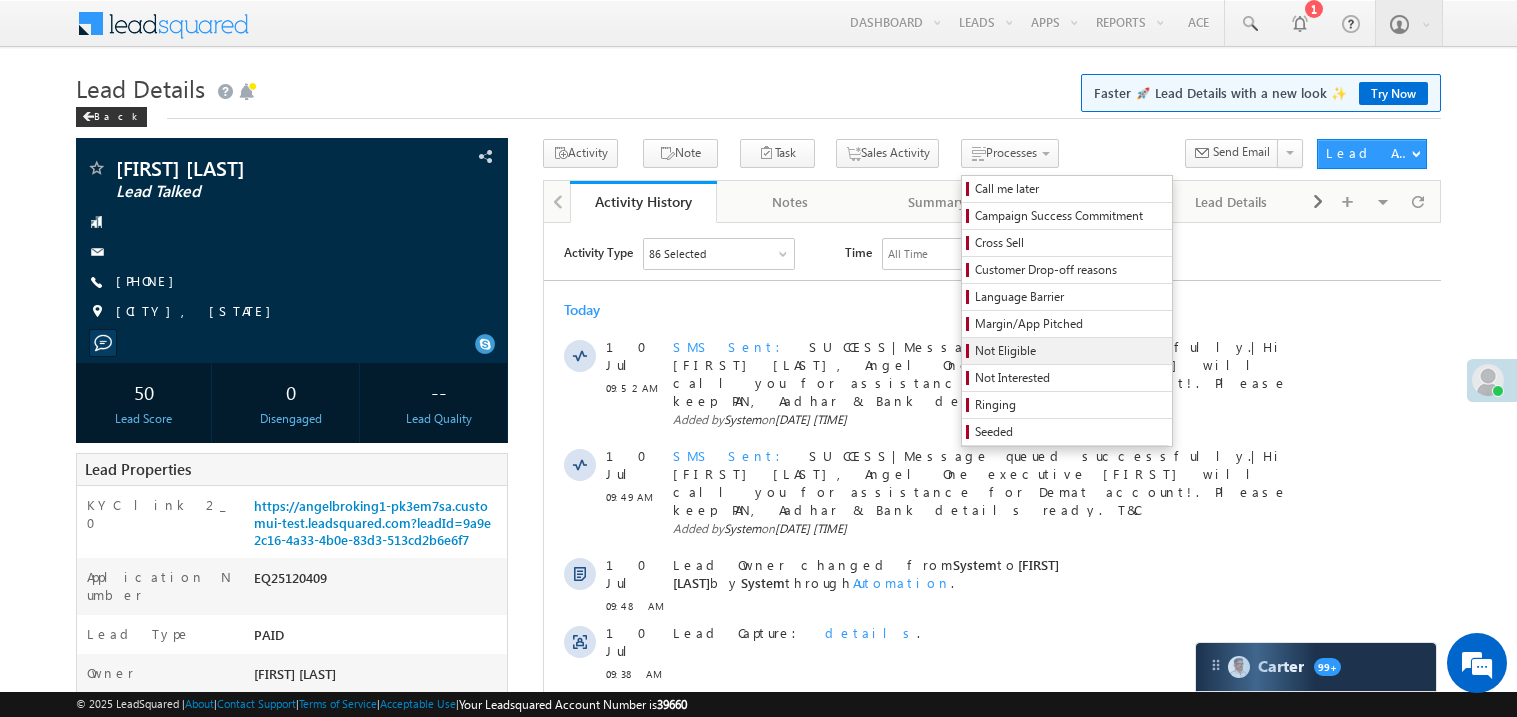 click on "Not Eligible" at bounding box center (1067, 351) 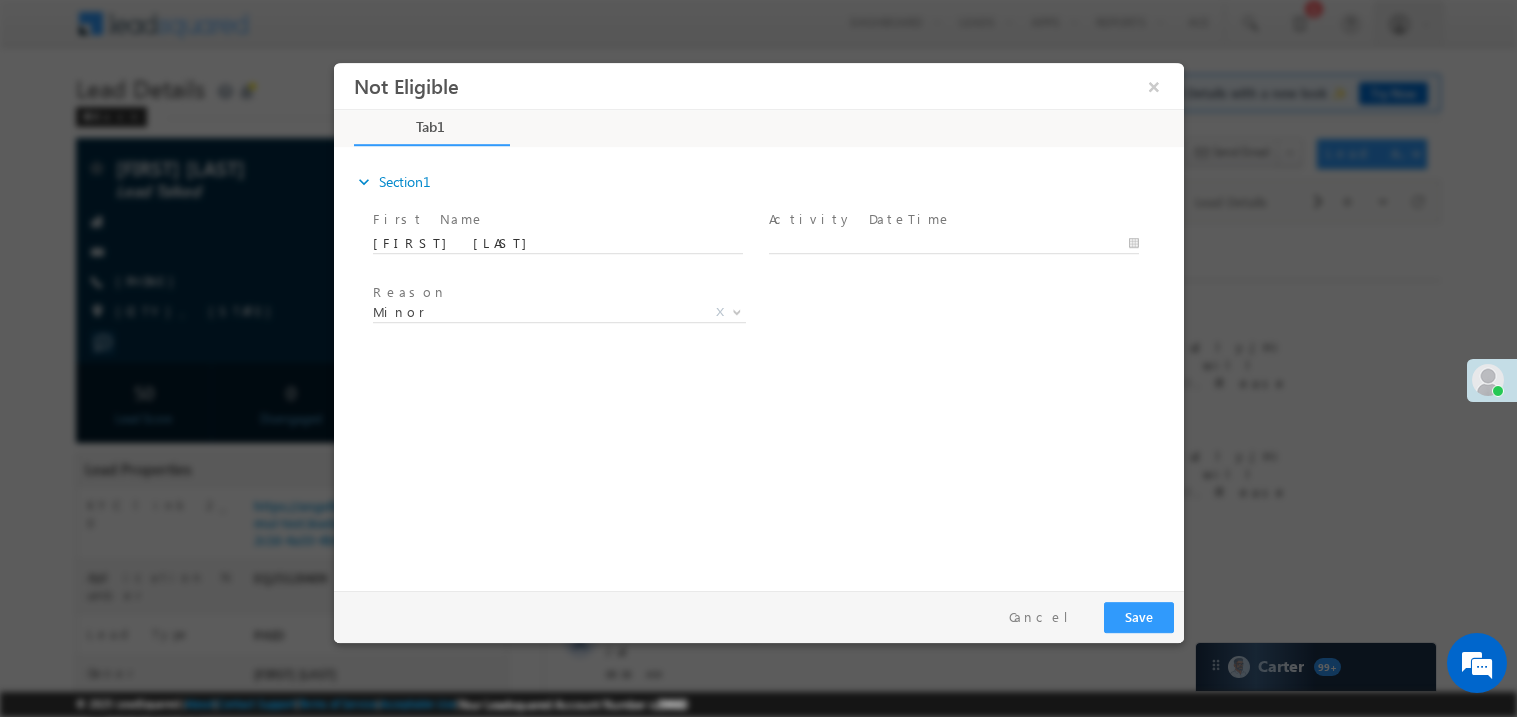 scroll, scrollTop: 0, scrollLeft: 0, axis: both 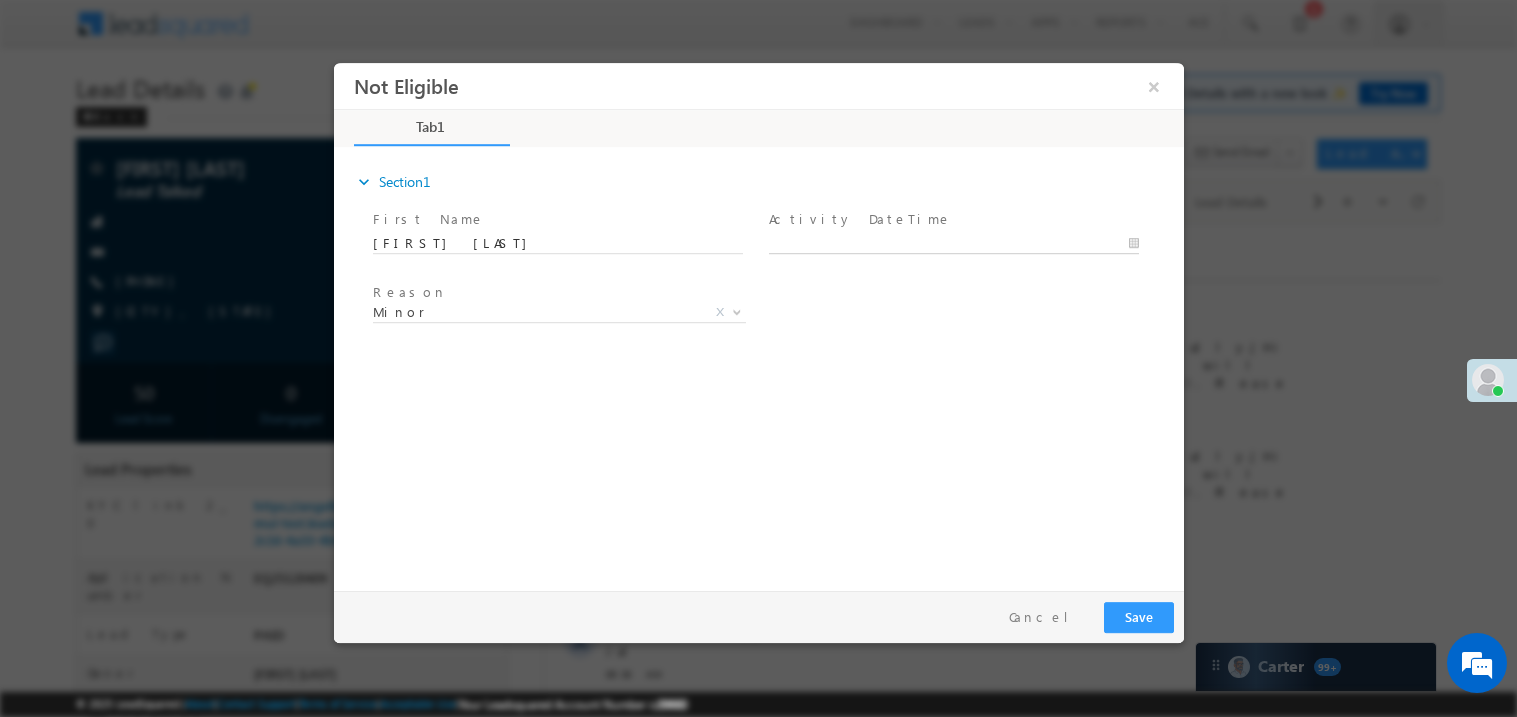 click on "Not Eligible
×" at bounding box center (758, 321) 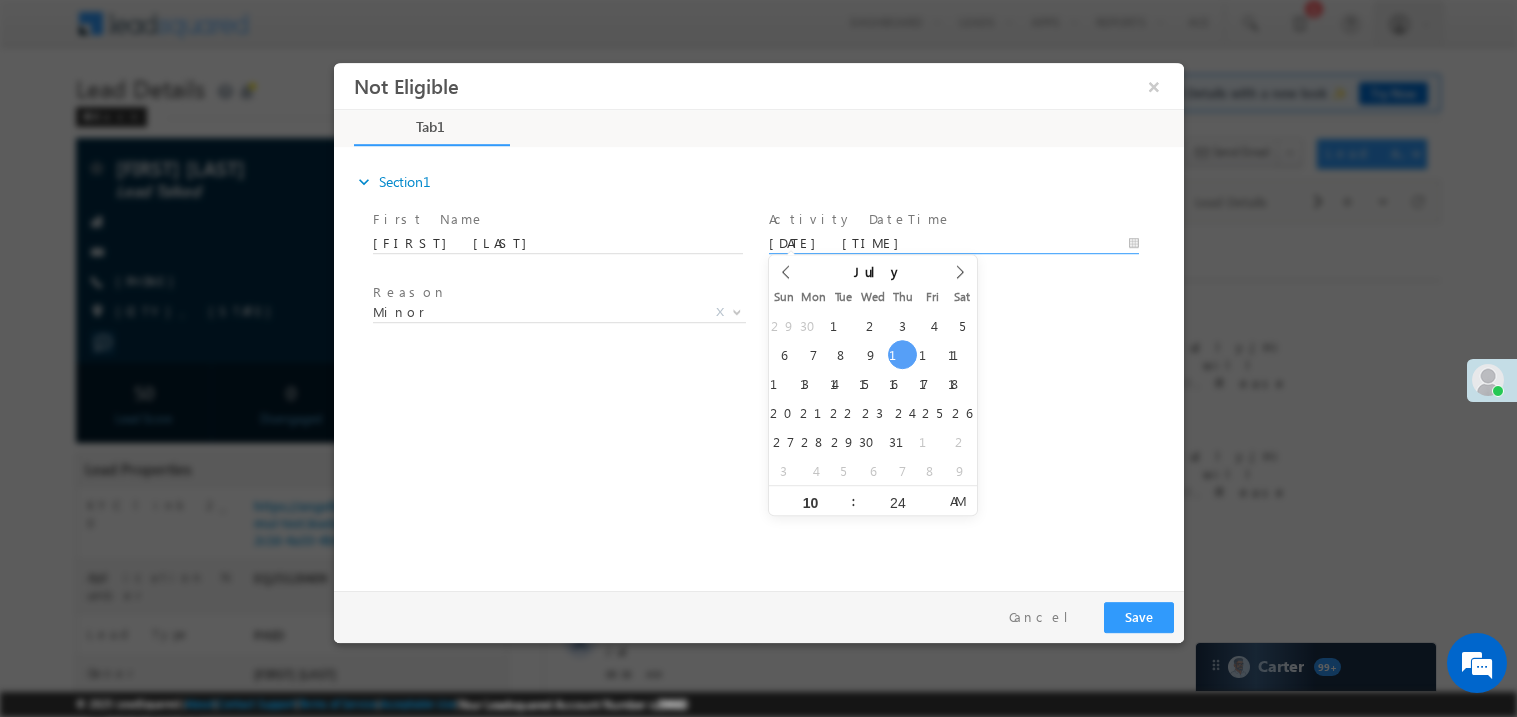click on "expand_more Section1
First Name
*" at bounding box center (763, 365) 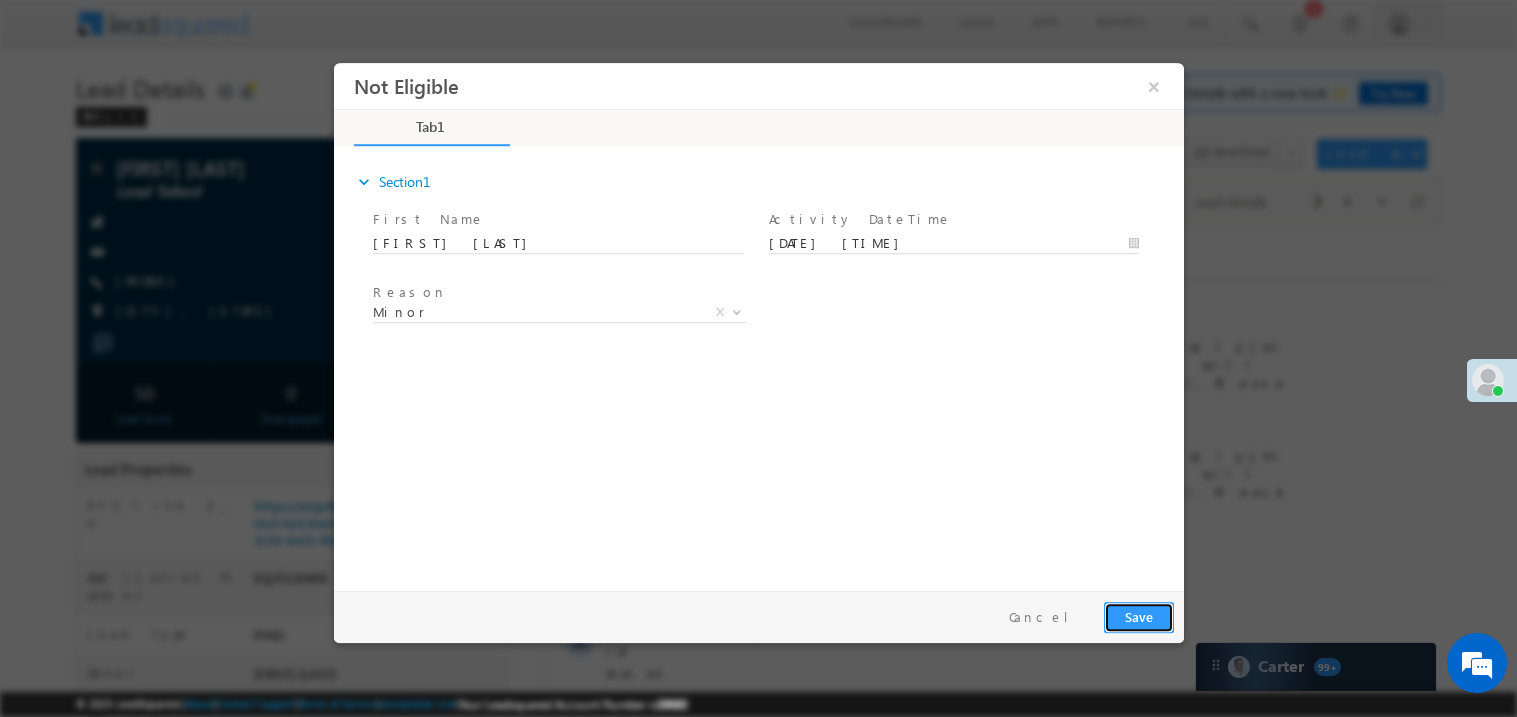 click on "Save" at bounding box center (1138, 616) 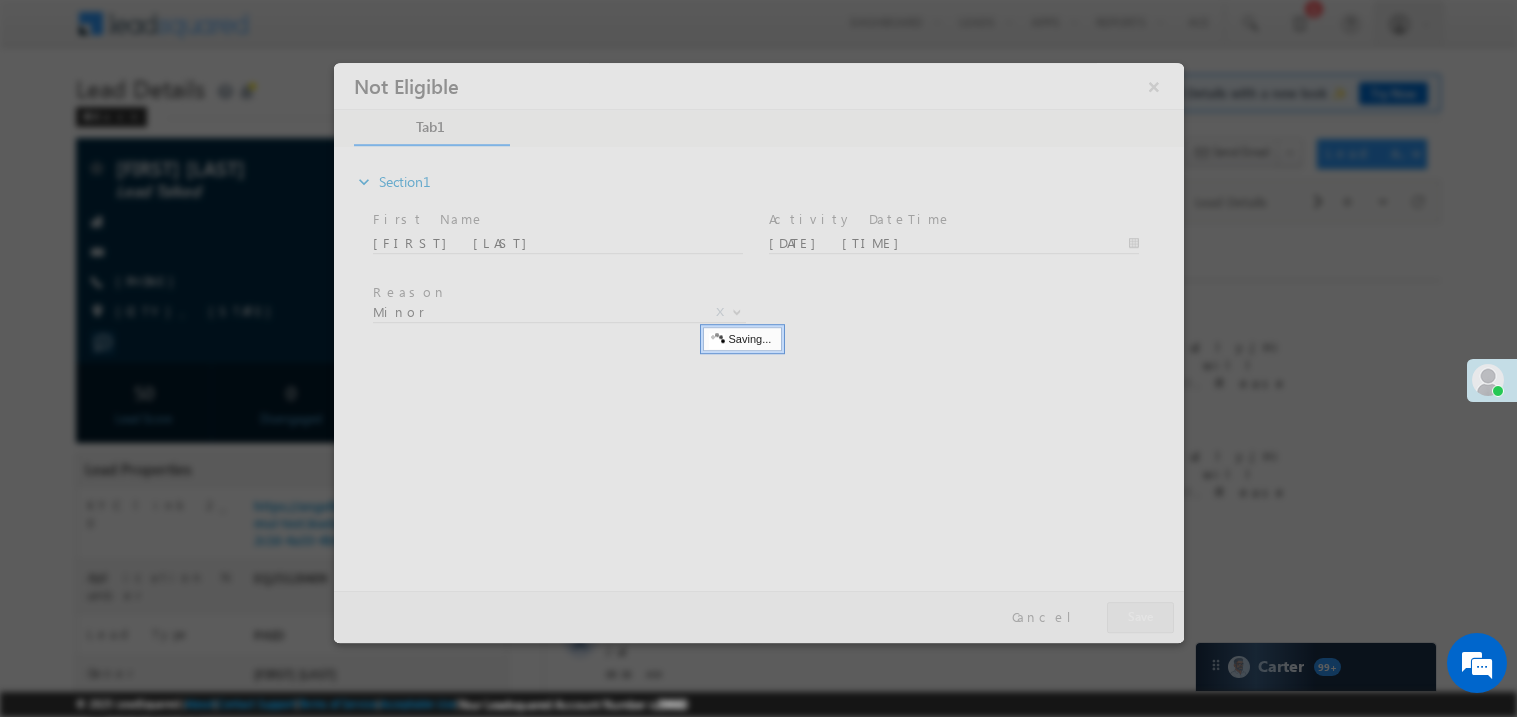 click at bounding box center (758, 352) 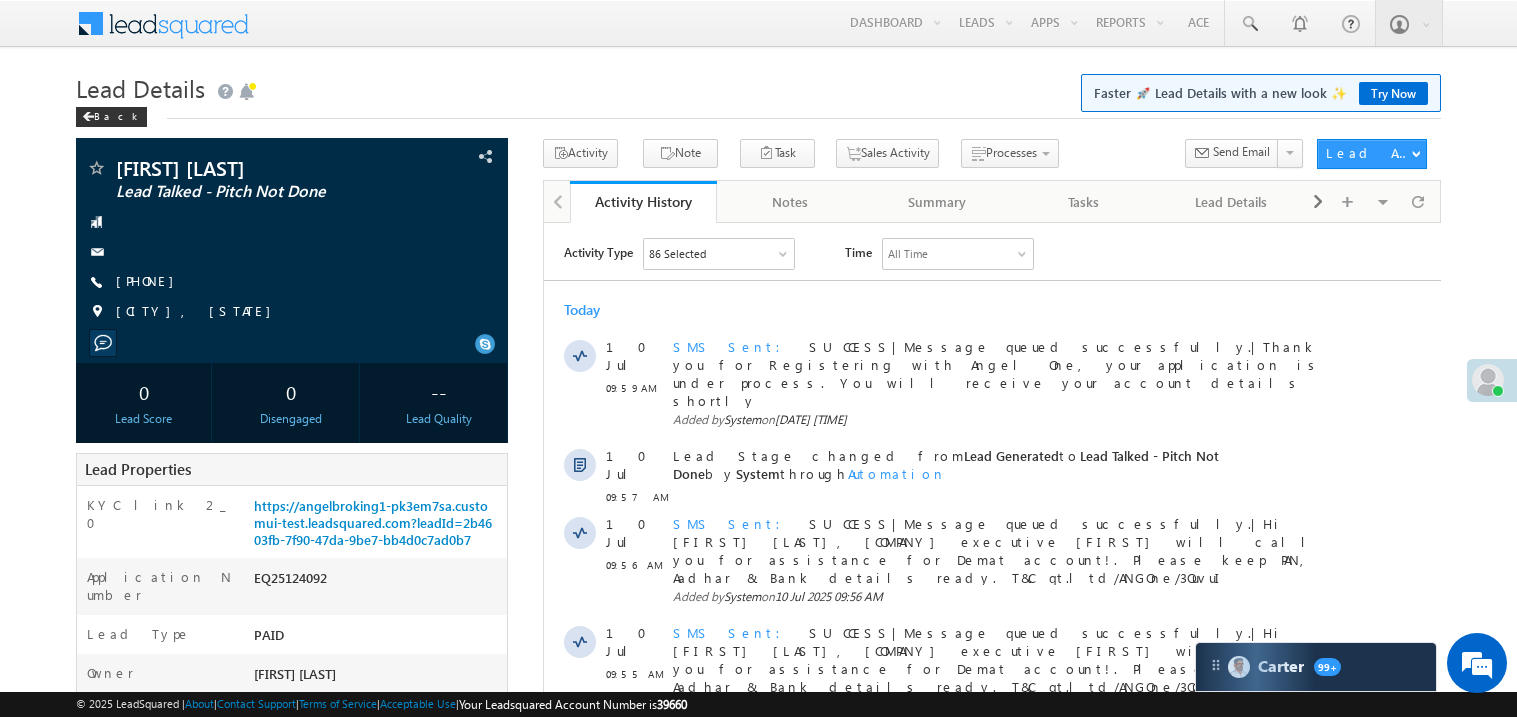 scroll, scrollTop: 0, scrollLeft: 0, axis: both 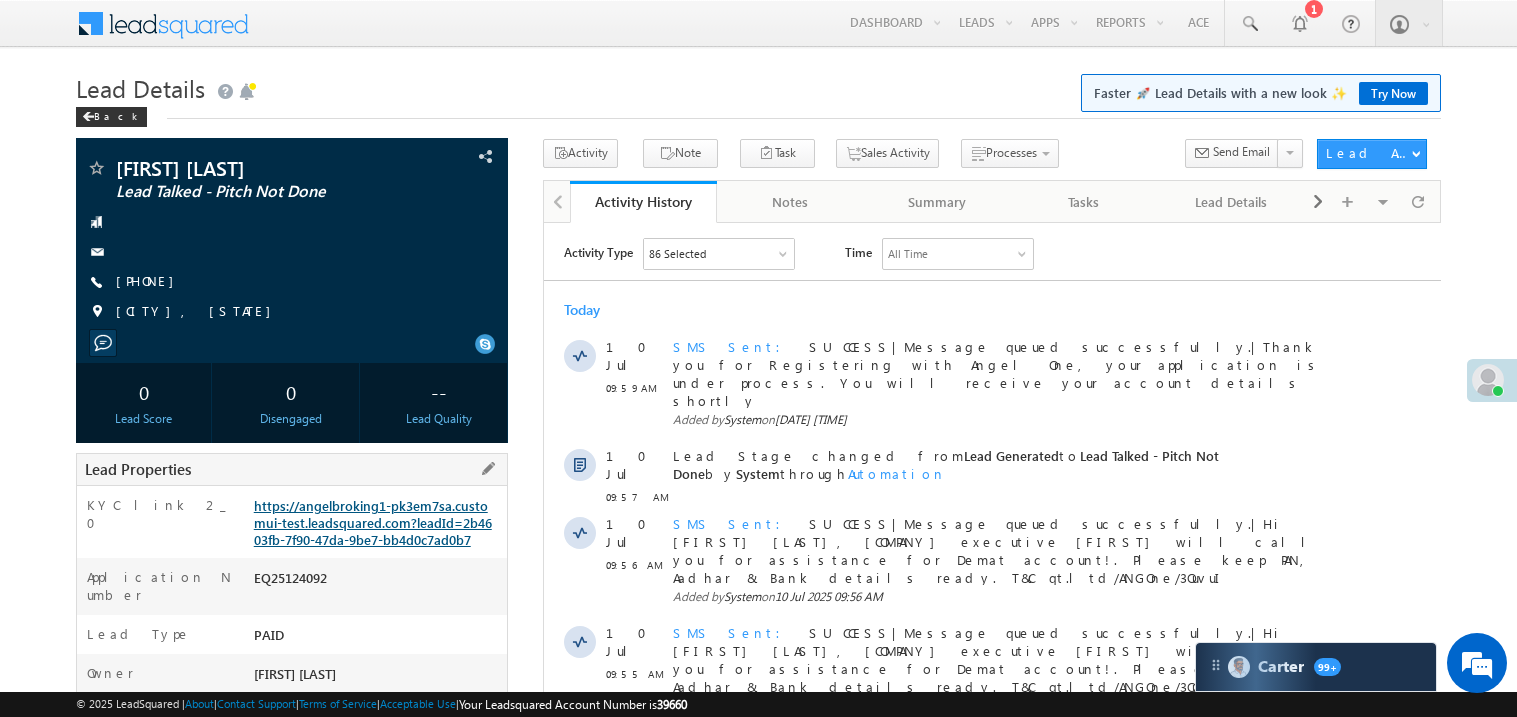 click on "https://angelbroking1-pk3em7sa.customui-test.leadsquared.com?leadId=2b4603fb-7f90-47da-9be7-bb4d0c7ad0b7" at bounding box center (373, 522) 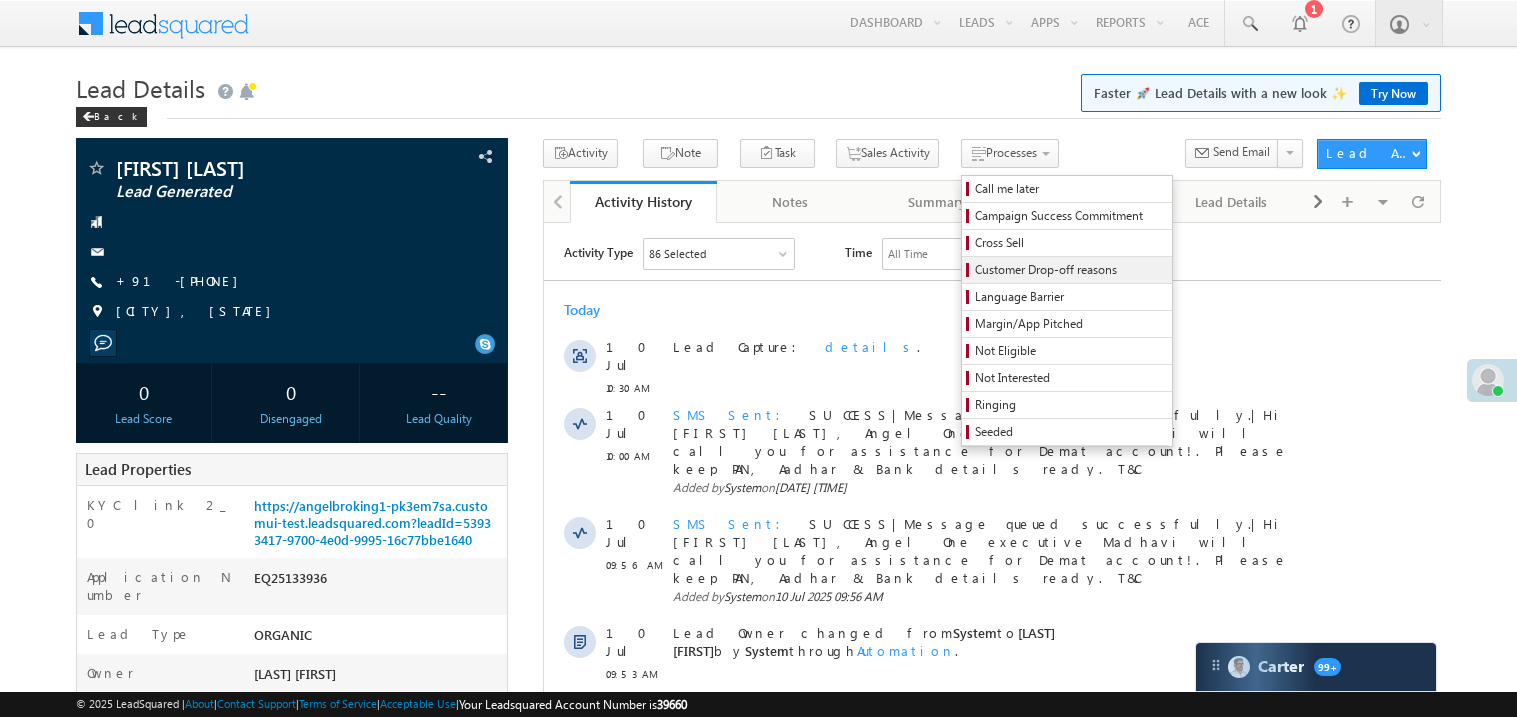 scroll, scrollTop: 0, scrollLeft: 0, axis: both 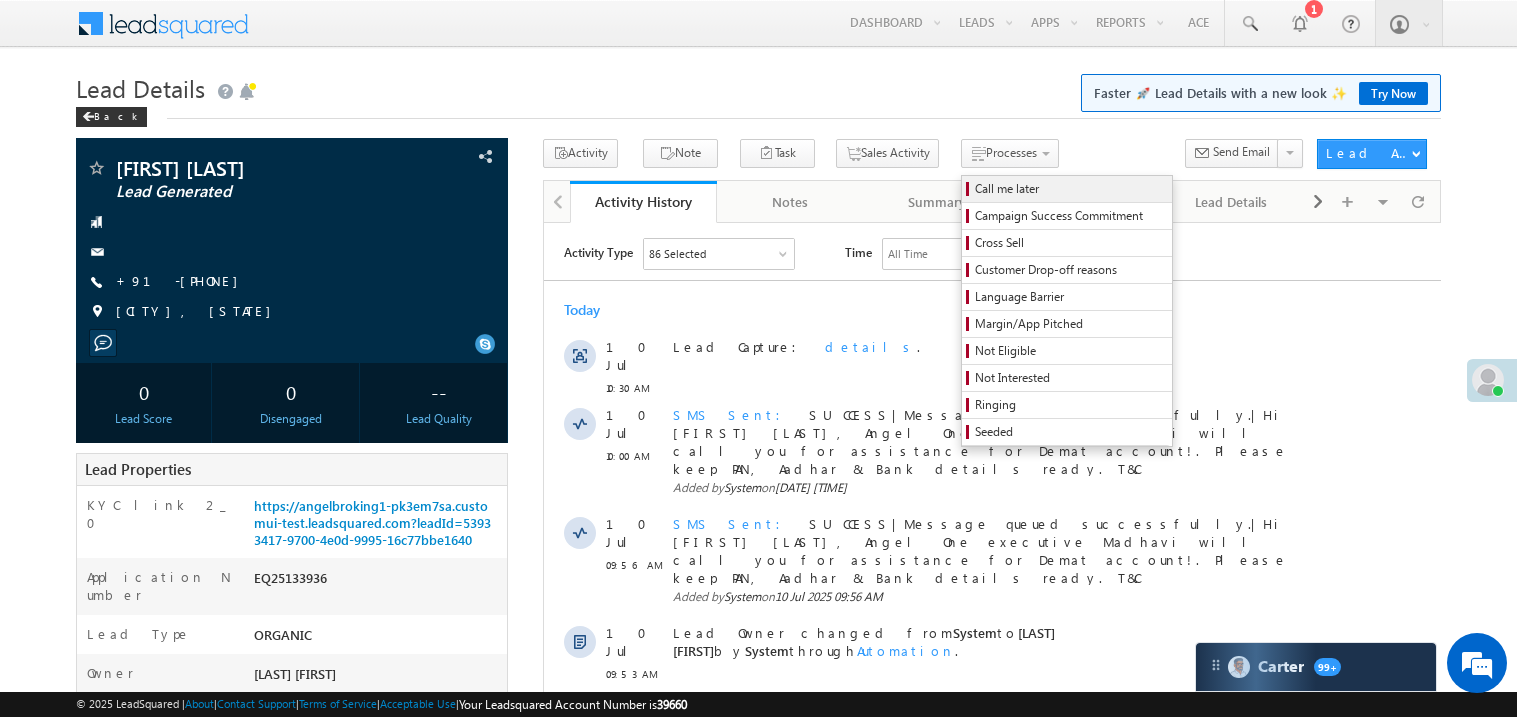 click on "Call me later" at bounding box center (1067, 189) 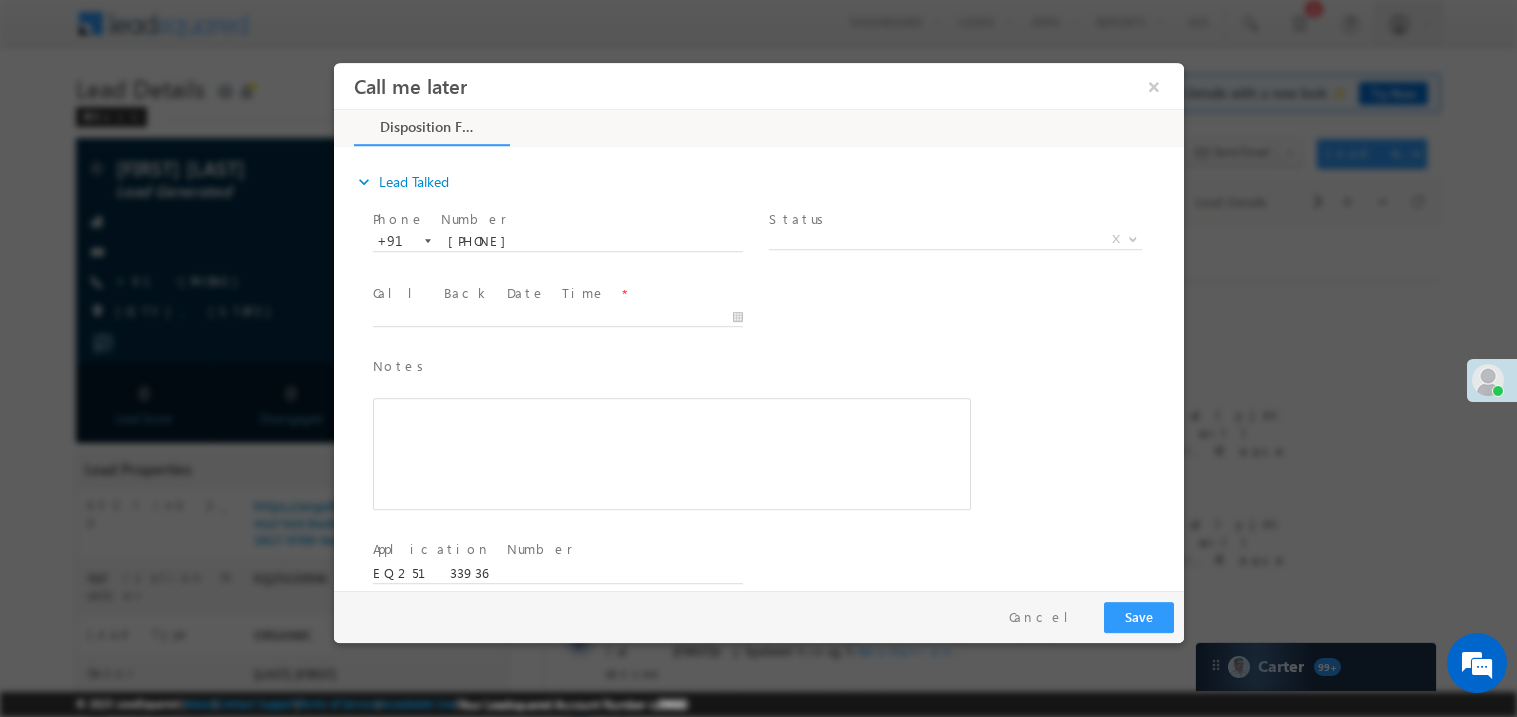 scroll, scrollTop: 0, scrollLeft: 0, axis: both 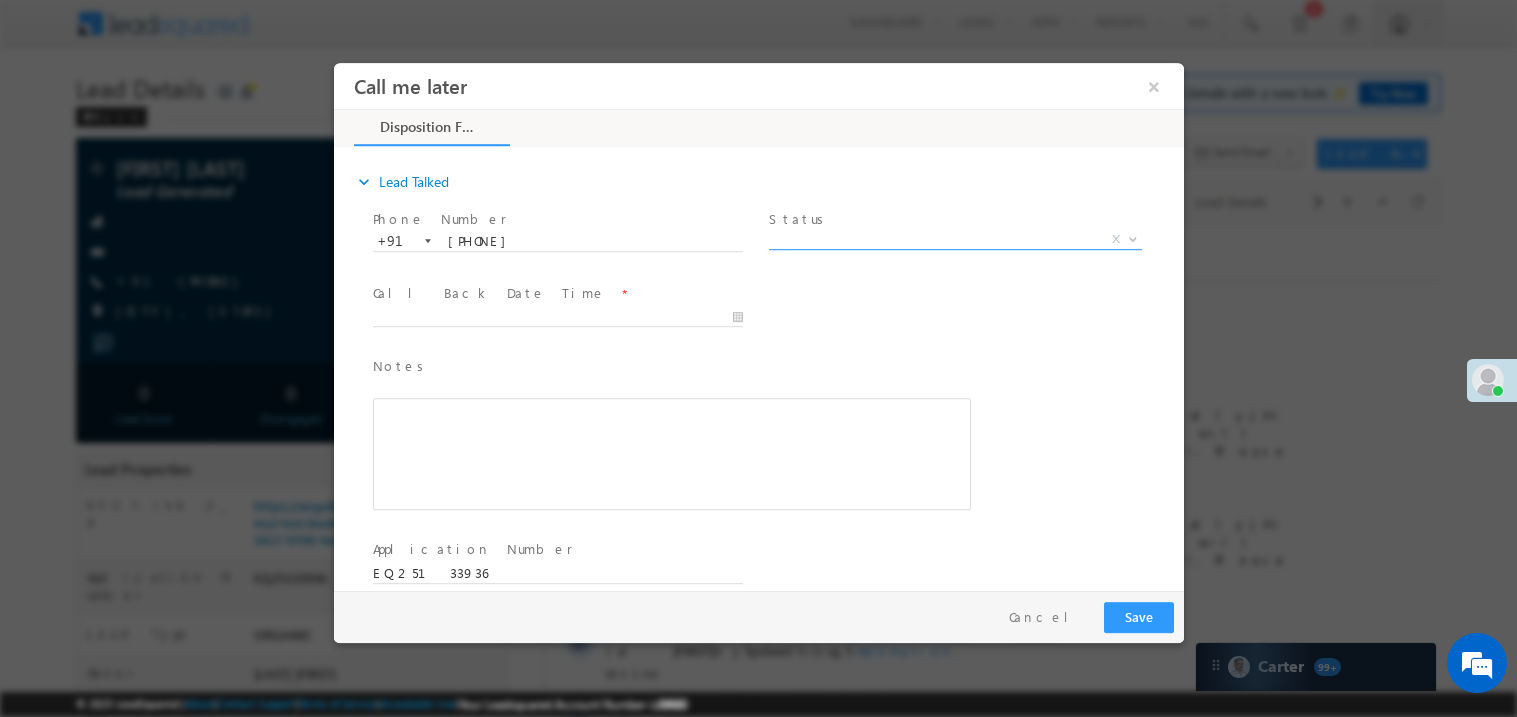 click on "X" at bounding box center [954, 239] 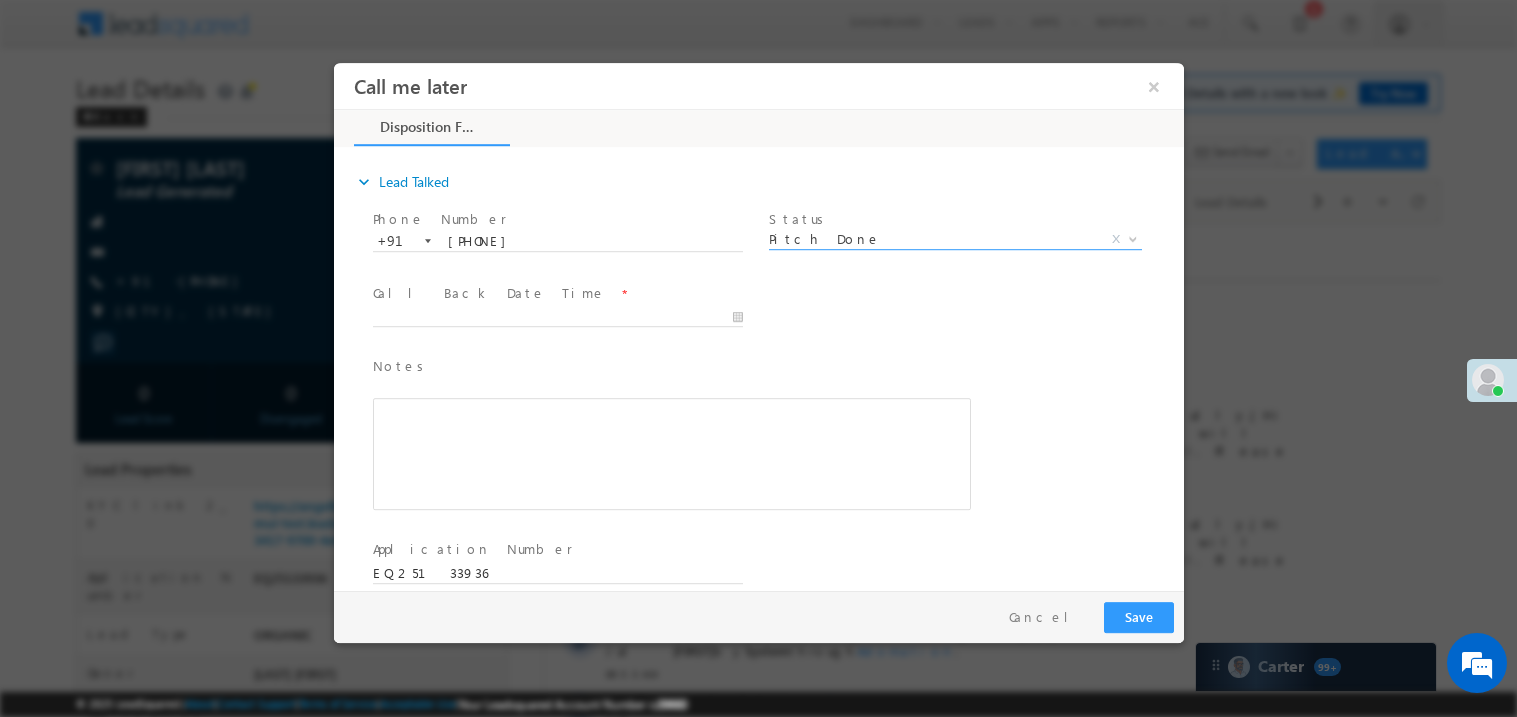 select on "Pitch Done" 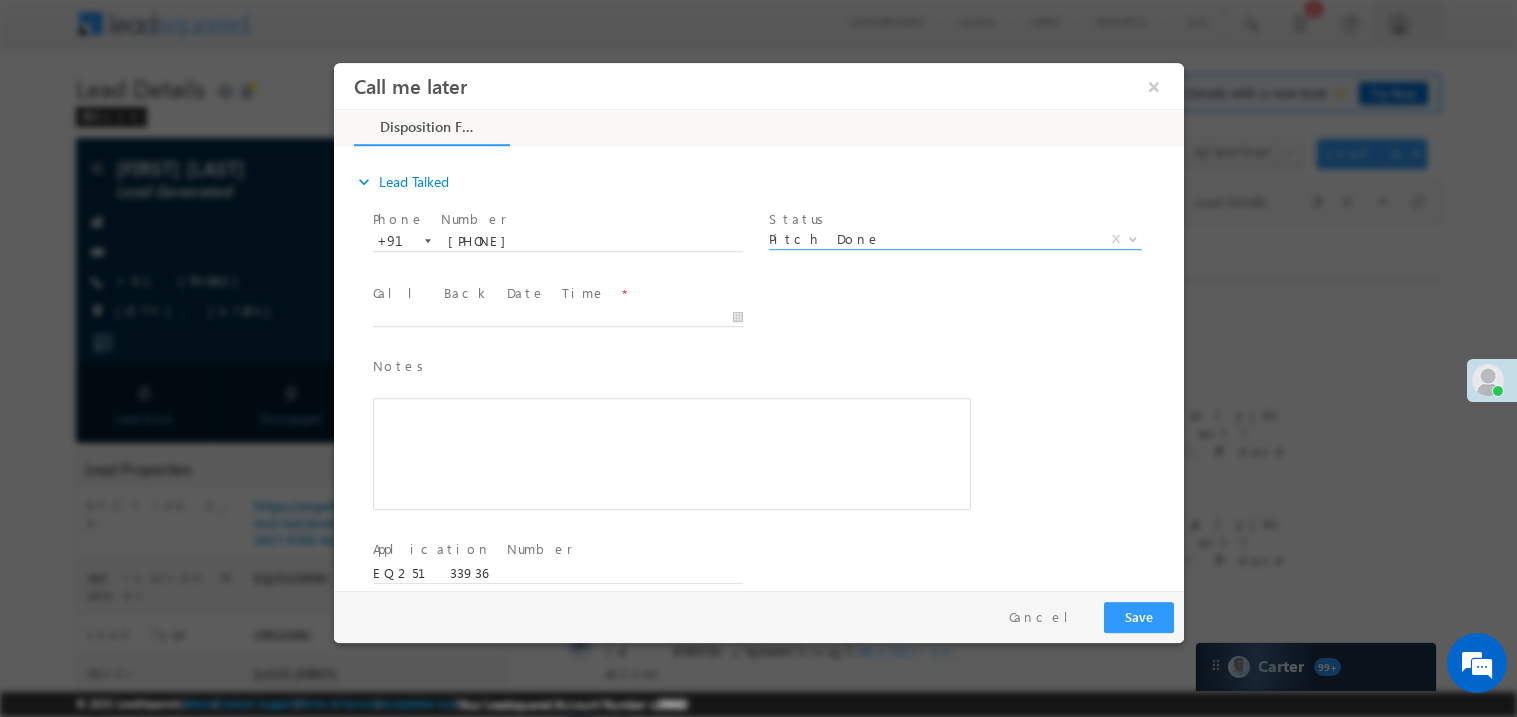 scroll, scrollTop: 0, scrollLeft: 0, axis: both 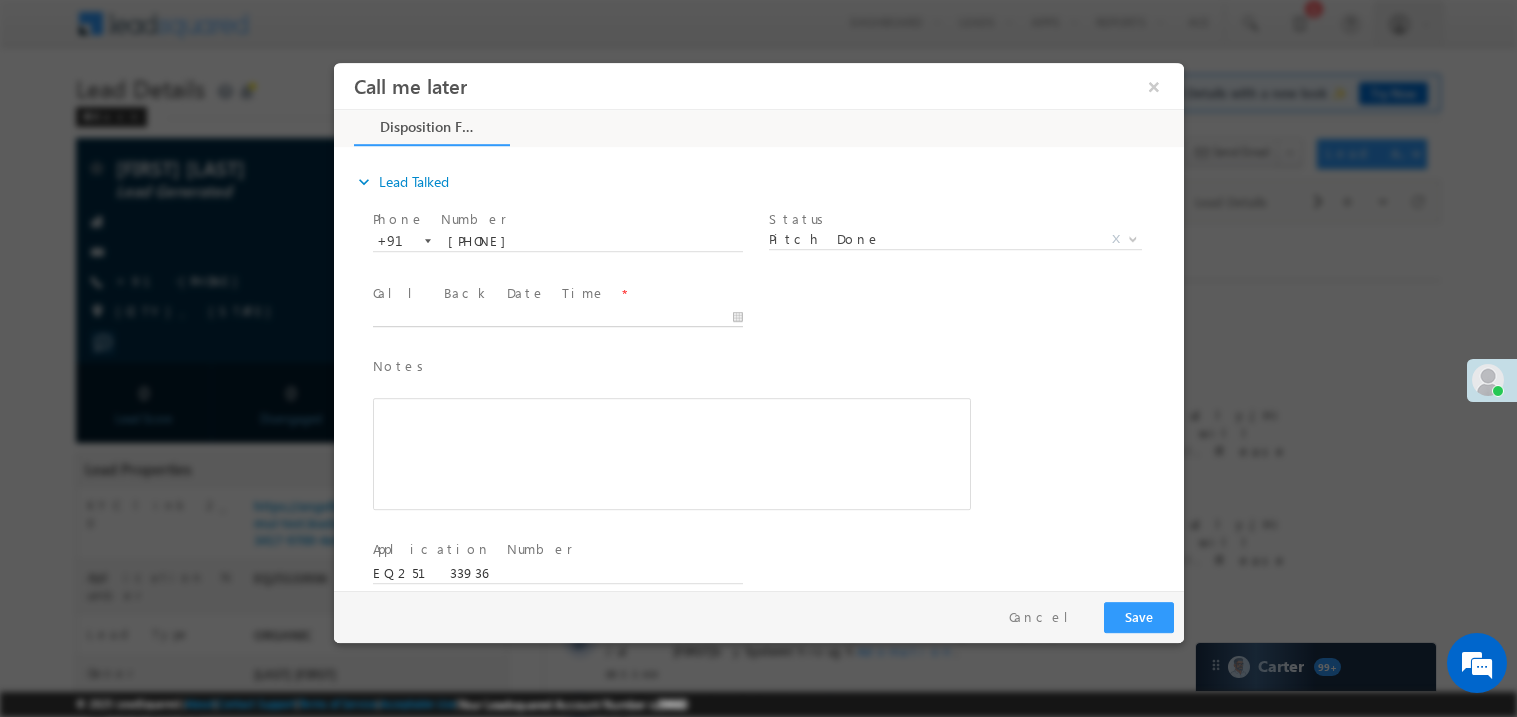 click on "Call me later
×" at bounding box center [758, 325] 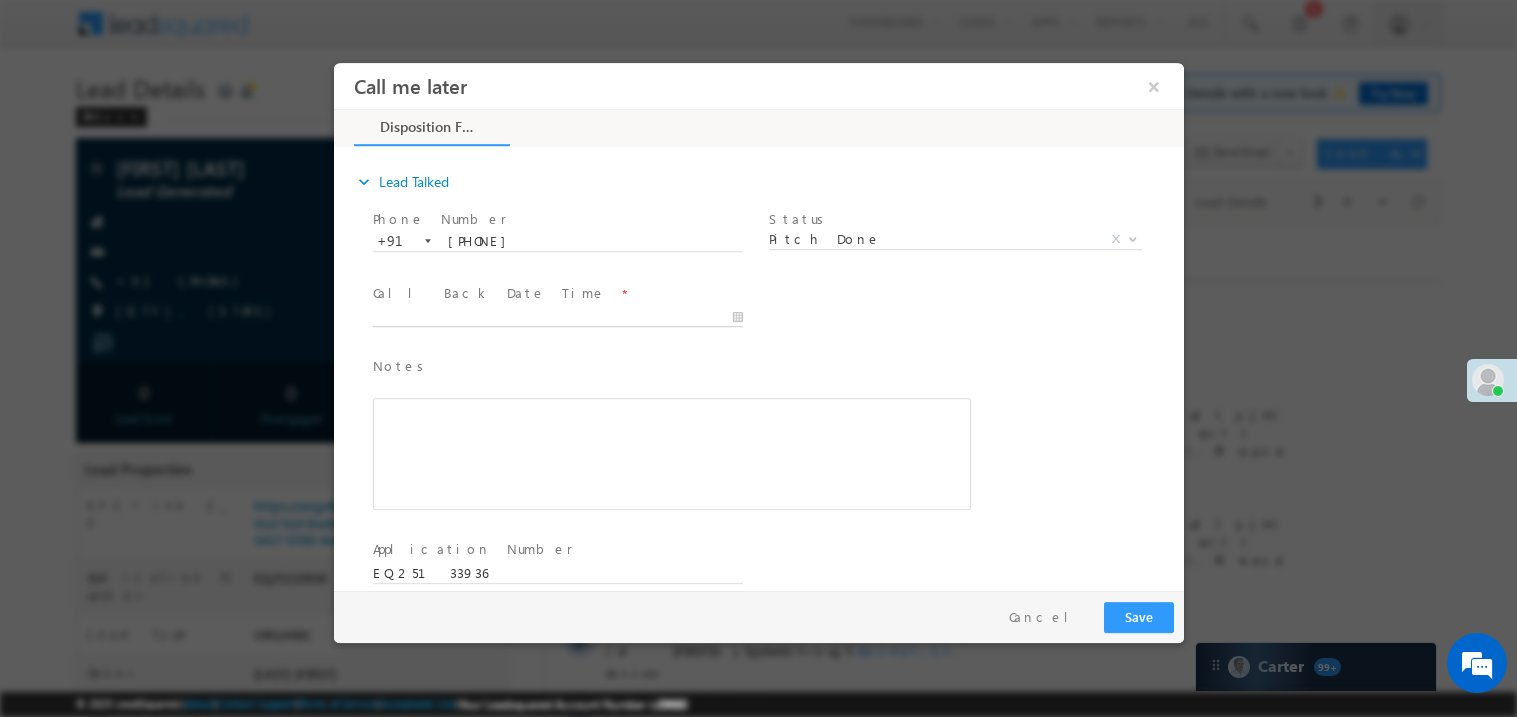 type on "[DATE] [TIME]" 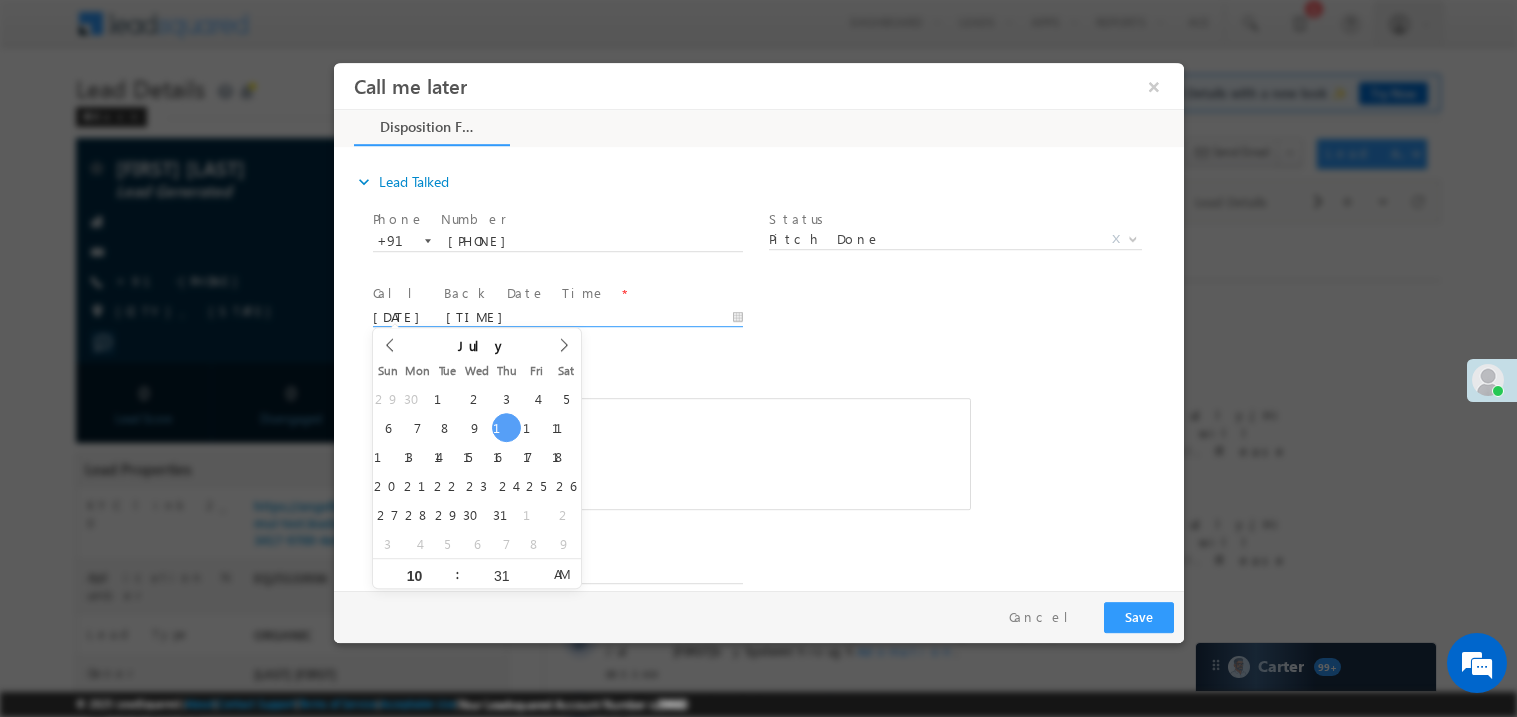 click on "Notes
*
Editor toolbars Basic Styles   Bold   Italic   Underline Paragraph   Insert/Remove Numbered List   Insert/Remove Bulleted List expandable   More Options Press ALT 0 for help" at bounding box center [671, 432] 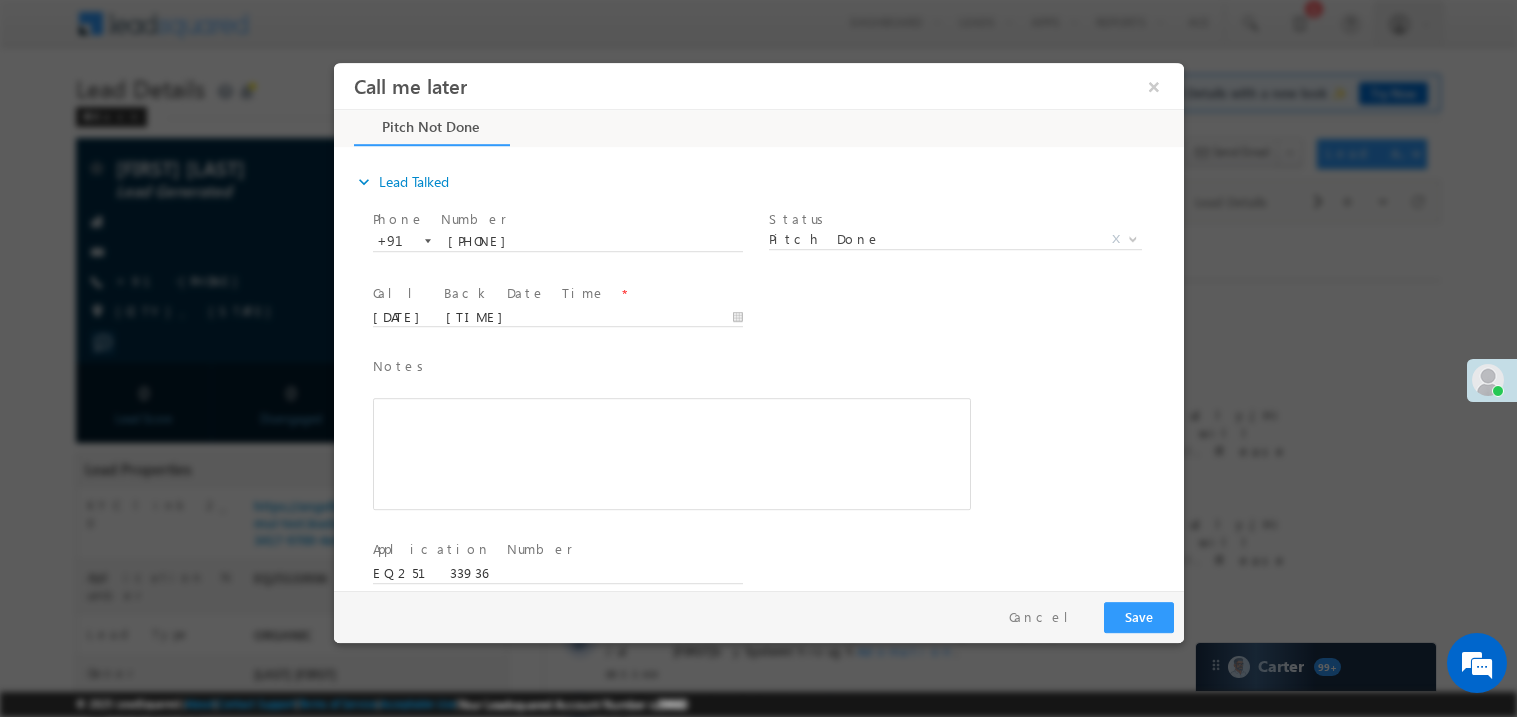 click at bounding box center [671, 453] 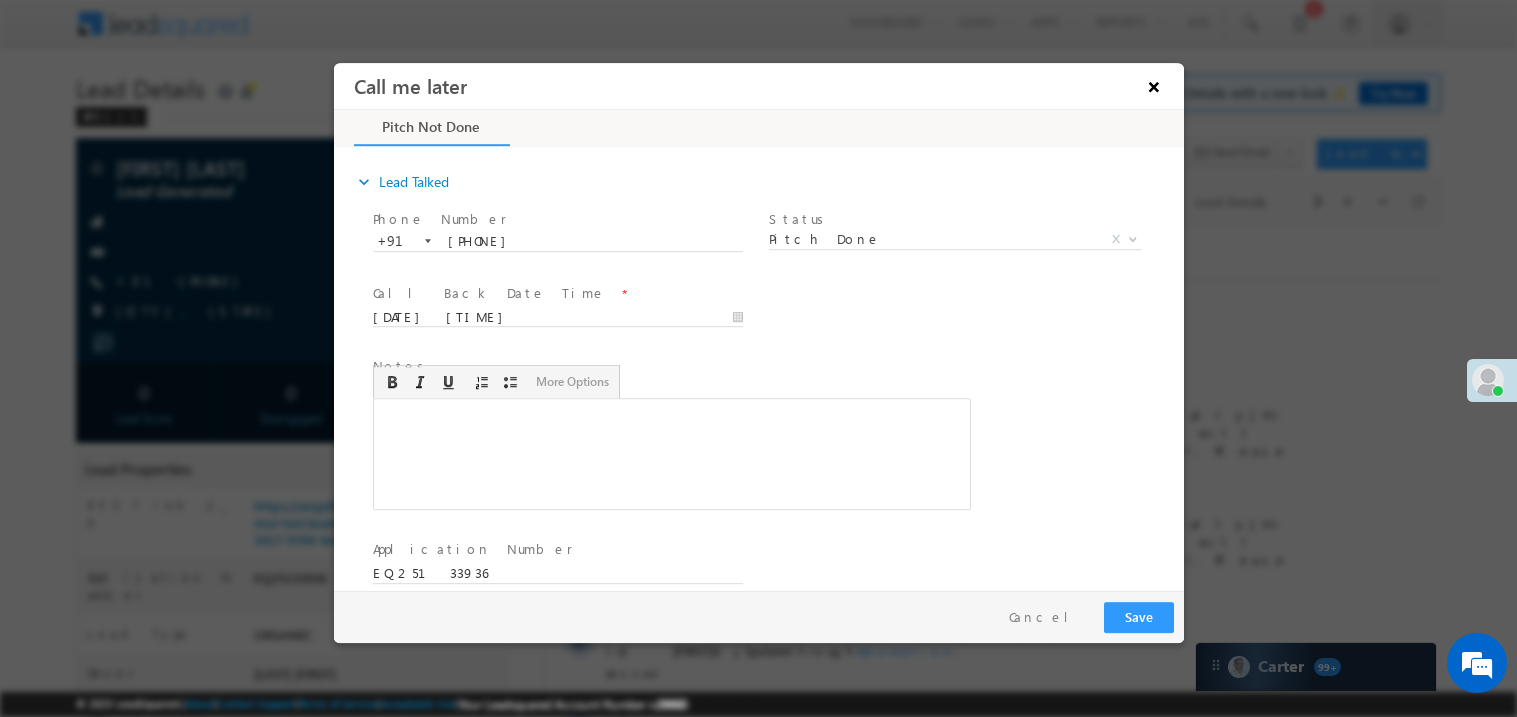 click on "×" at bounding box center (1153, 85) 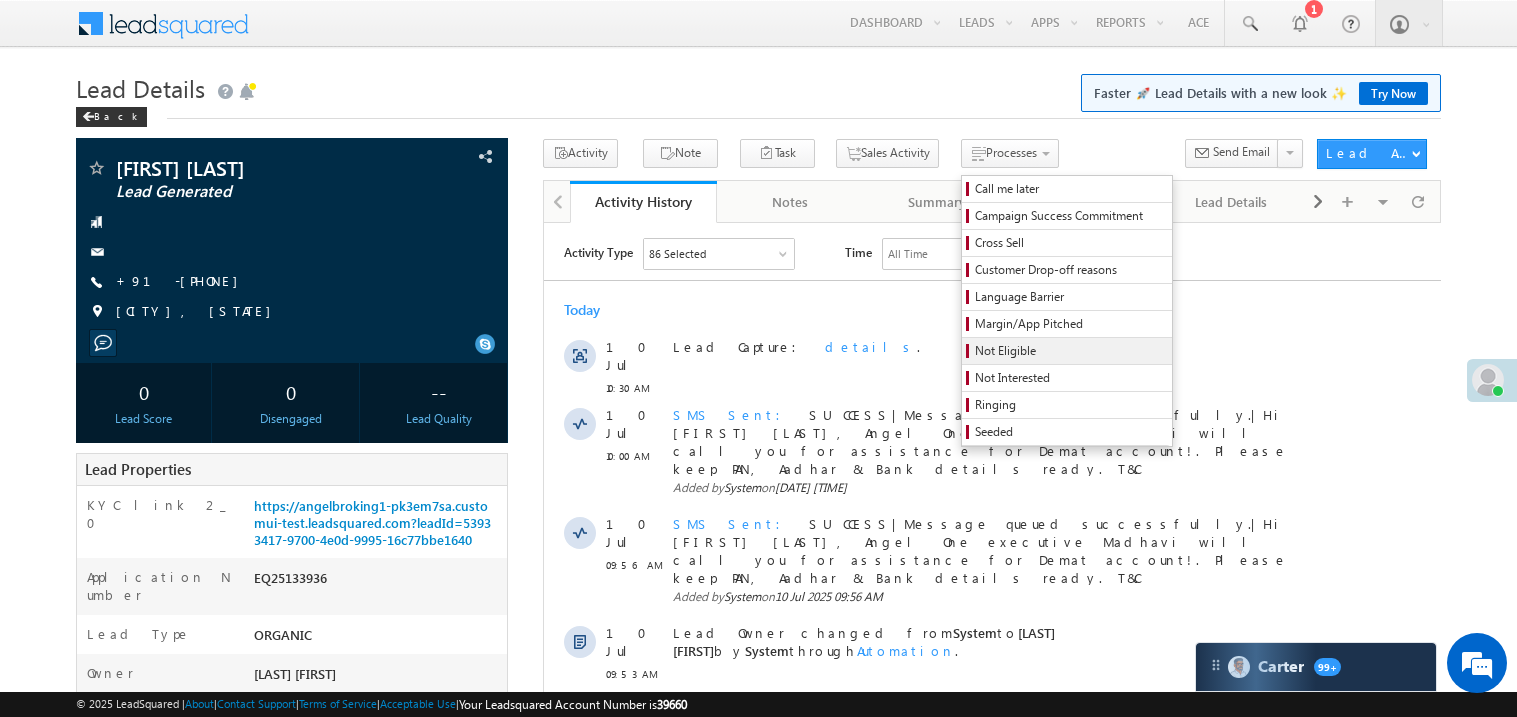 click on "Not Eligible" at bounding box center [1070, 351] 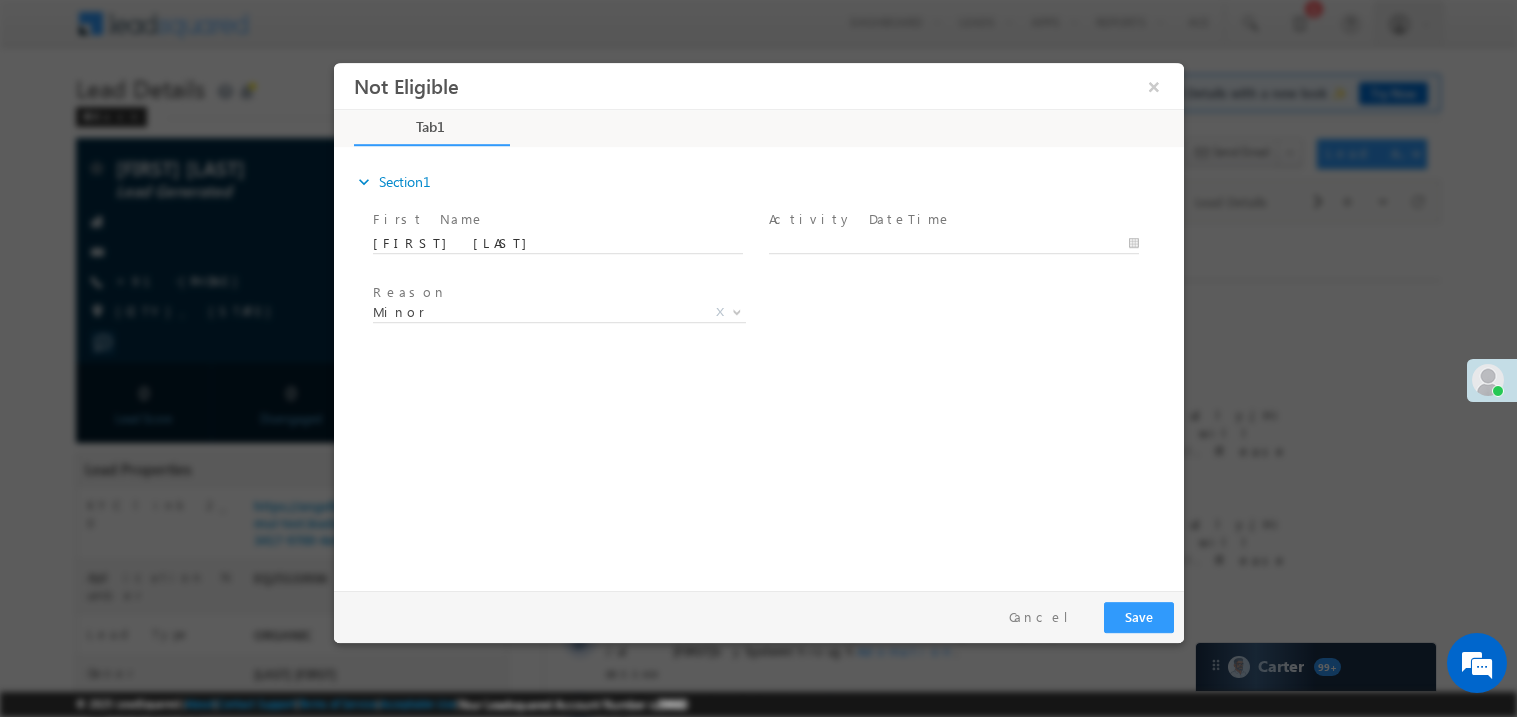 scroll, scrollTop: 0, scrollLeft: 0, axis: both 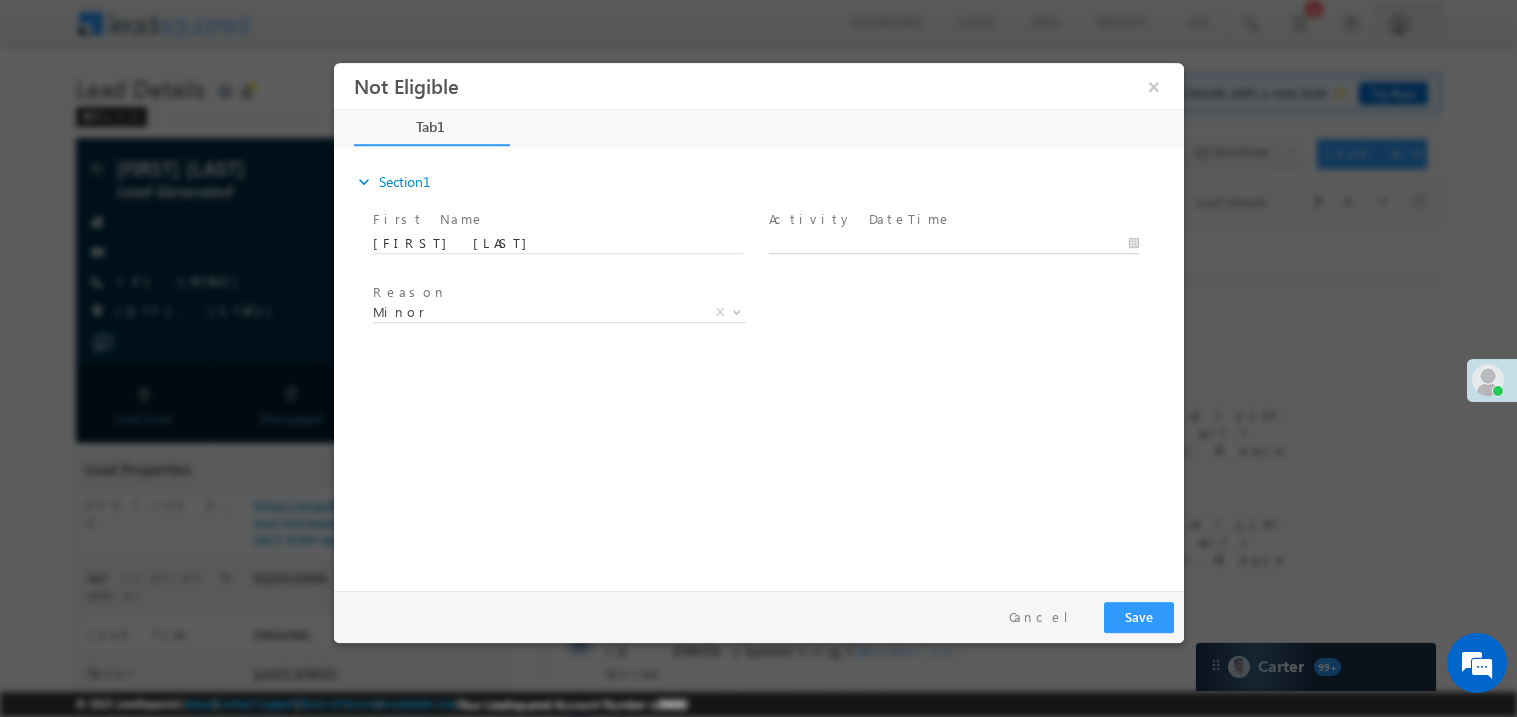 click on "Not Eligible
×" at bounding box center (758, 321) 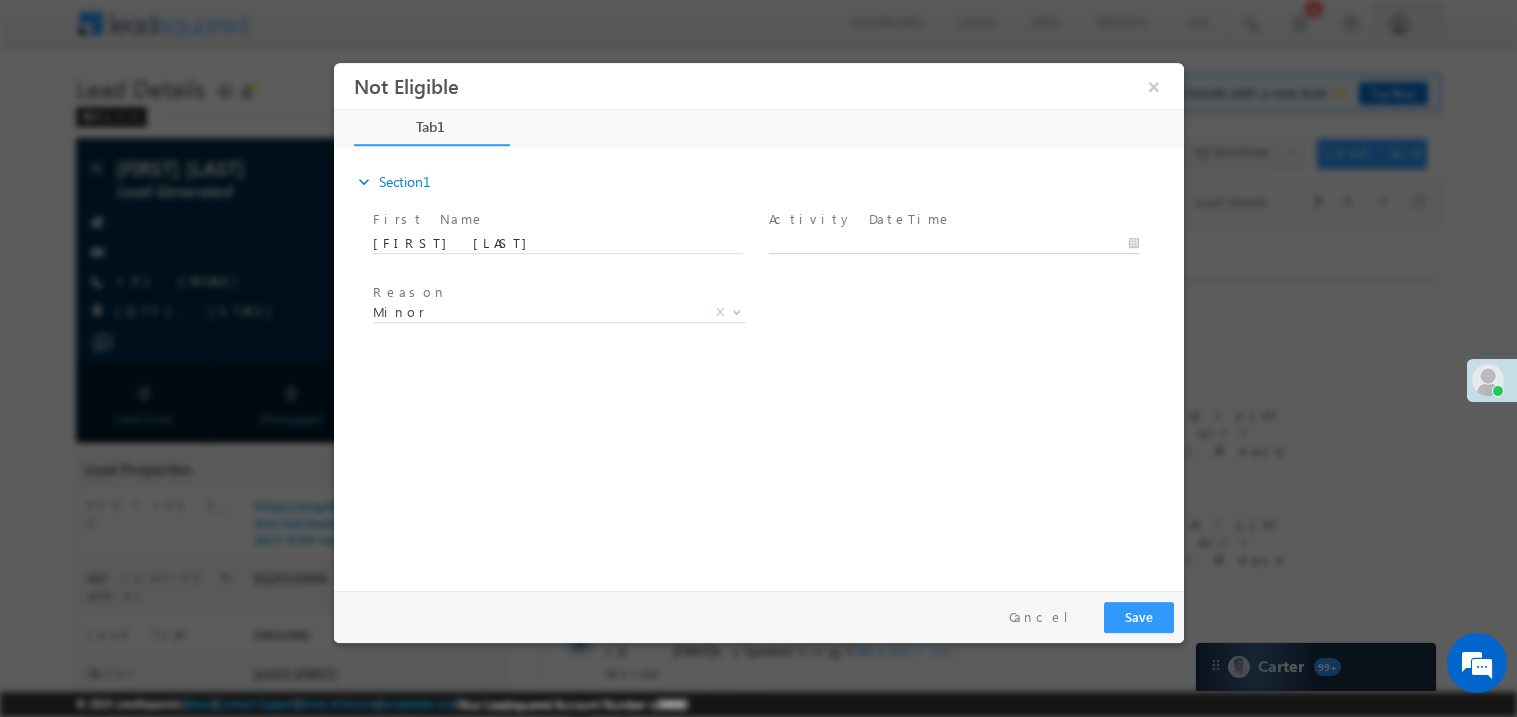 type on "[DATE] [TIME]" 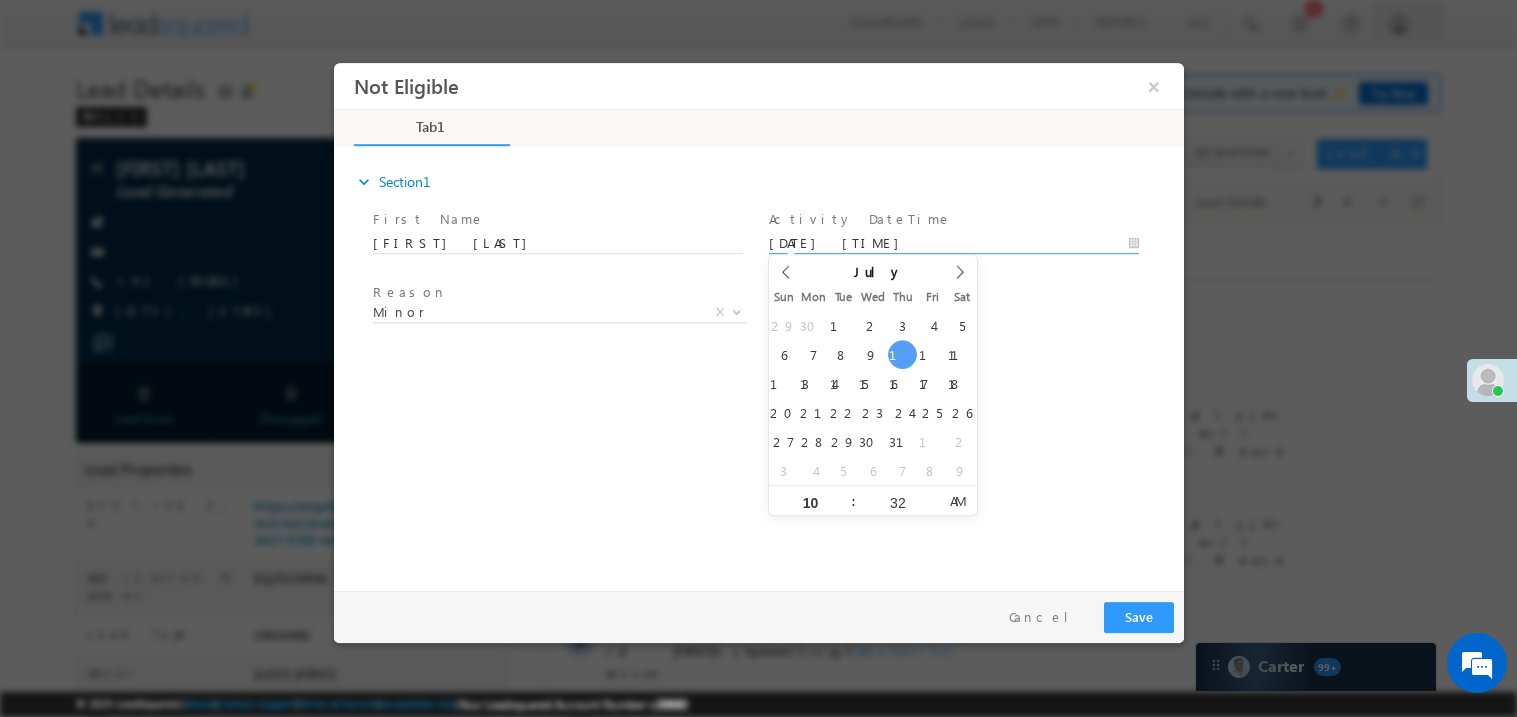 click on "expand_more Section1
First Name
*" at bounding box center [763, 365] 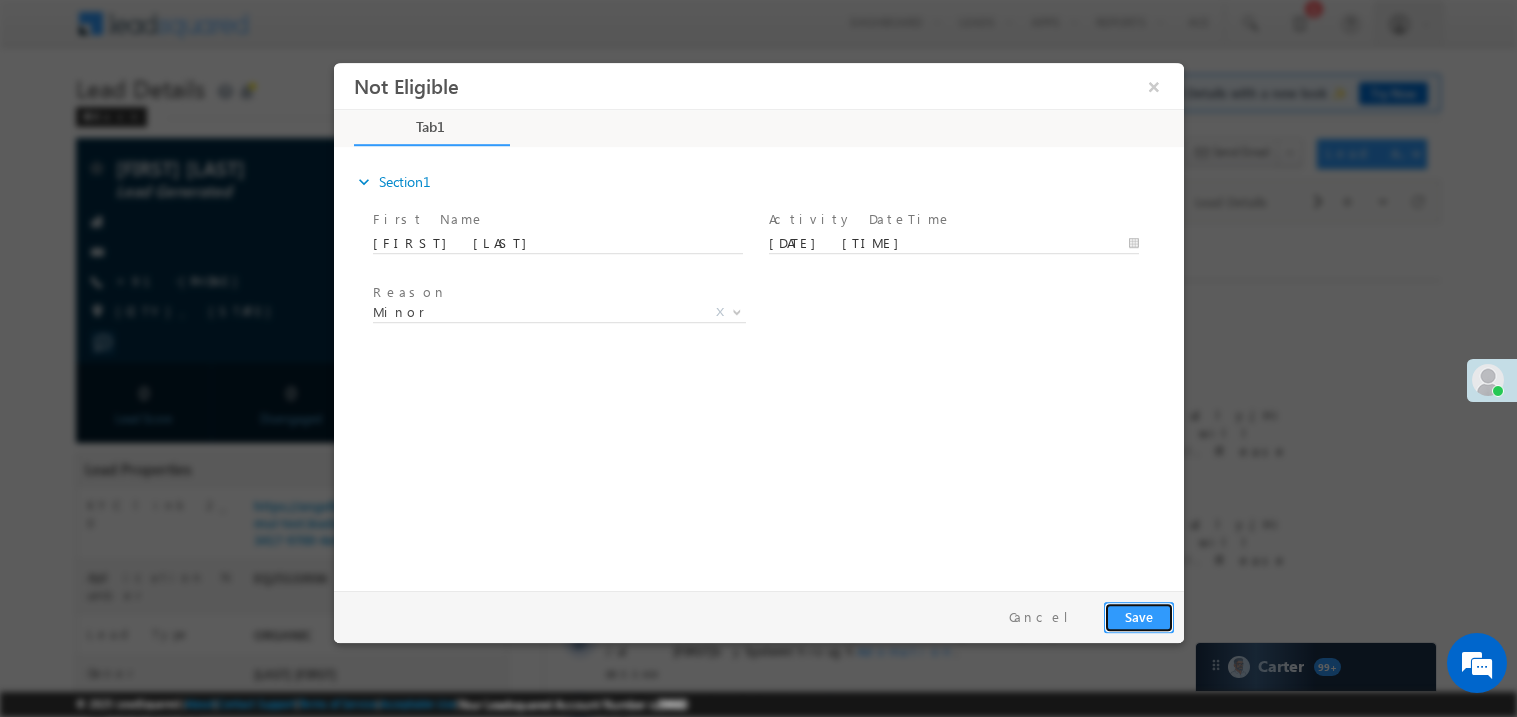 click on "Save" at bounding box center (1138, 616) 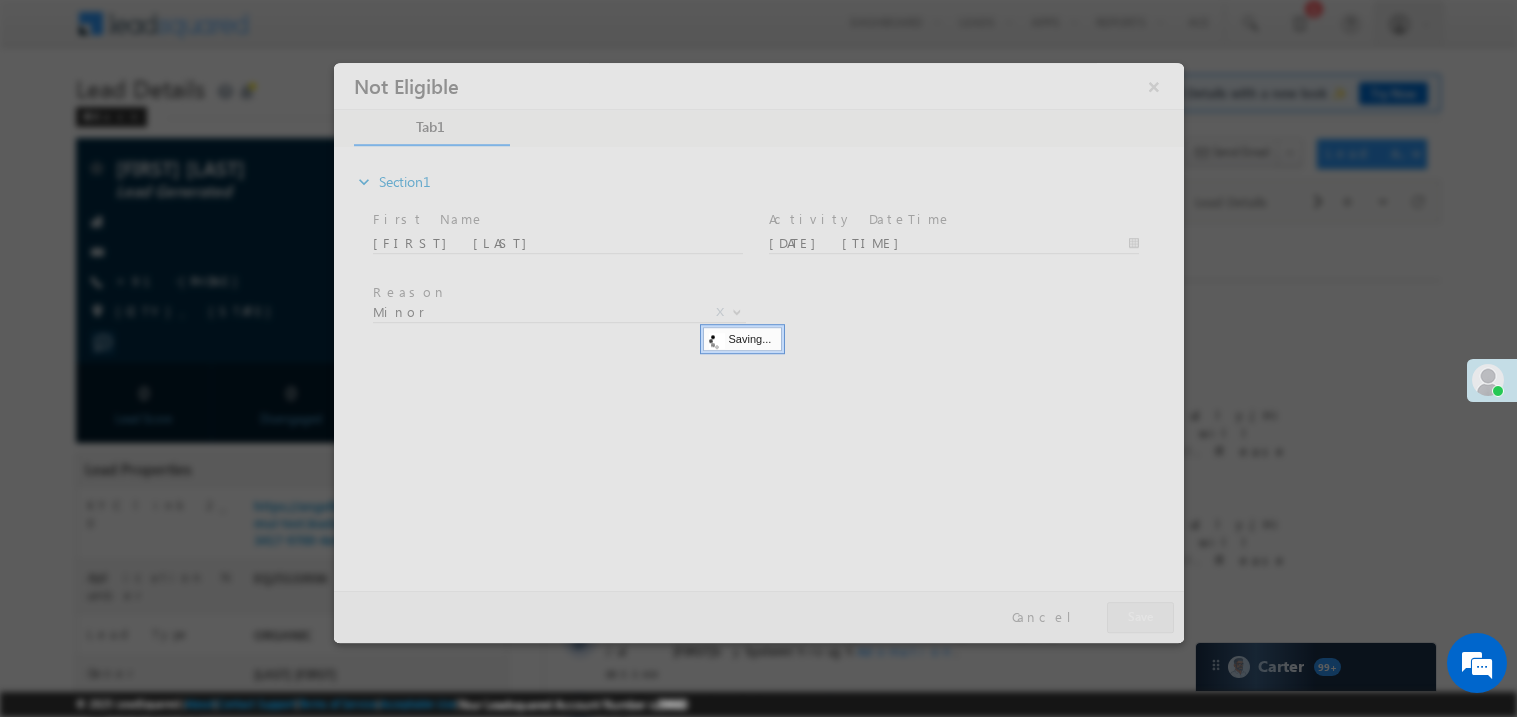 click at bounding box center (758, 352) 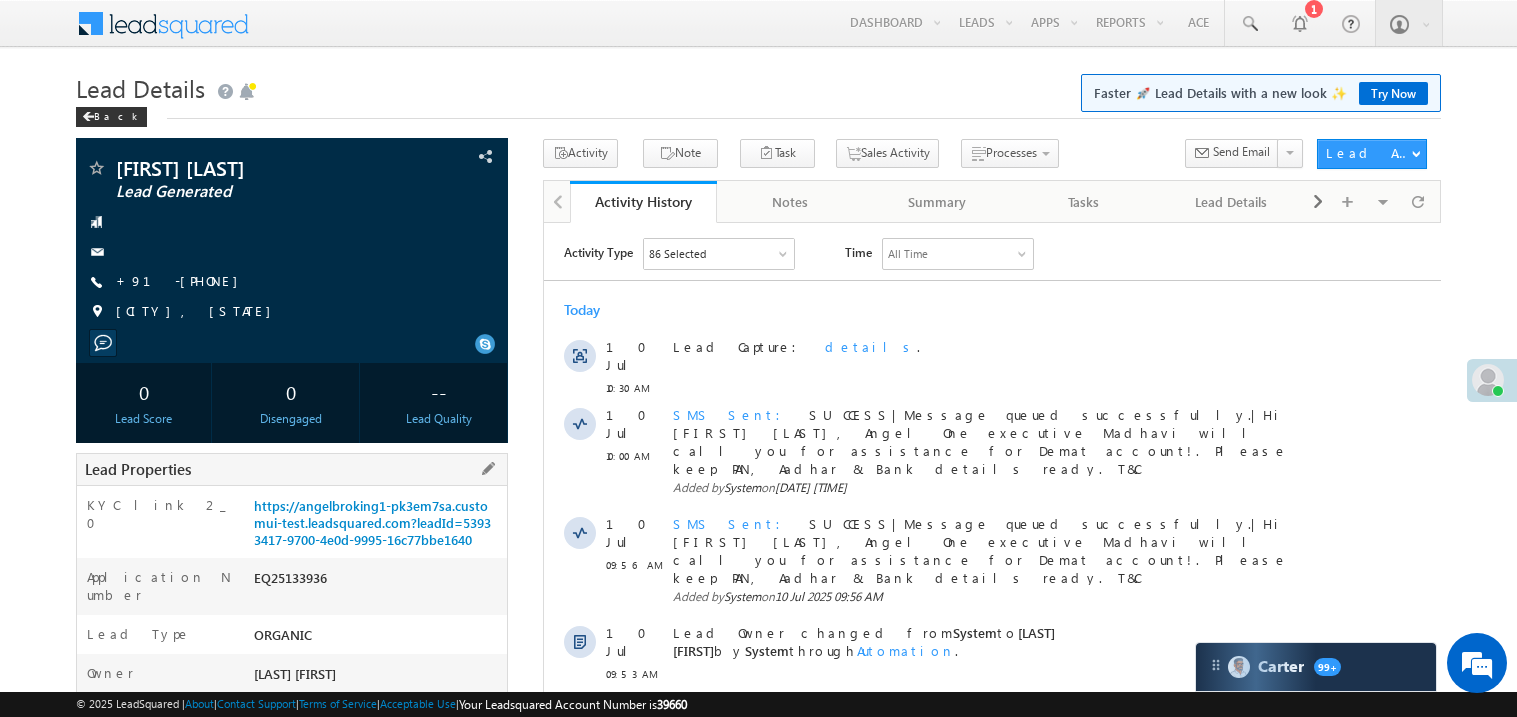 click on "EQ25133936" at bounding box center (378, 582) 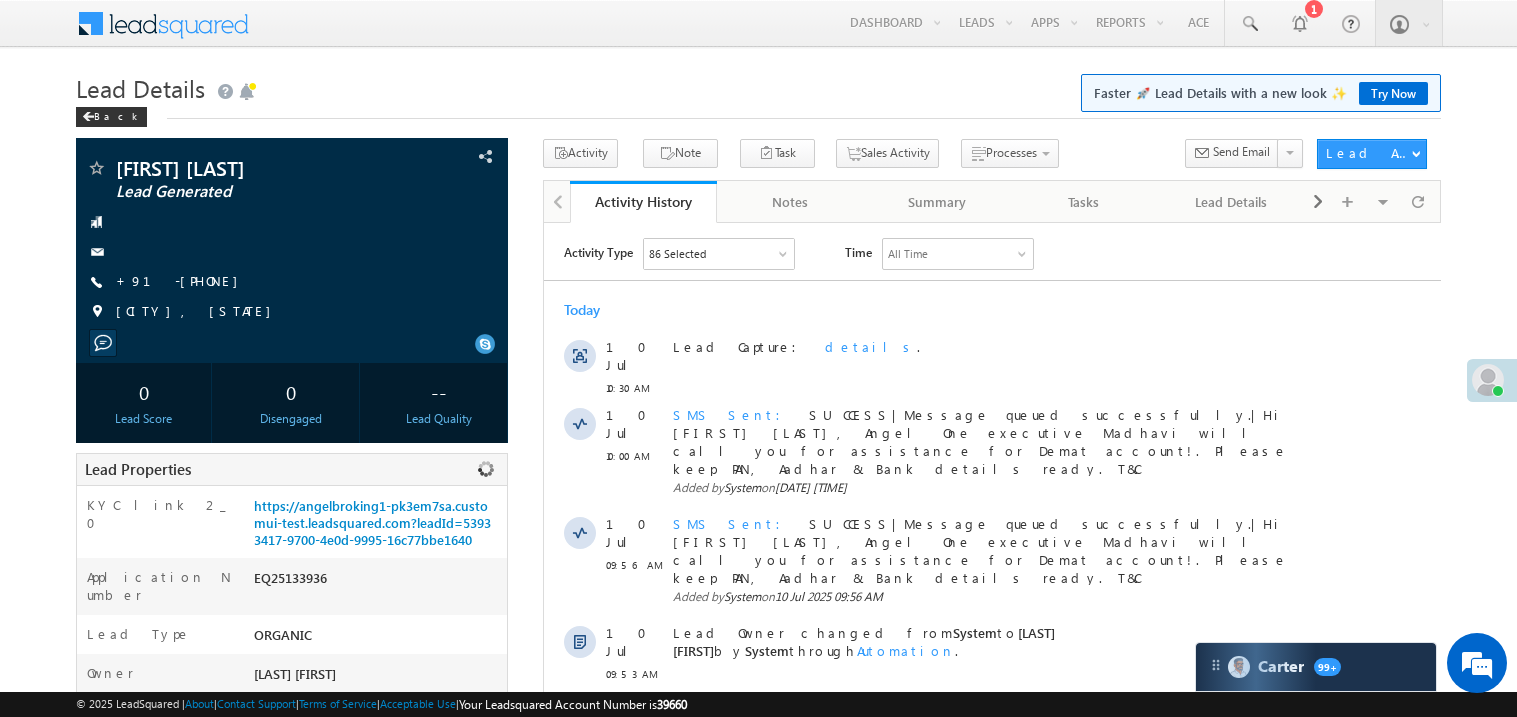 copy on "EQ25133936" 